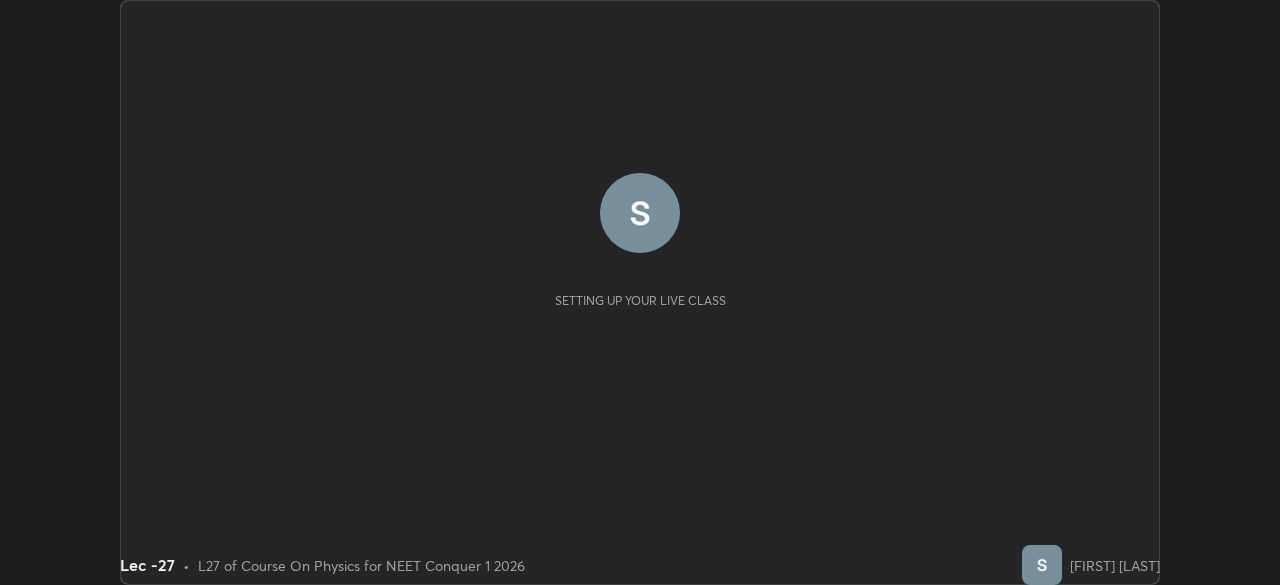 scroll, scrollTop: 0, scrollLeft: 0, axis: both 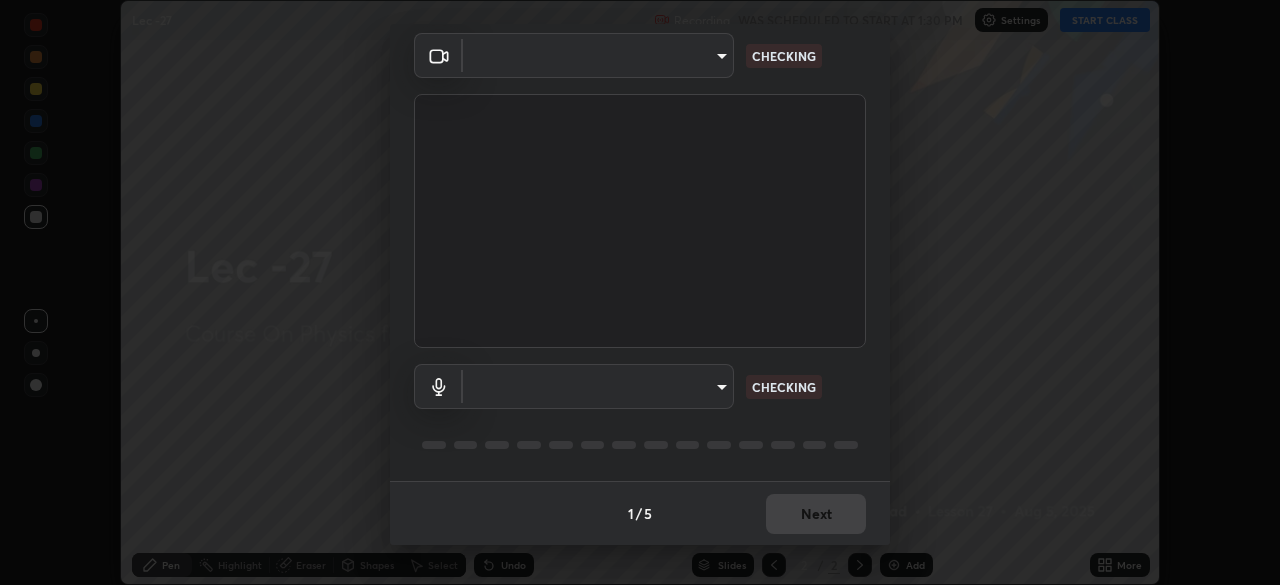 type on "d06bfa8f304afa3967ea8099af1d7ab49983dfb03d10ec62852b72a31e22bf4d" 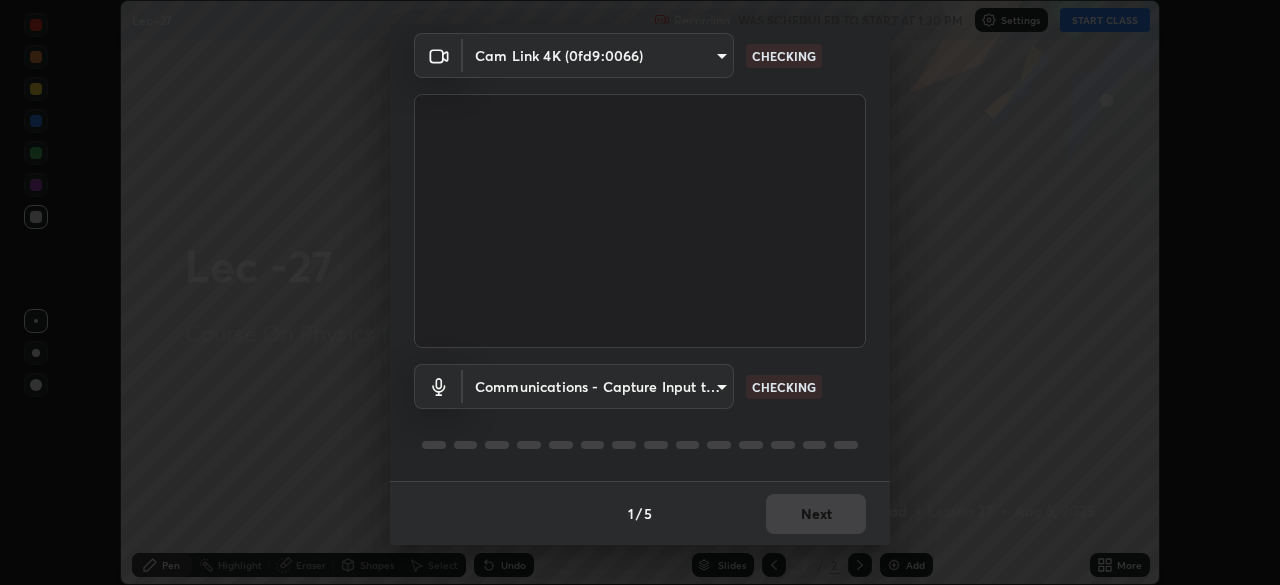 click on "1 / 5 Next" at bounding box center (640, 513) 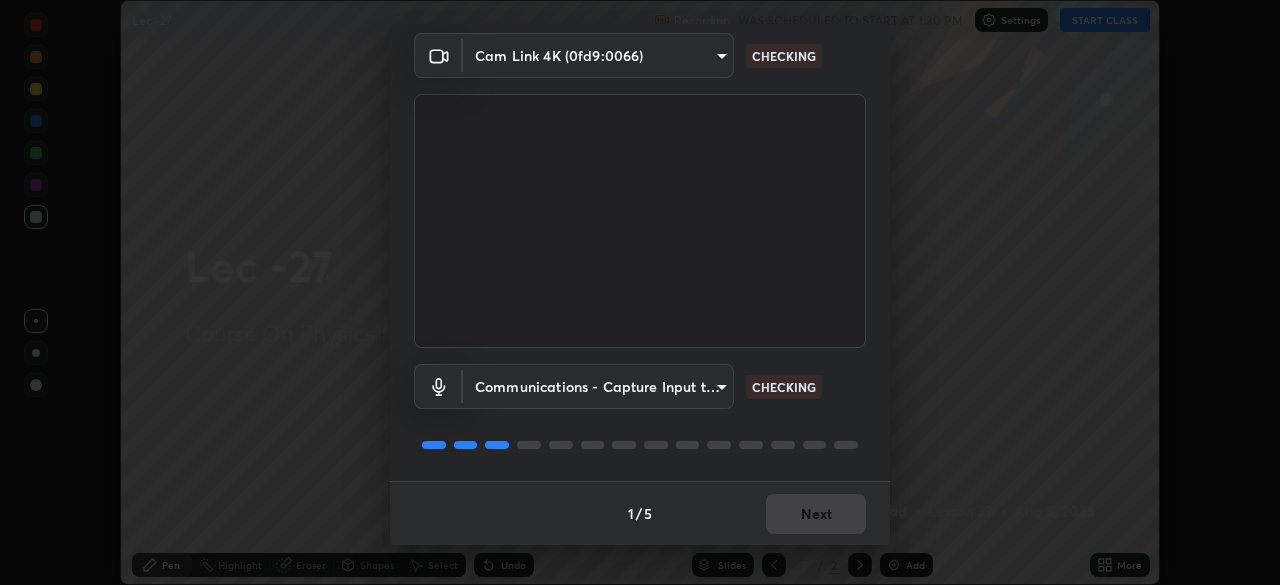 click on "1 / 5 Next" at bounding box center (640, 513) 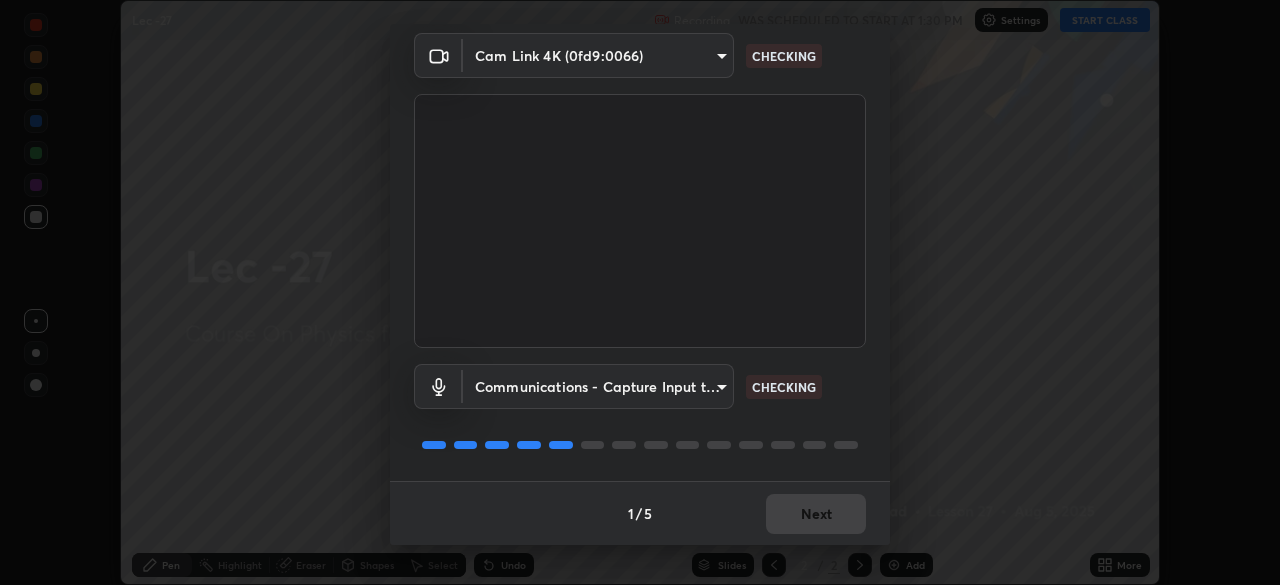 click on "1 / 5 Next" at bounding box center [640, 513] 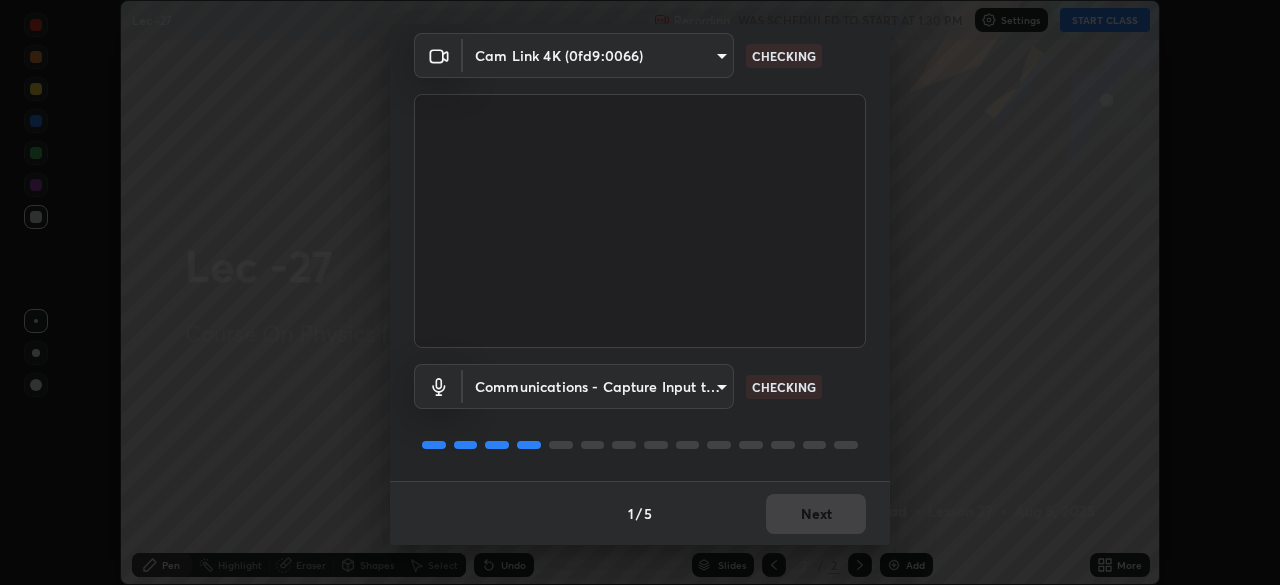 click on "1 / 5 Next" at bounding box center (640, 513) 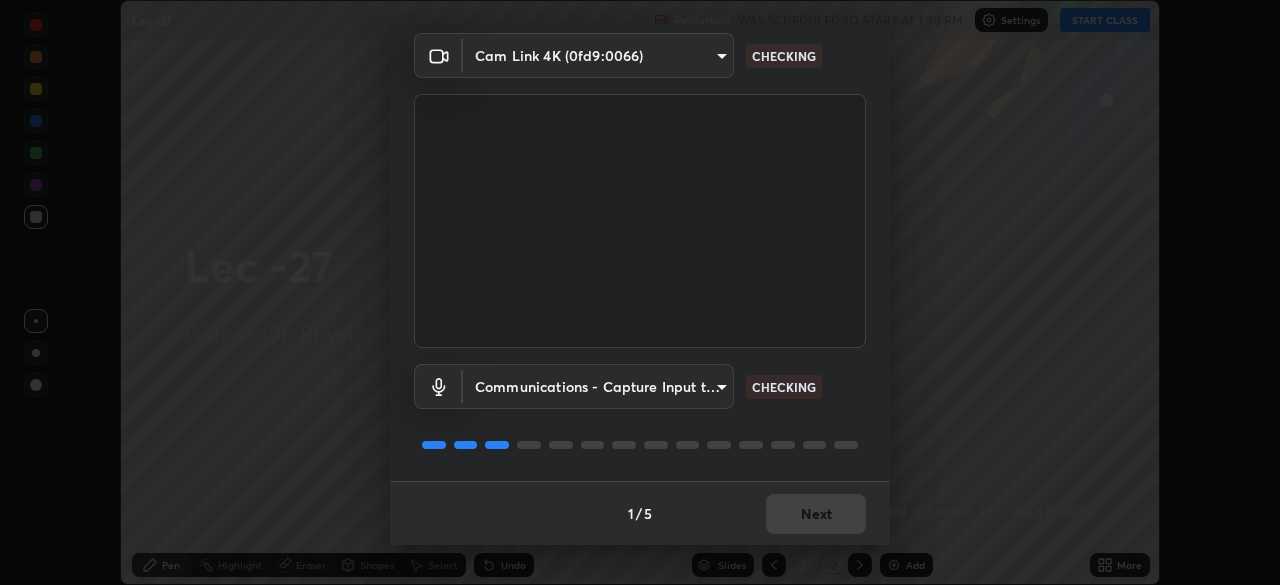 click on "1 / 5 Next" at bounding box center (640, 513) 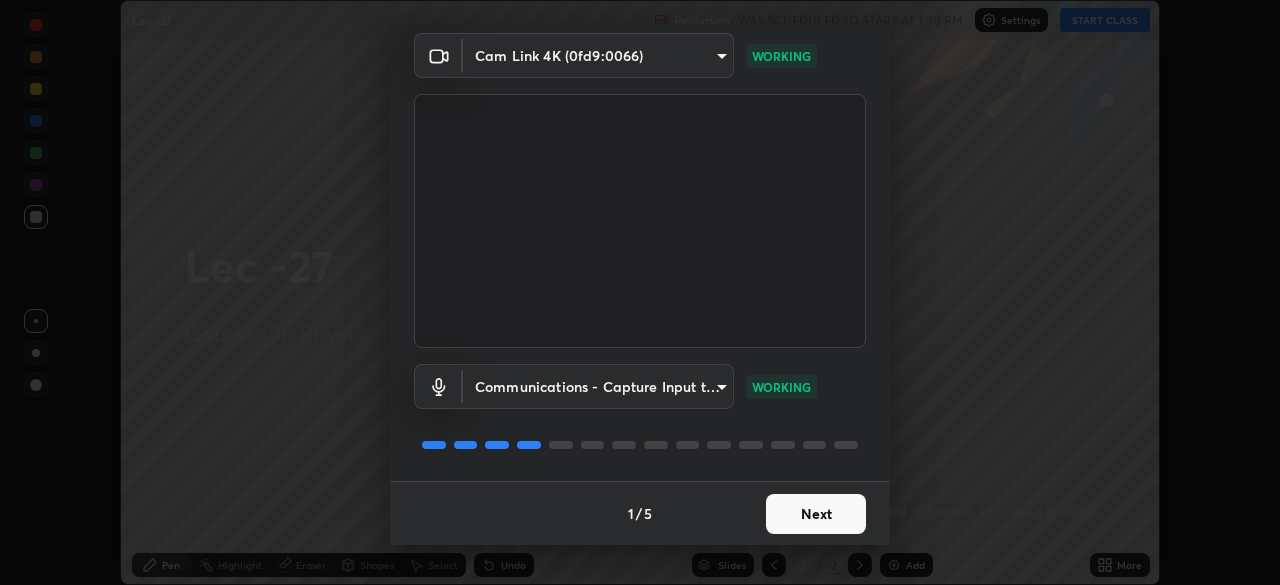 click on "Next" at bounding box center (816, 514) 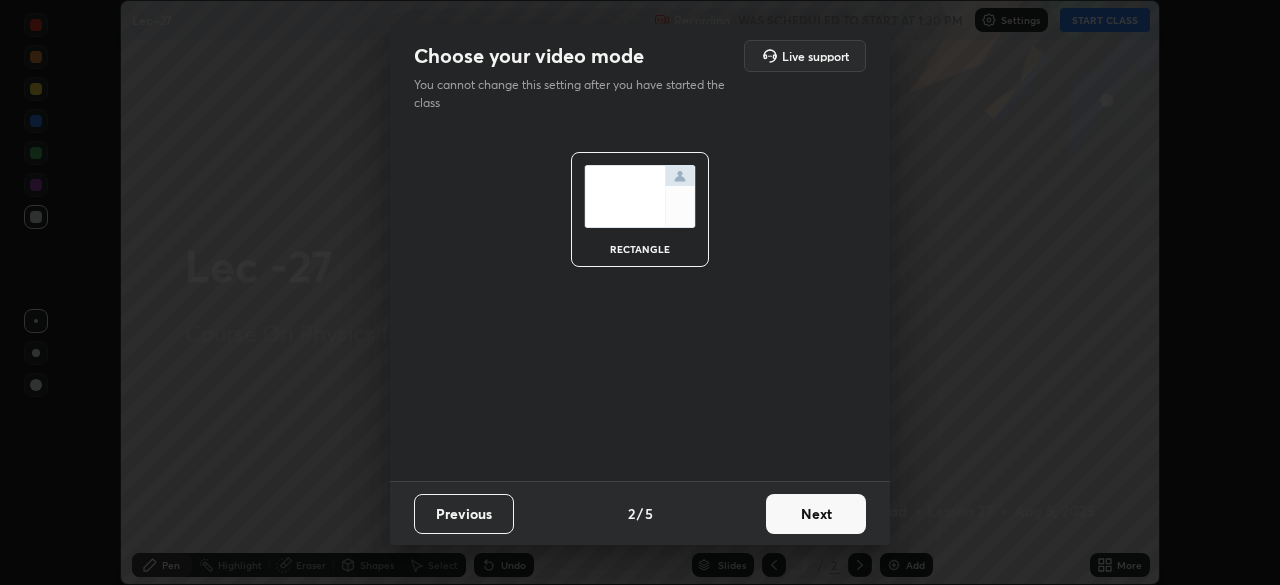scroll, scrollTop: 0, scrollLeft: 0, axis: both 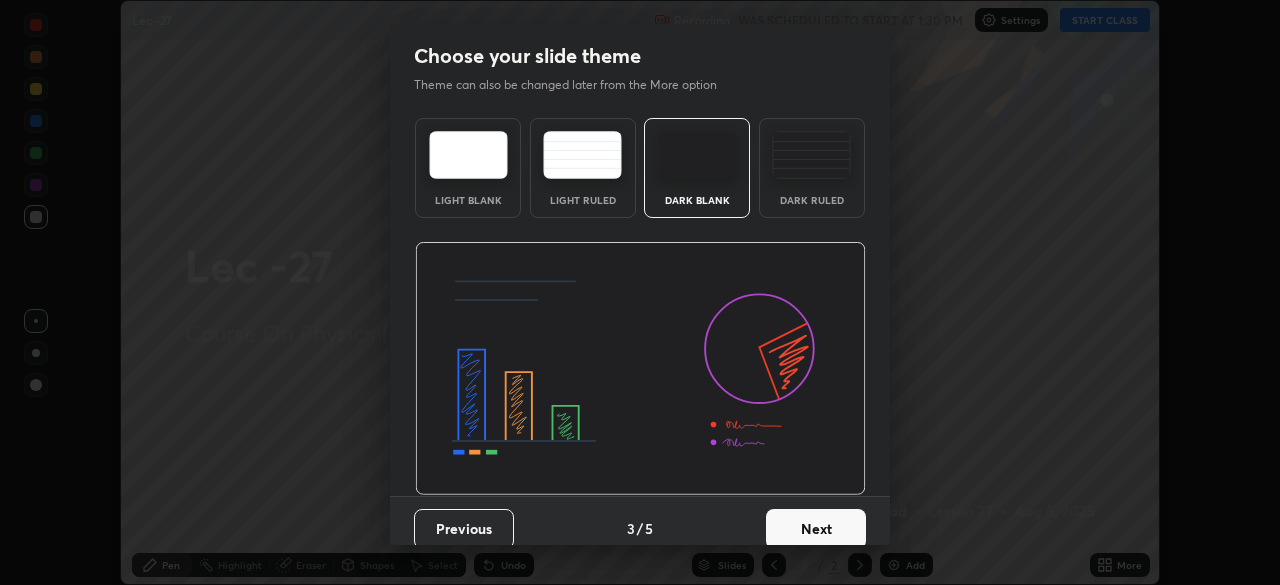 click on "Next" at bounding box center [816, 529] 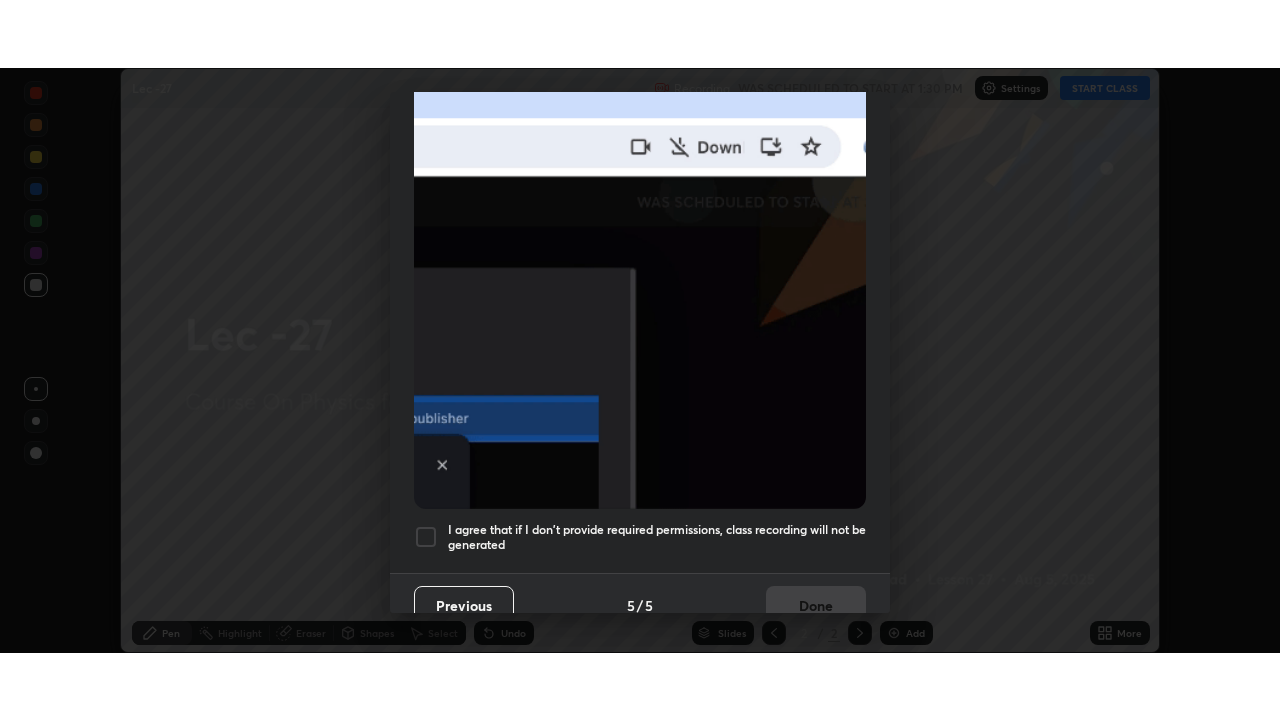 scroll, scrollTop: 479, scrollLeft: 0, axis: vertical 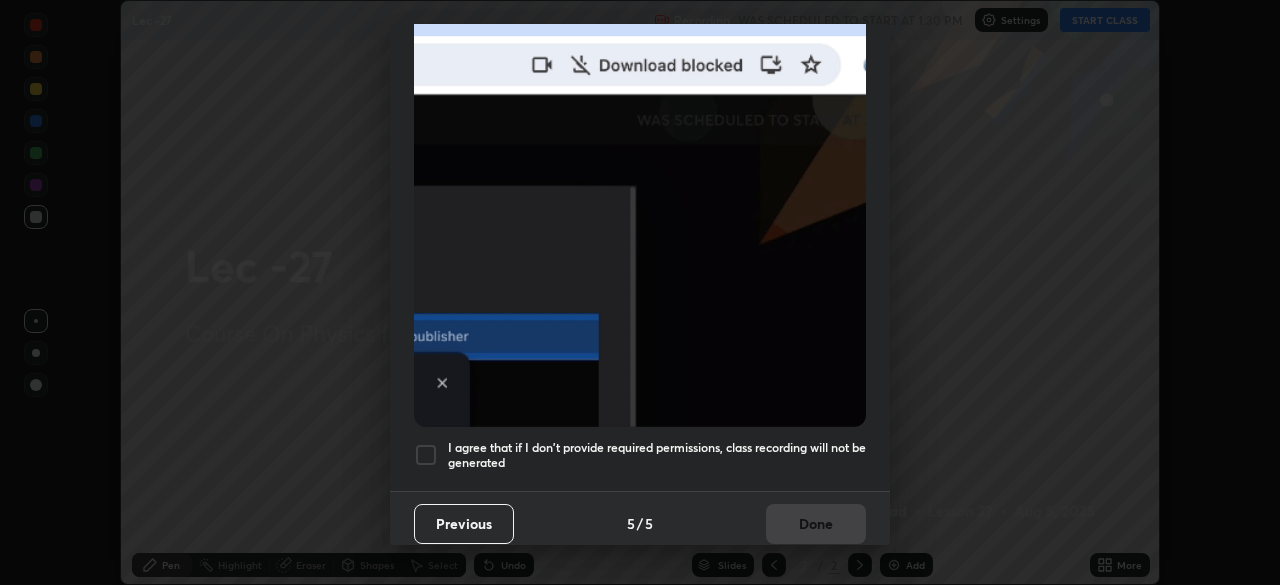 click at bounding box center [426, 455] 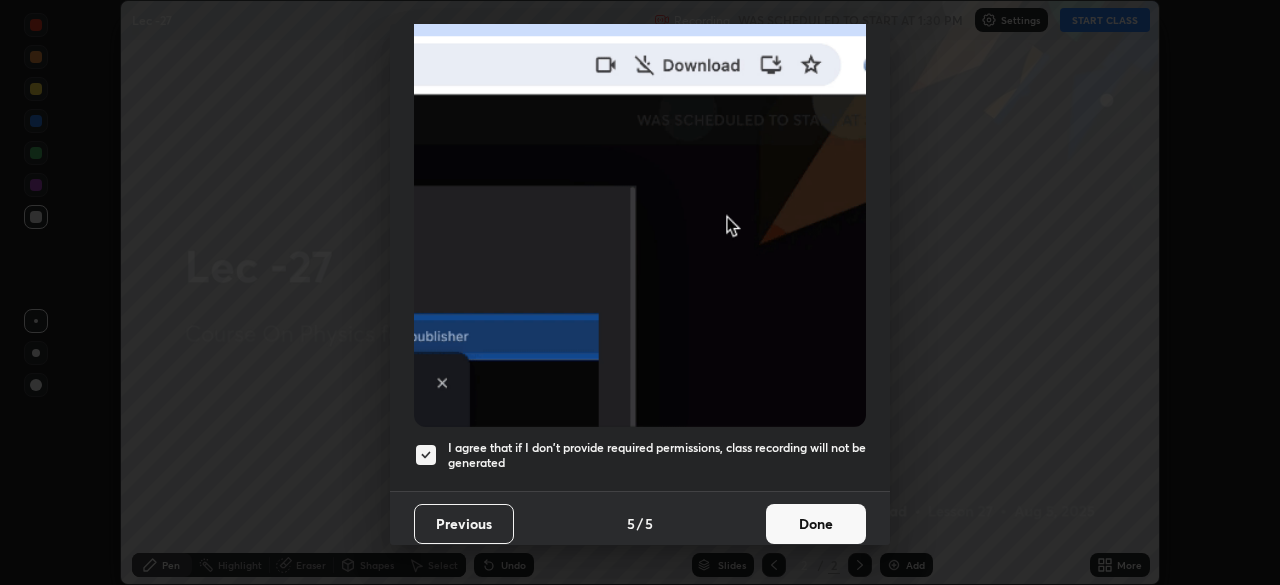 click on "Done" at bounding box center [816, 524] 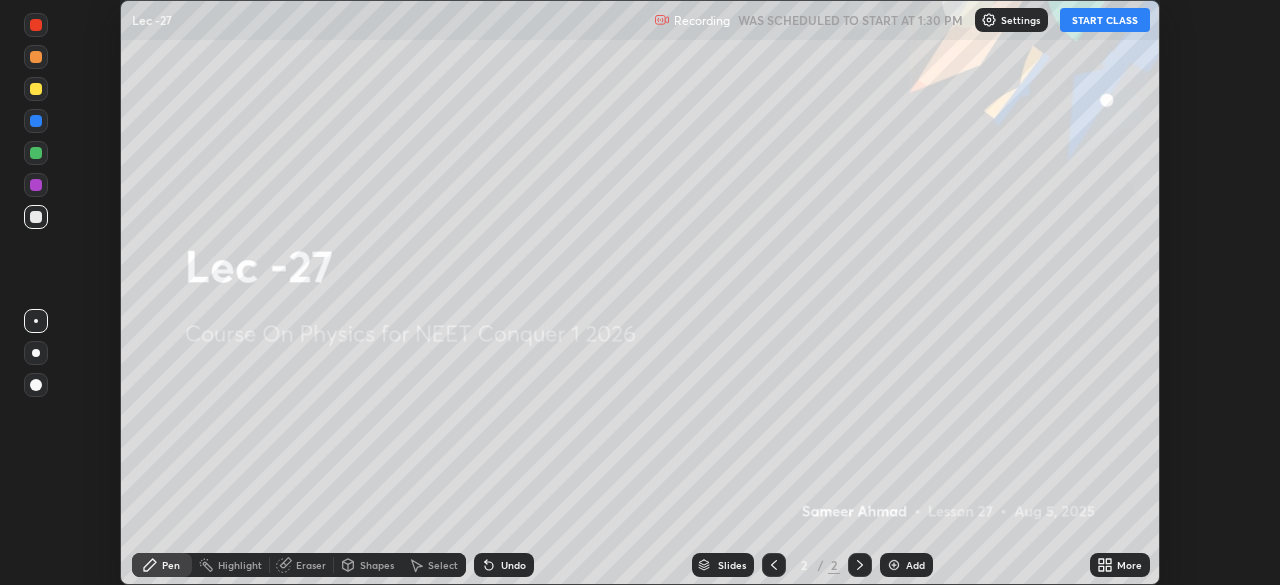 click on "START CLASS" at bounding box center (1105, 20) 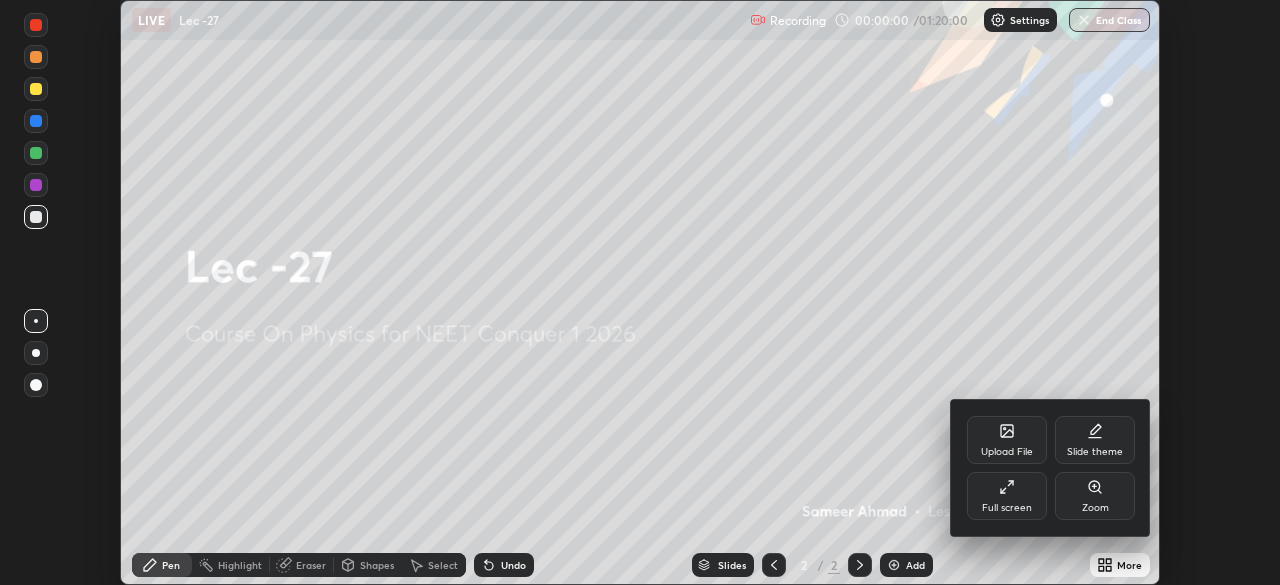 click on "Full screen" at bounding box center [1007, 496] 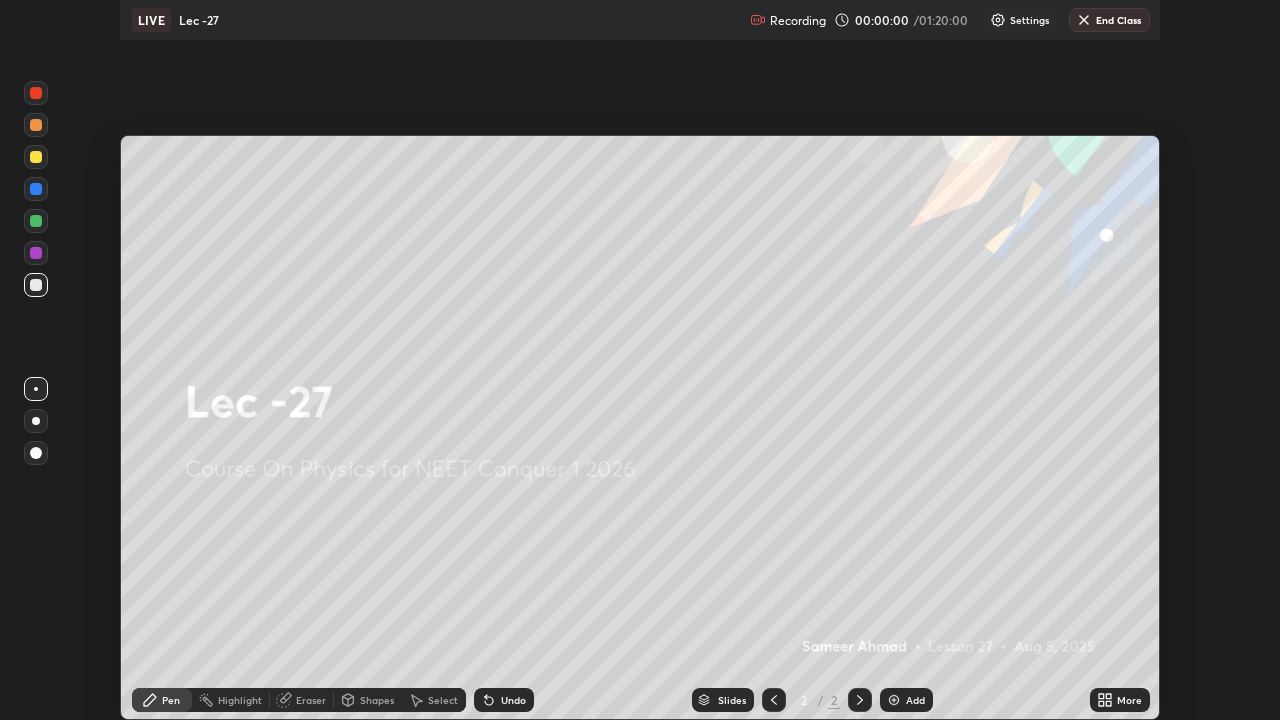 scroll, scrollTop: 99280, scrollLeft: 98720, axis: both 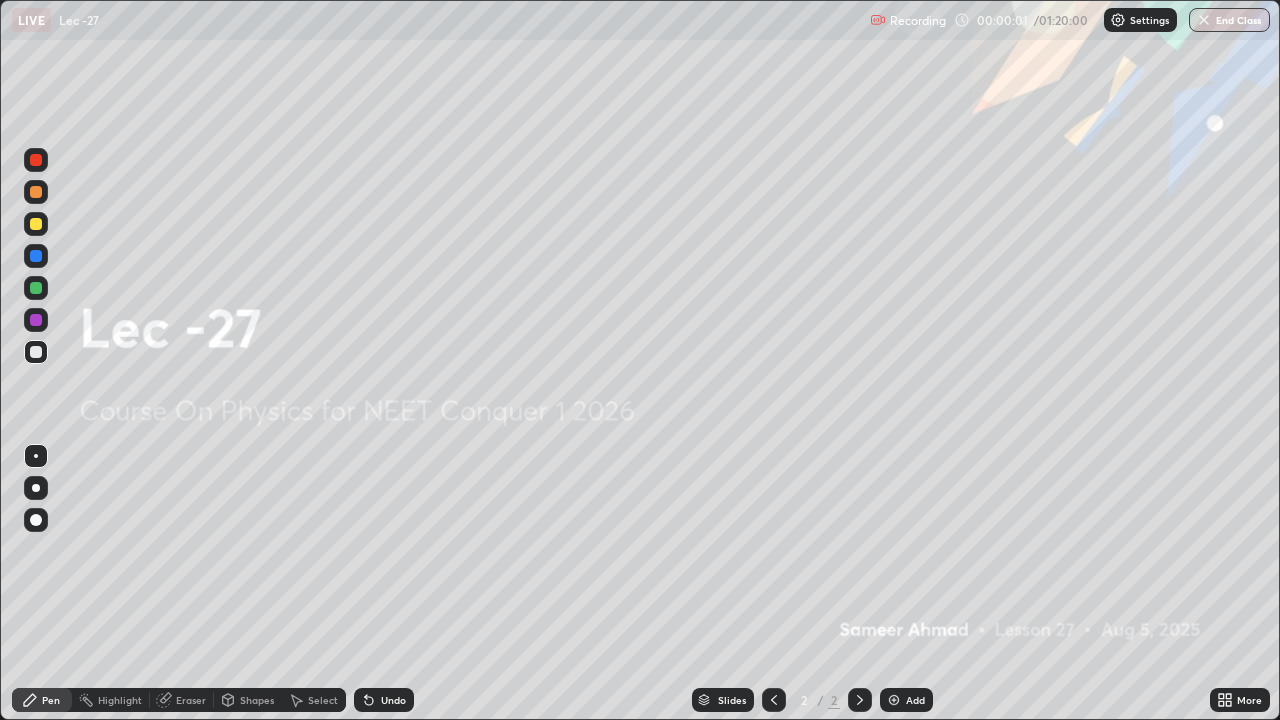click on "Add" at bounding box center (906, 700) 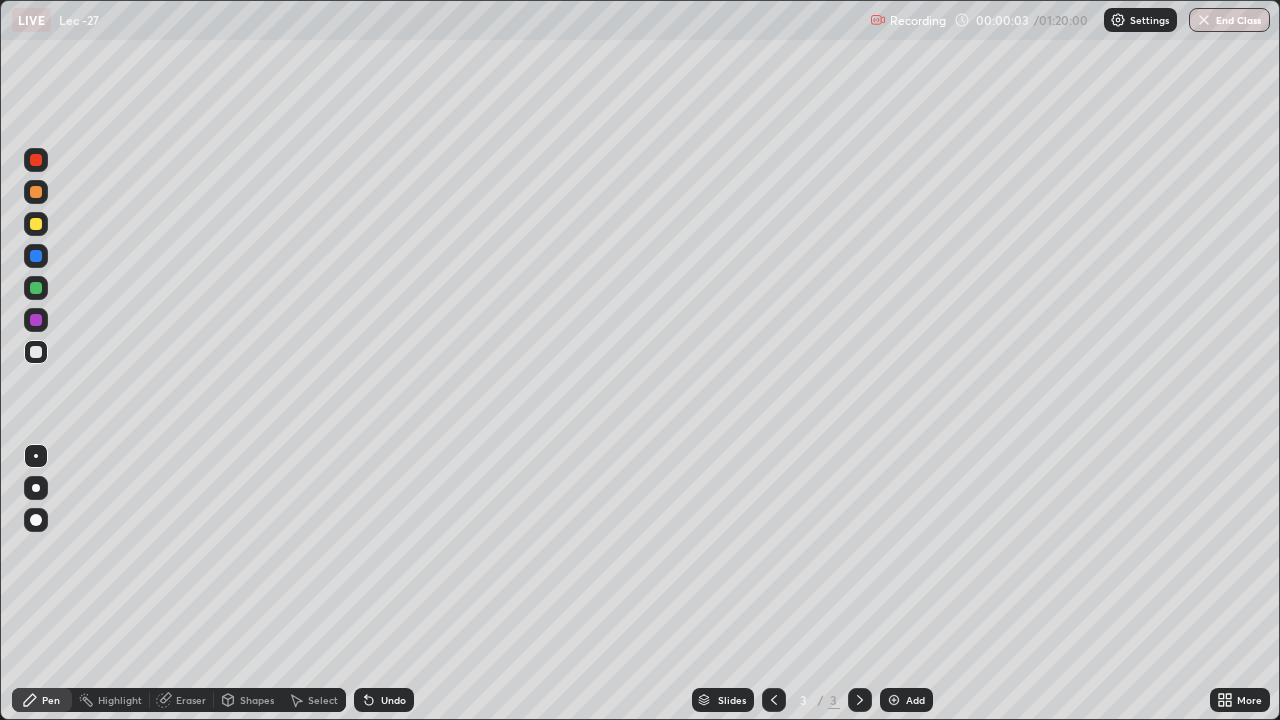 click at bounding box center (36, 352) 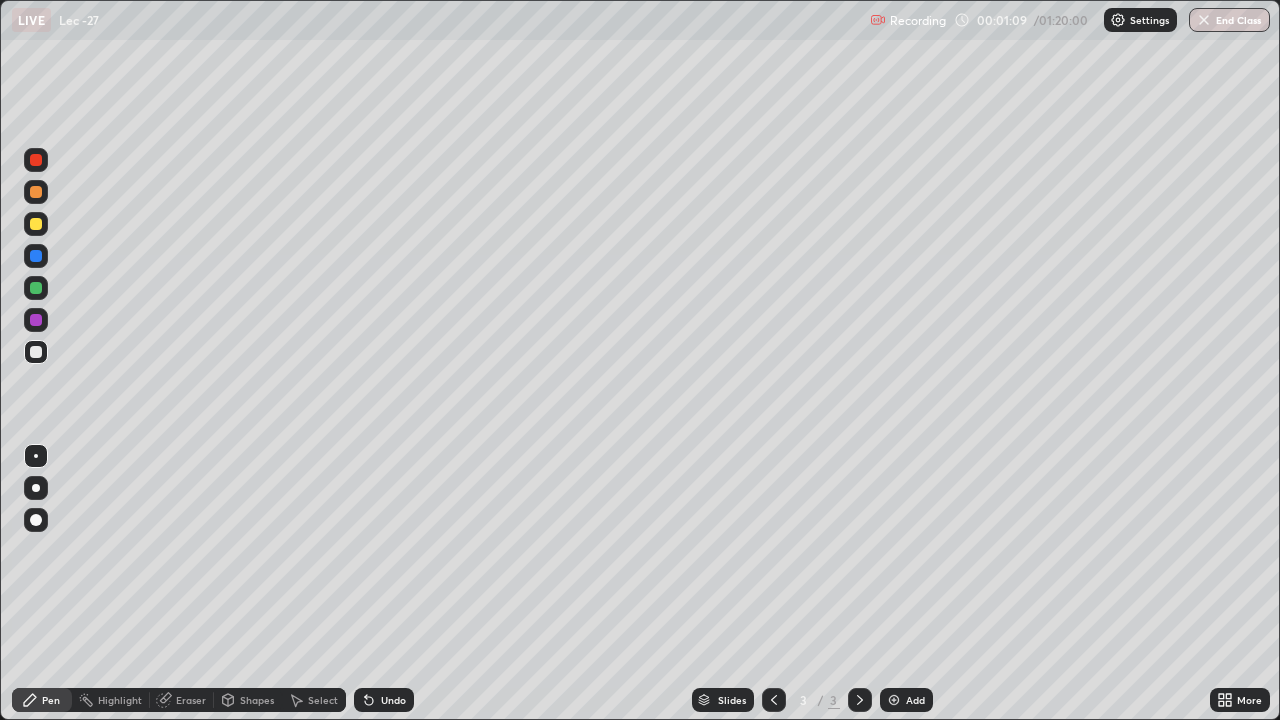 click on "Undo" at bounding box center (384, 700) 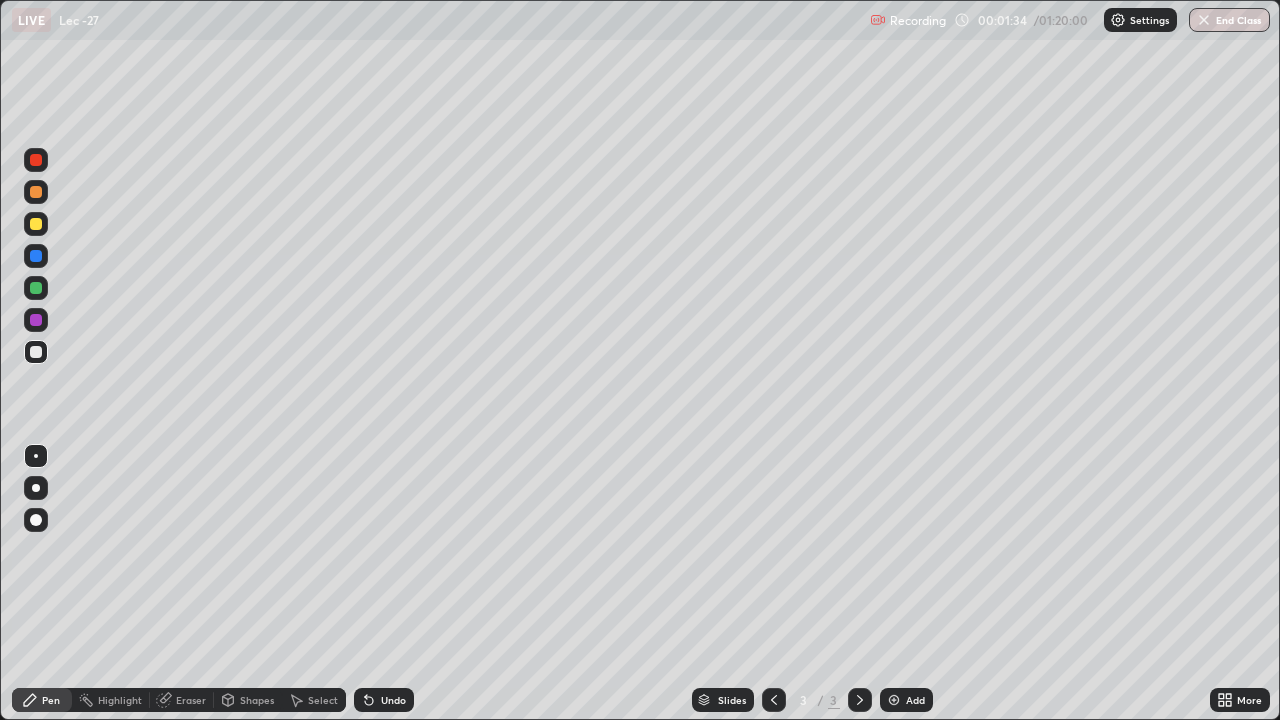 click at bounding box center [36, 288] 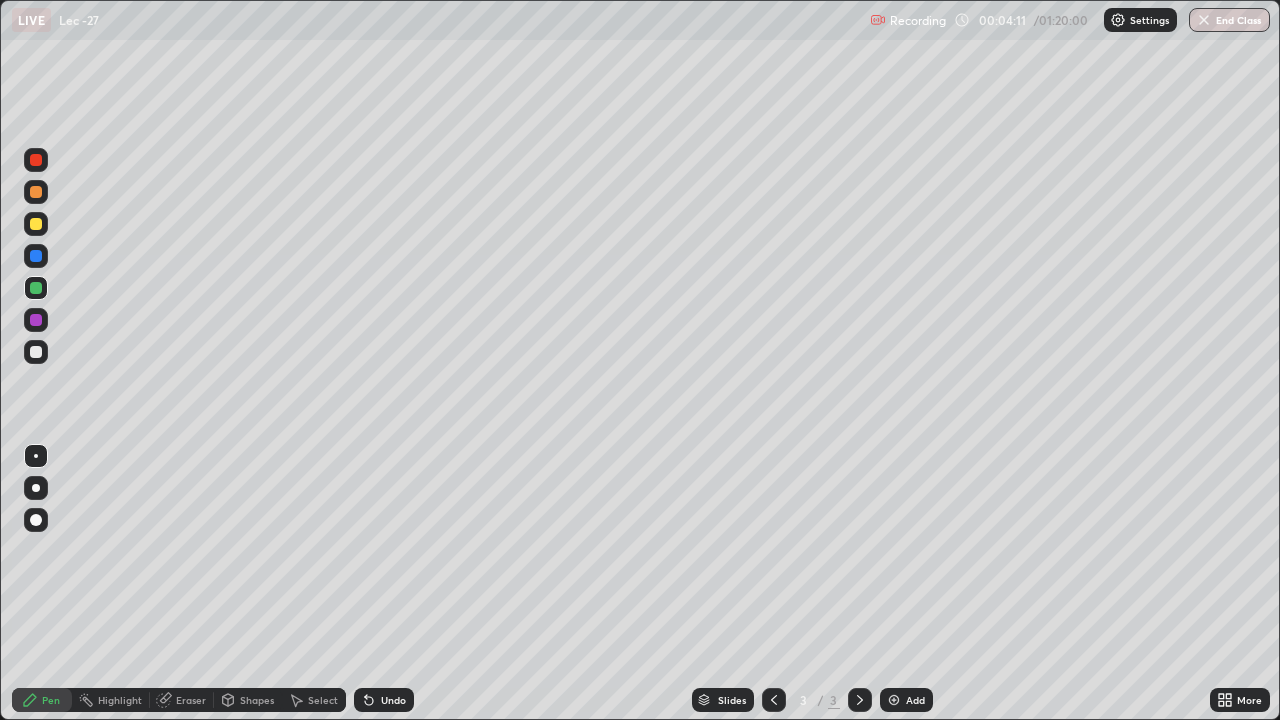 click on "Add" at bounding box center (915, 700) 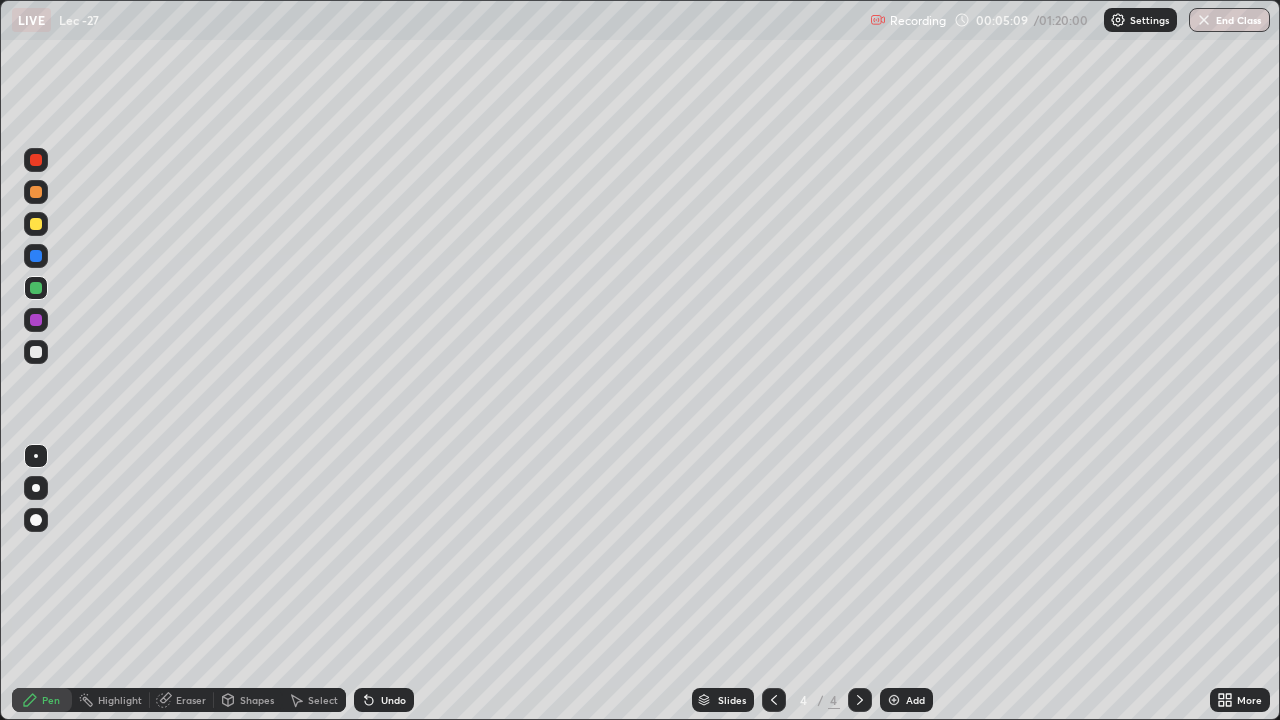 click on "Undo" at bounding box center (384, 700) 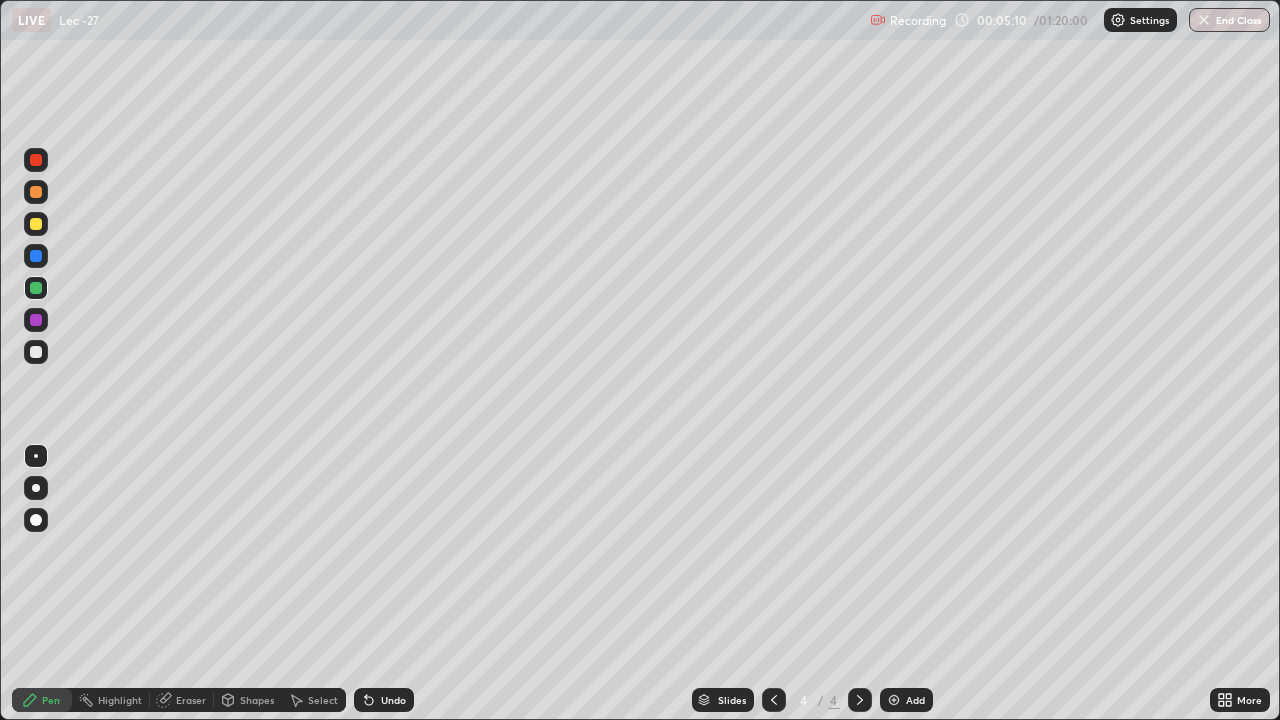 click on "Undo" at bounding box center [384, 700] 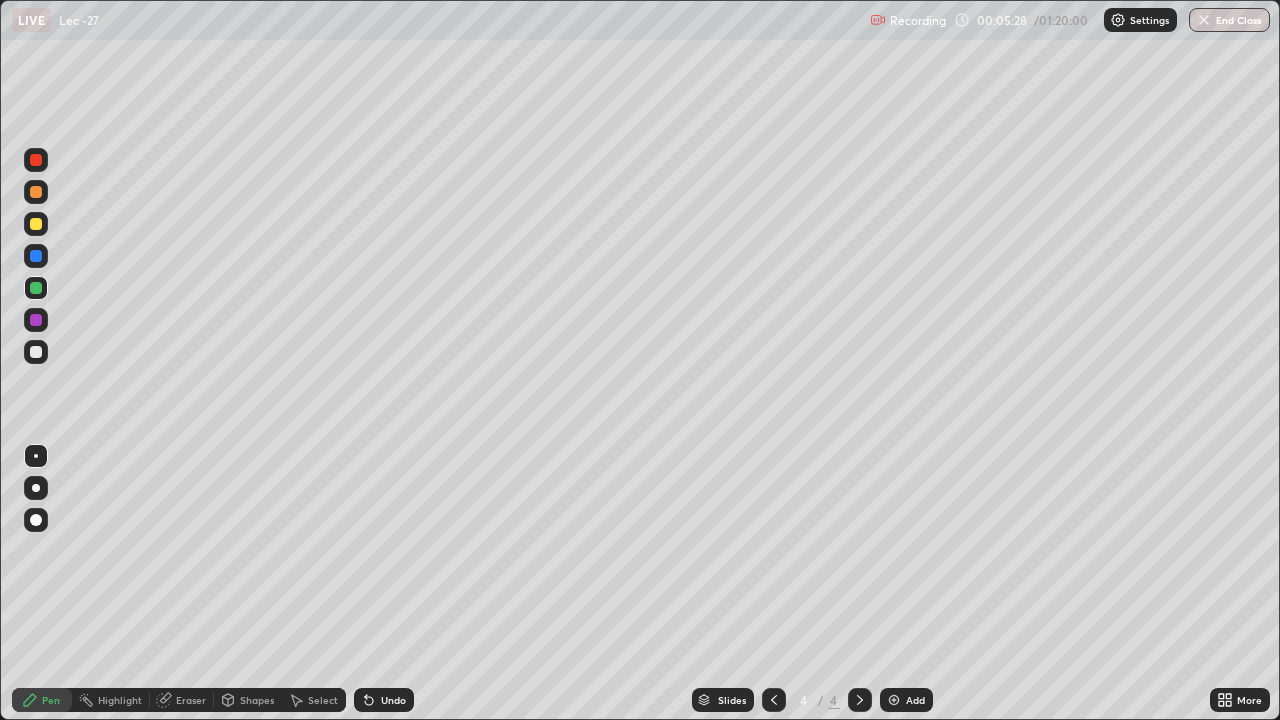 click on "Undo" at bounding box center [393, 700] 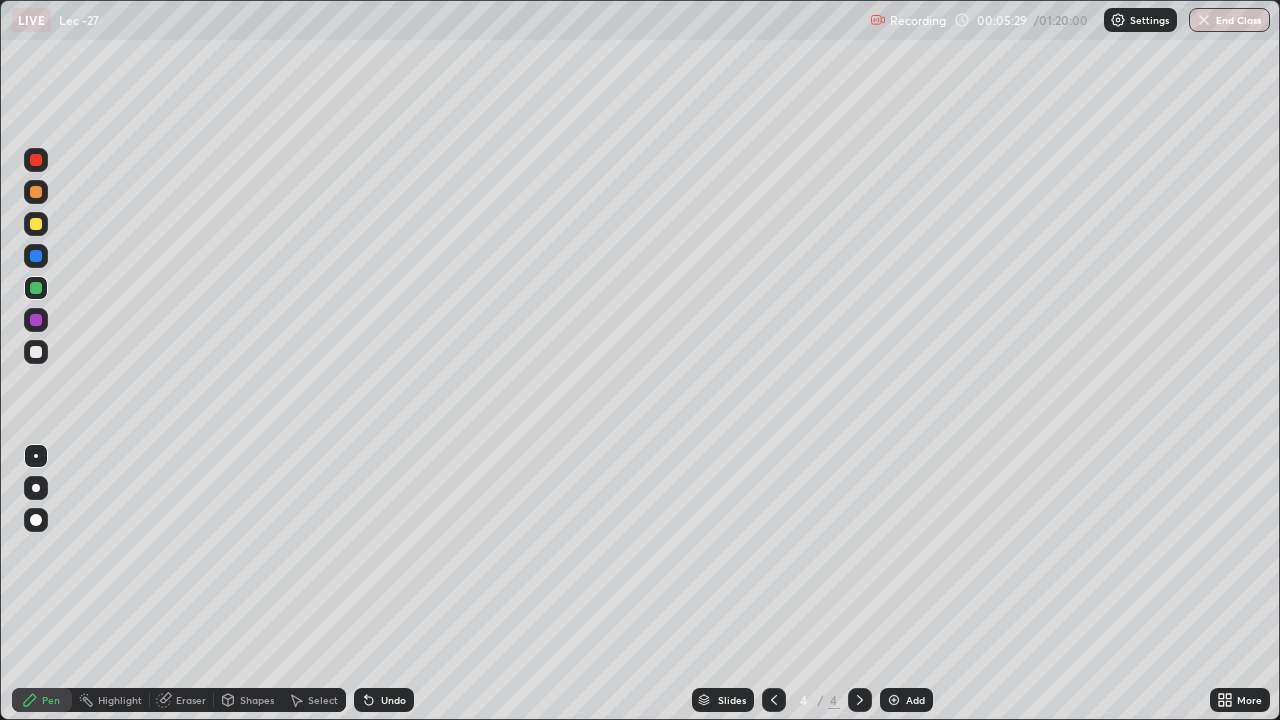 click on "Undo" at bounding box center (384, 700) 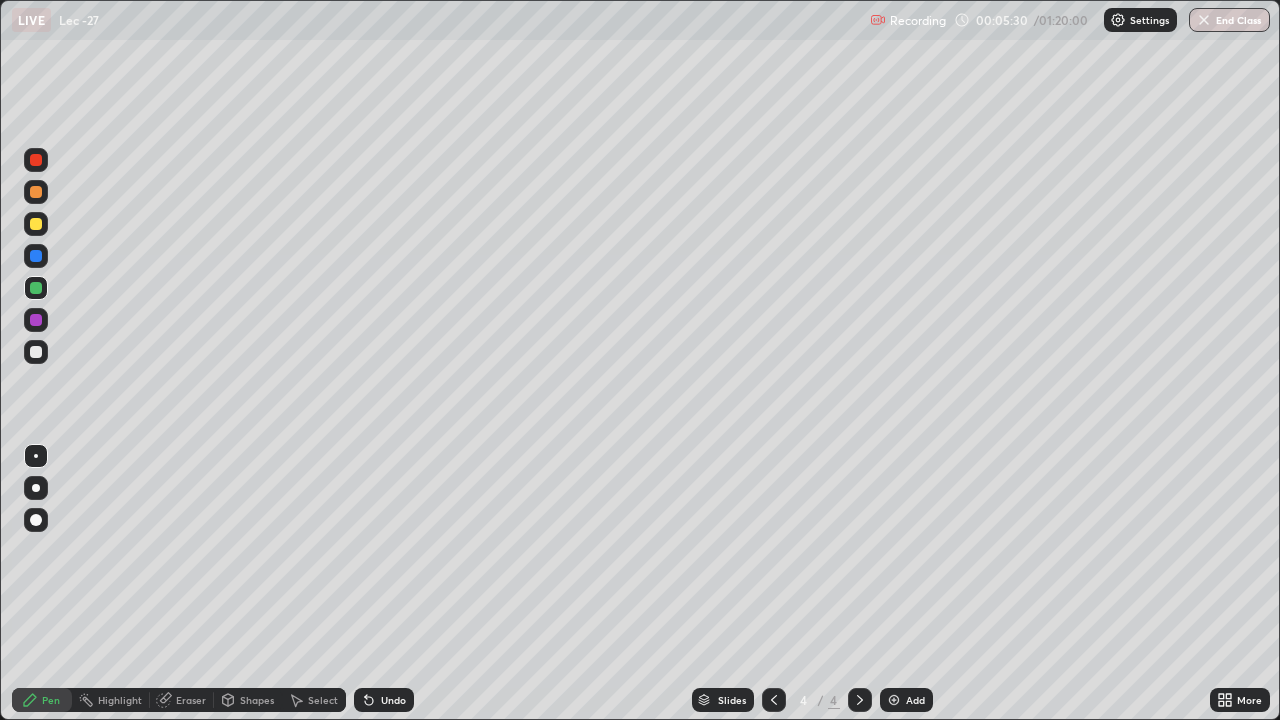 click on "Undo" at bounding box center (384, 700) 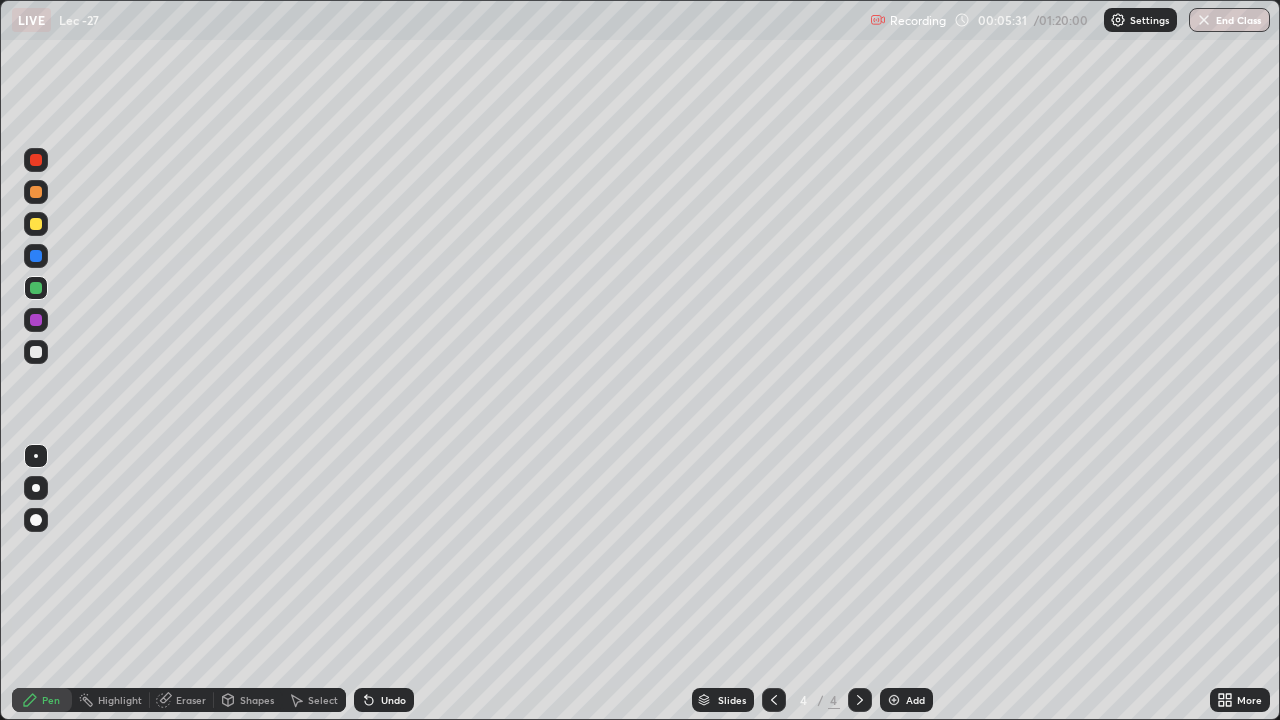 click on "Select" at bounding box center (314, 700) 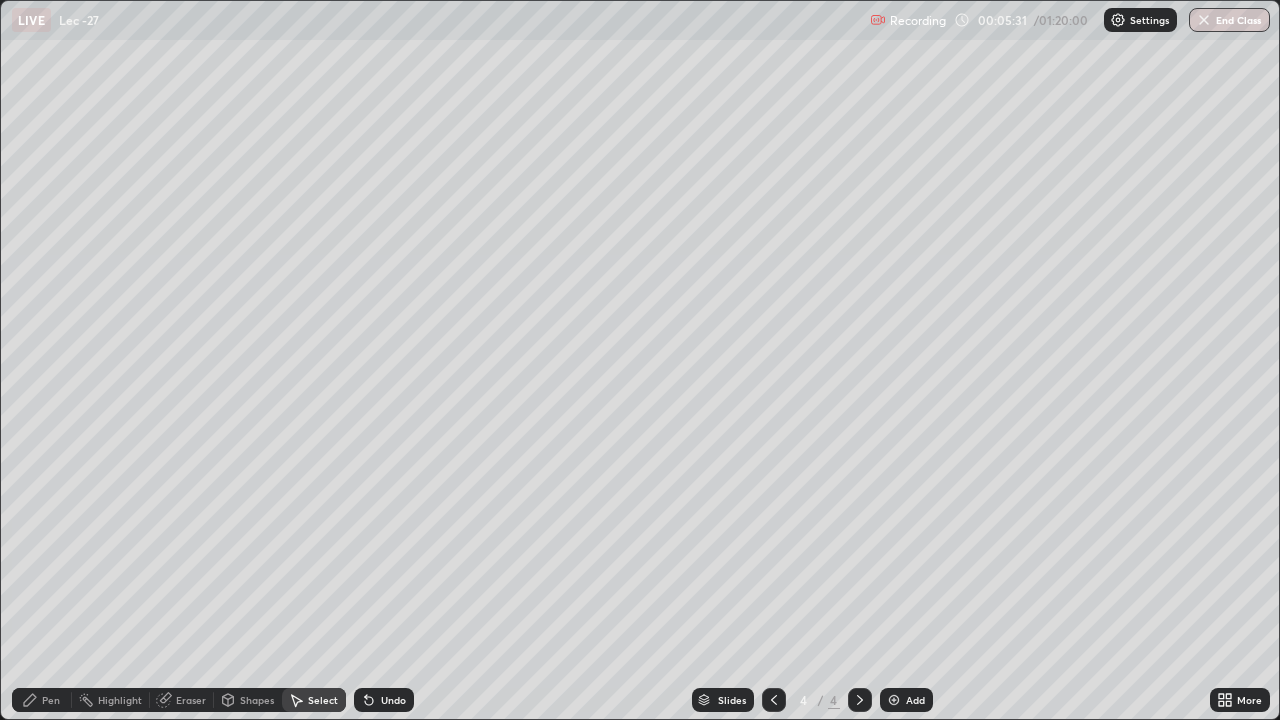 click on "Undo" at bounding box center [384, 700] 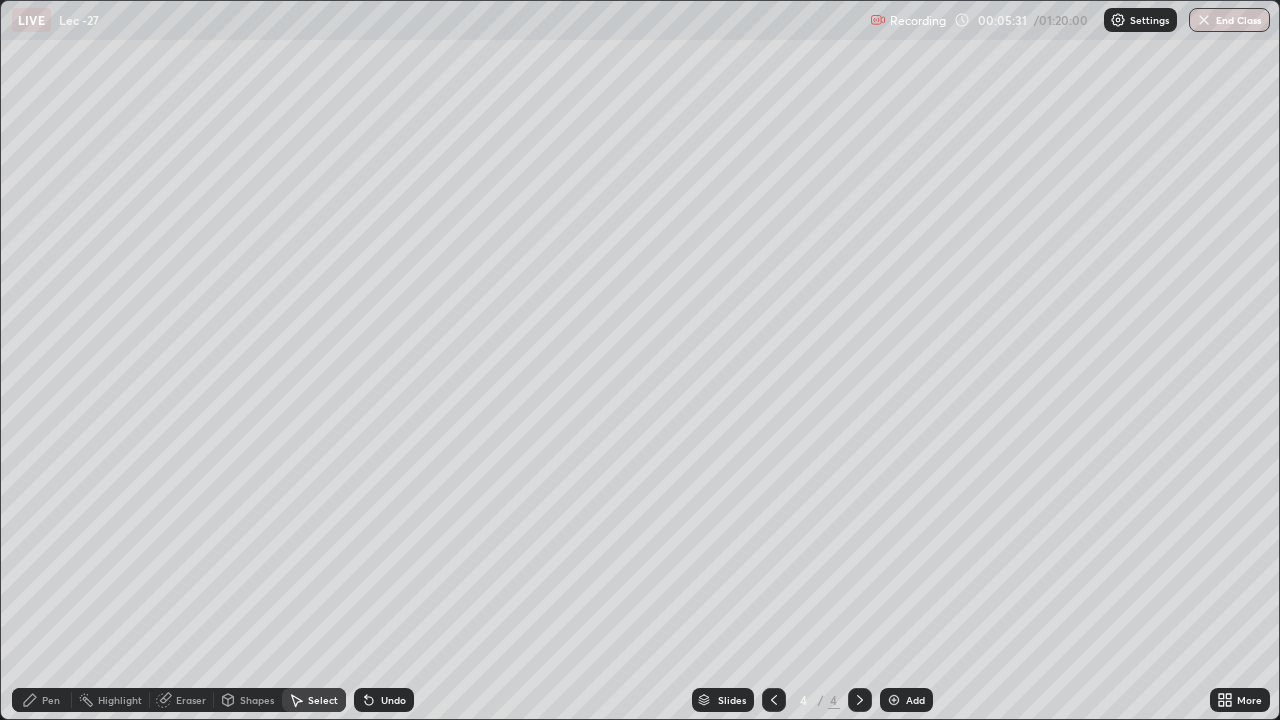 click on "Undo" at bounding box center (384, 700) 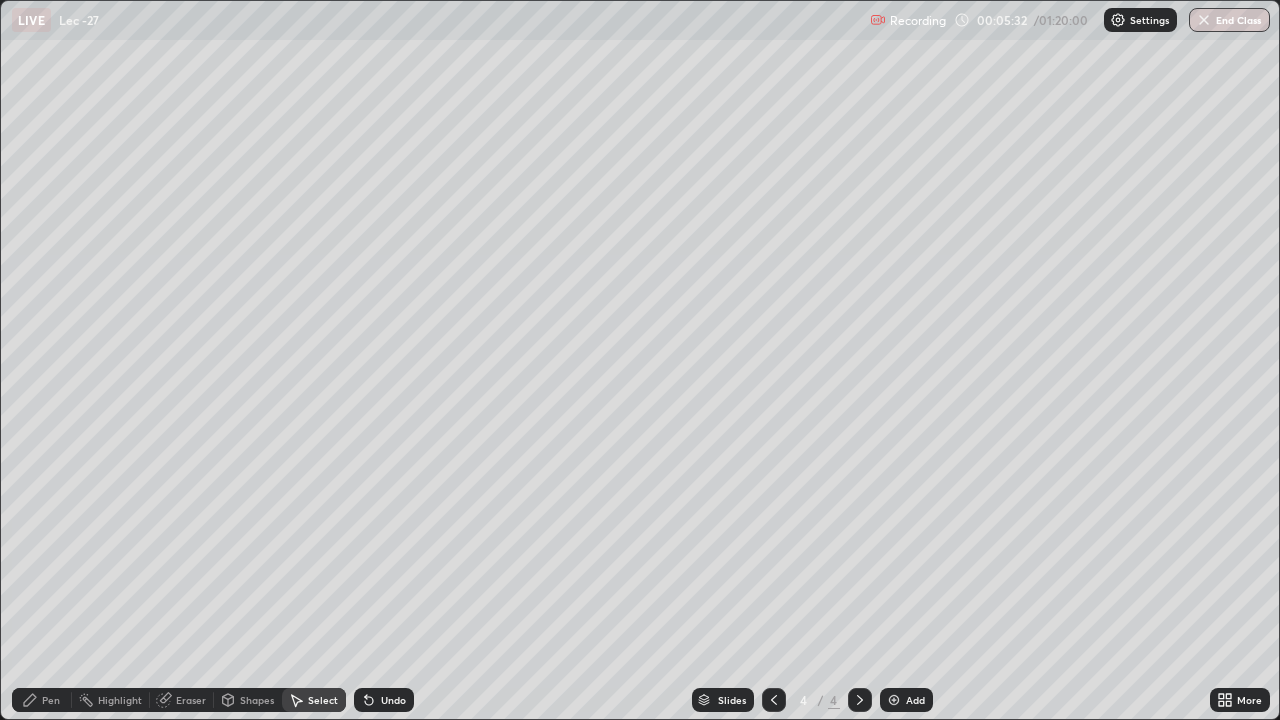click on "Undo" at bounding box center (384, 700) 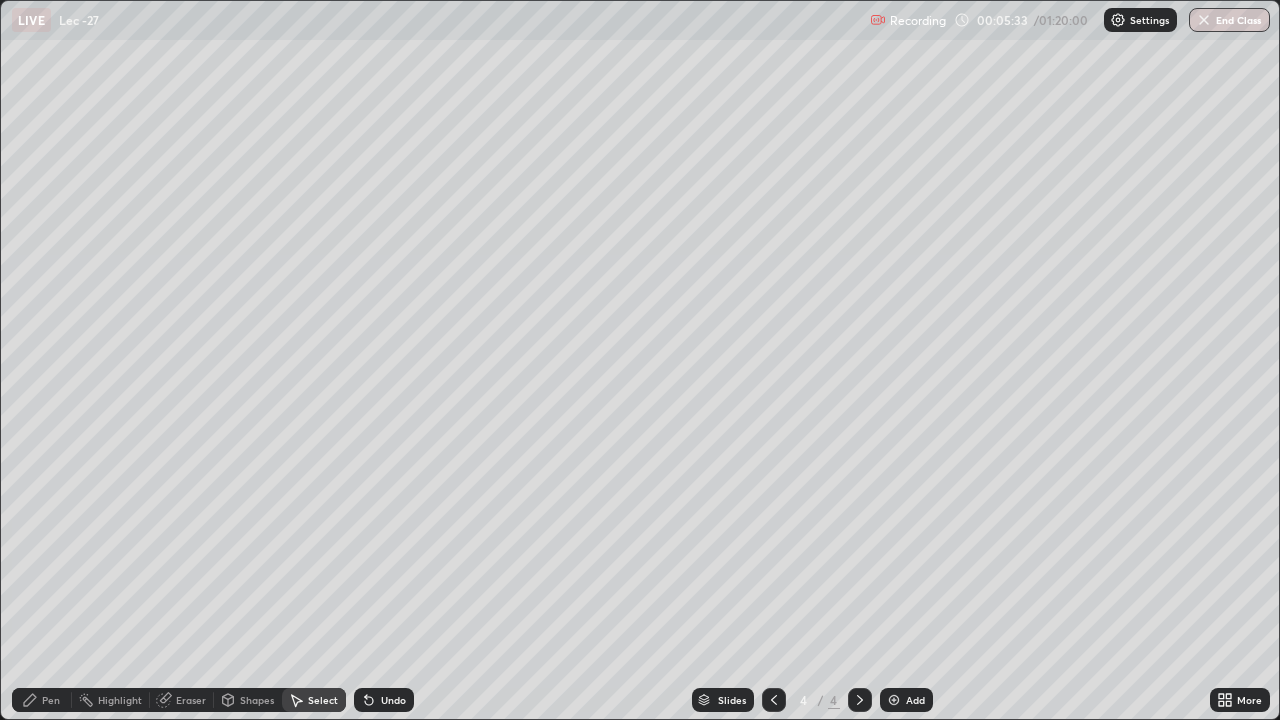 click on "Undo" at bounding box center [384, 700] 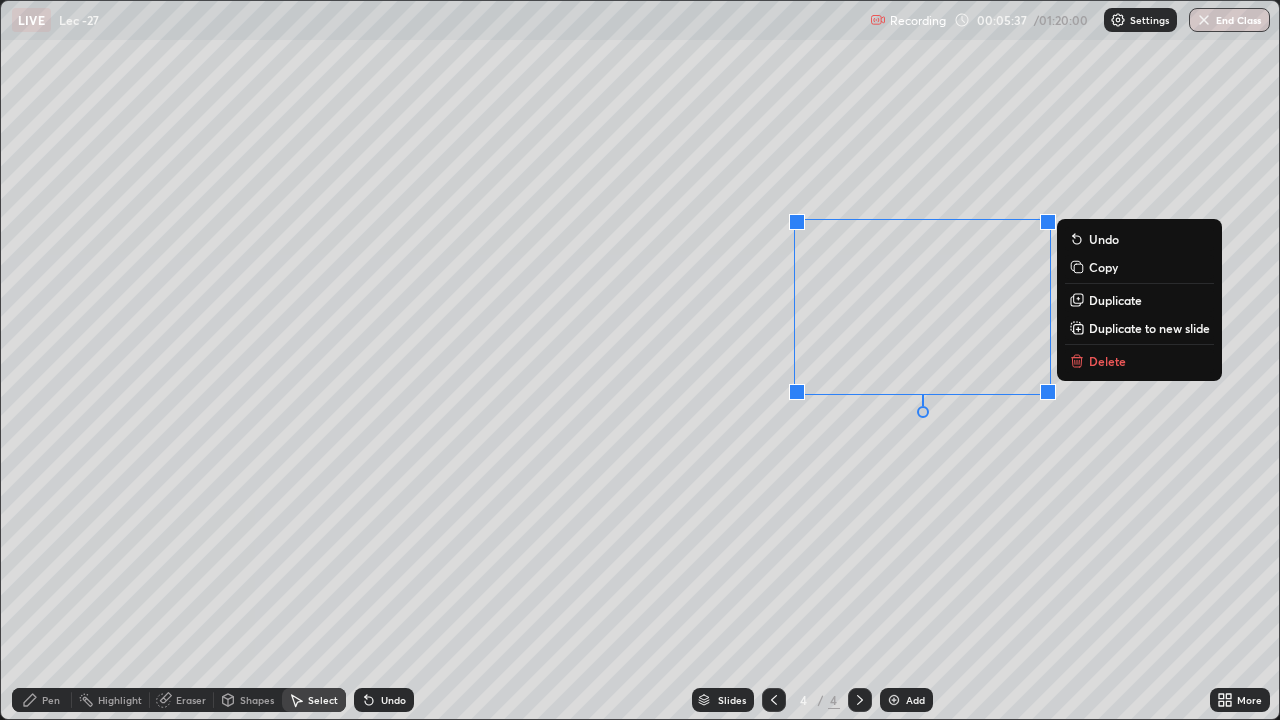 click on "Pen" at bounding box center [51, 700] 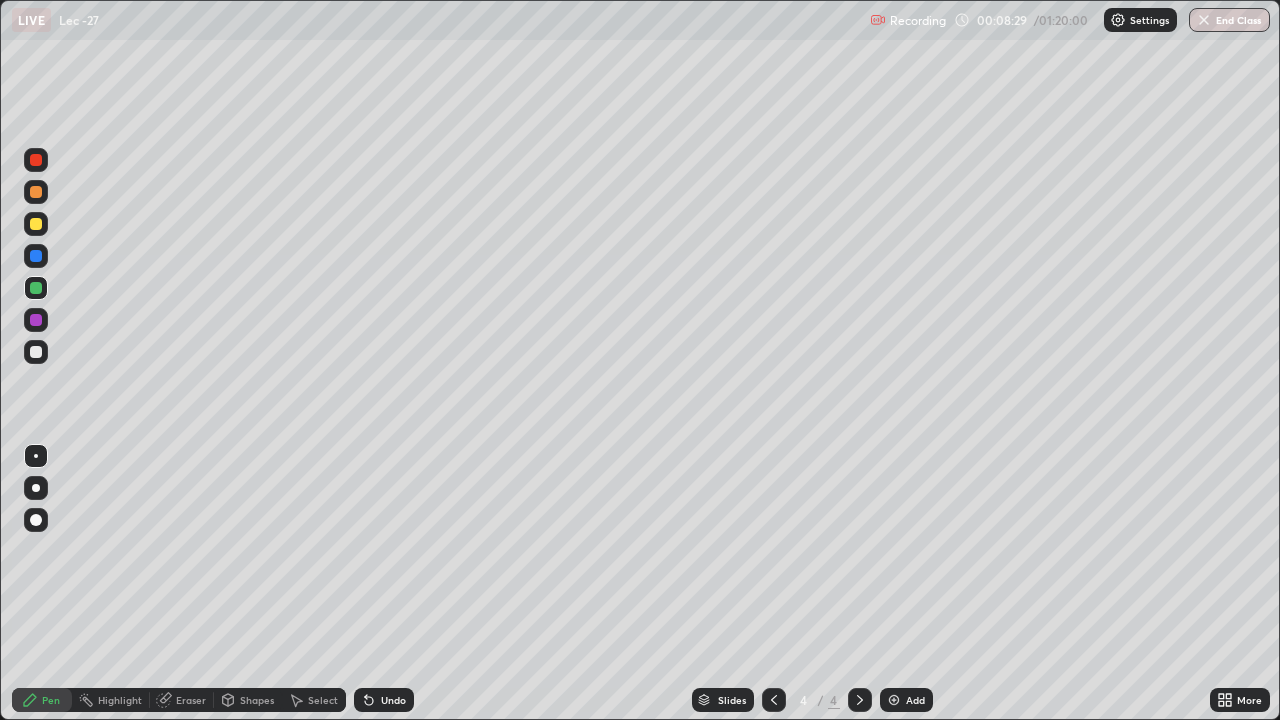 click on "Undo" at bounding box center [393, 700] 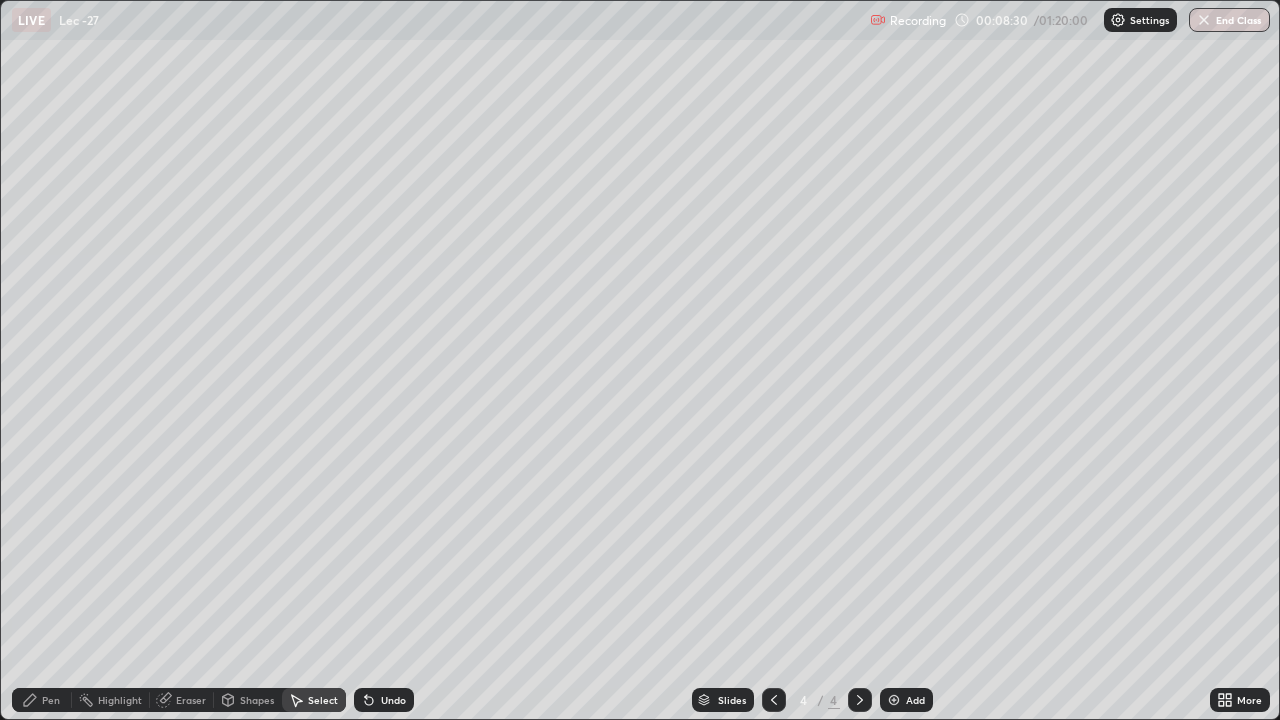 click on "Undo" at bounding box center [393, 700] 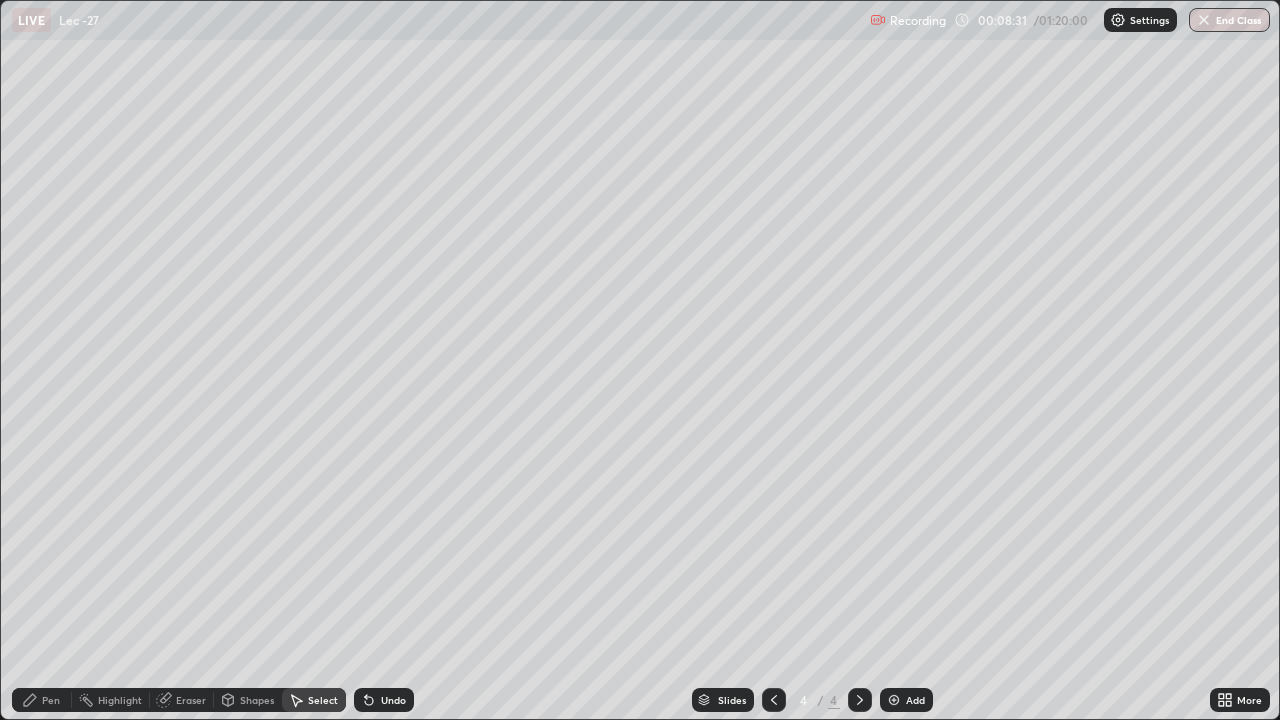 click 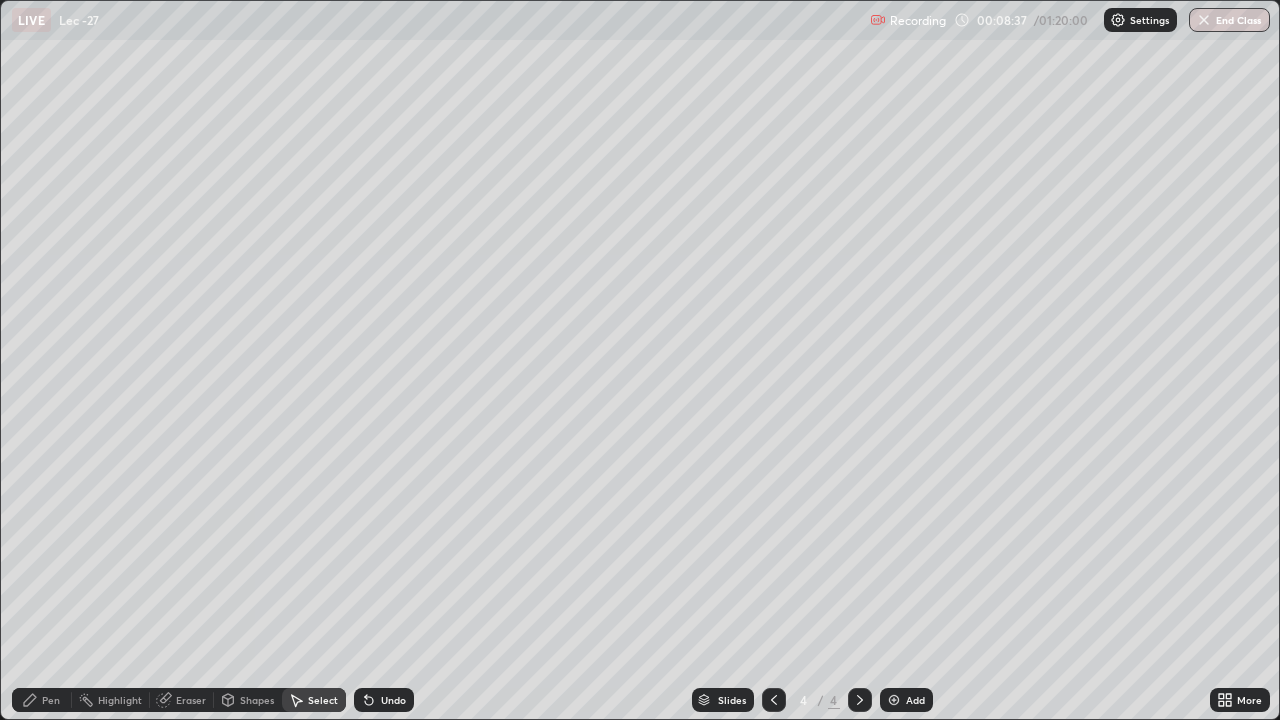 click on "Pen" at bounding box center [51, 700] 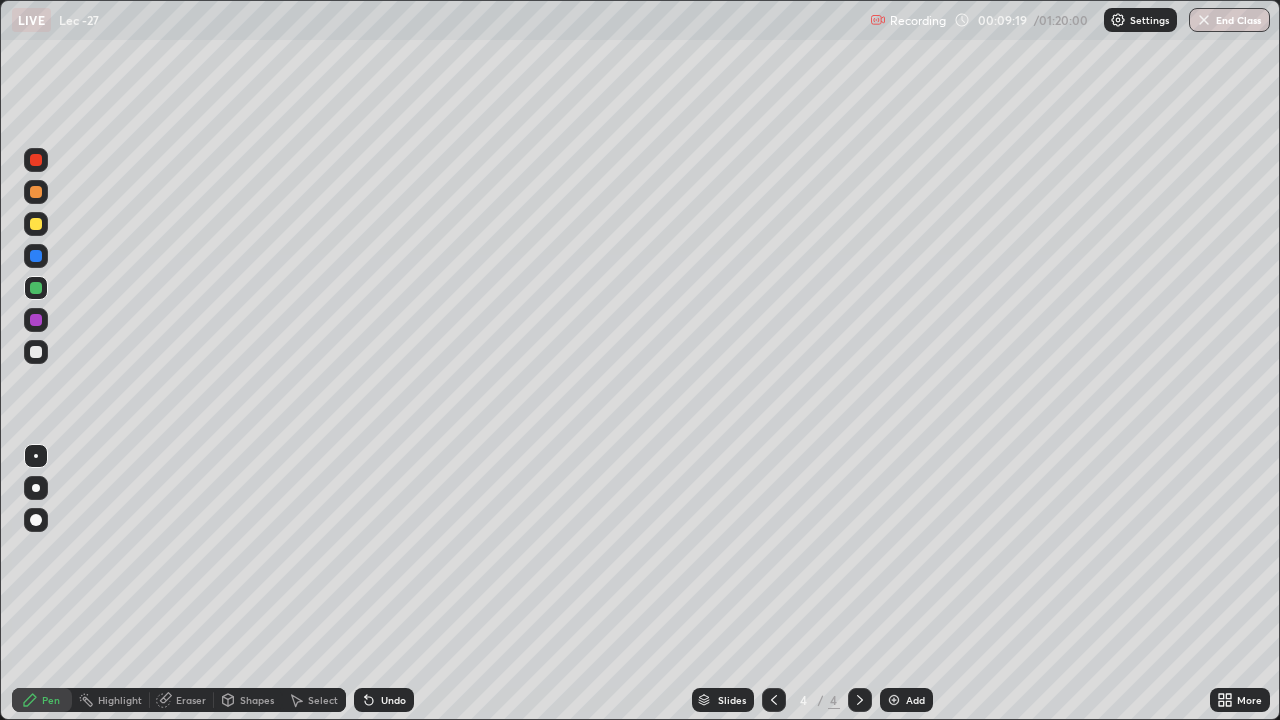 click on "Add" at bounding box center (915, 700) 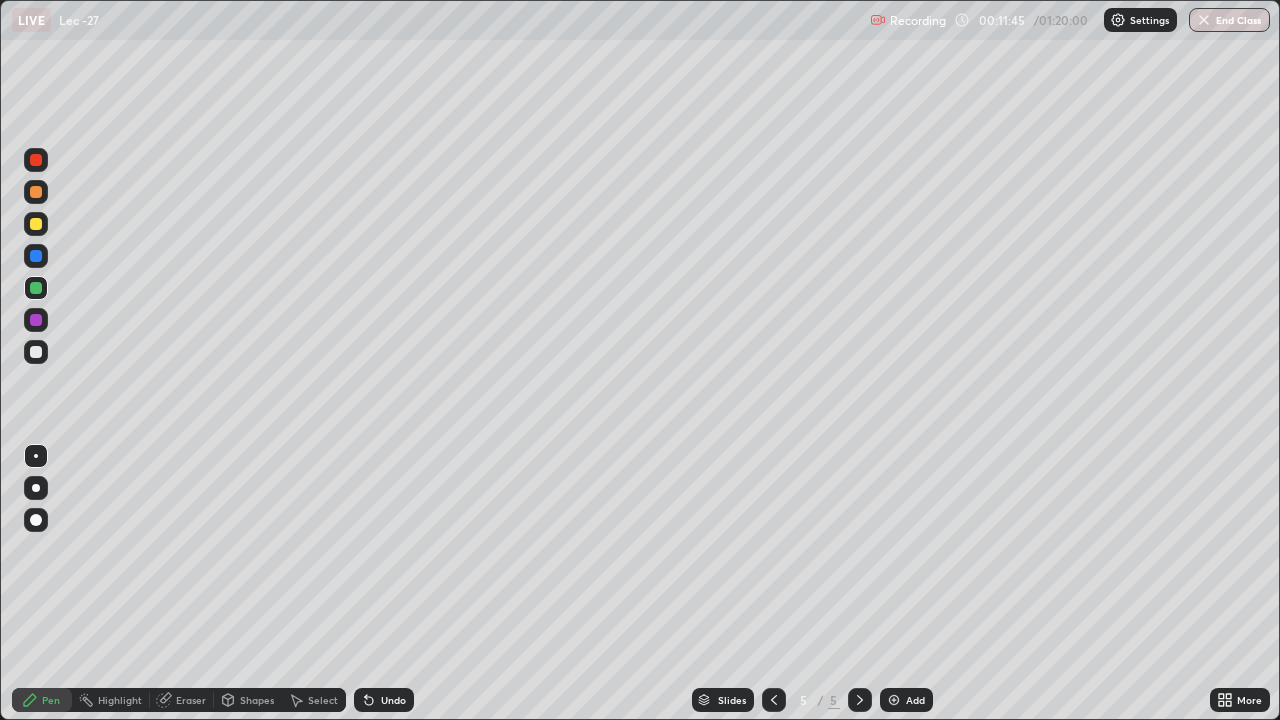 click on "Add" at bounding box center [906, 700] 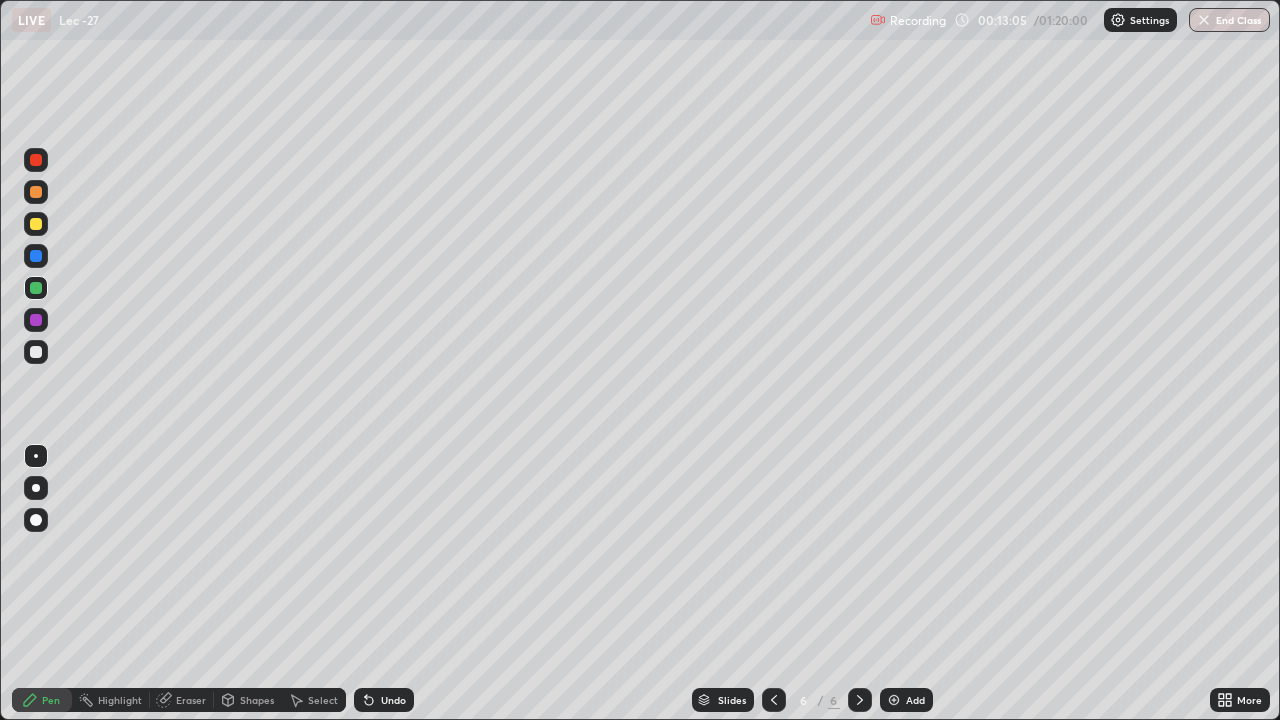click at bounding box center [894, 700] 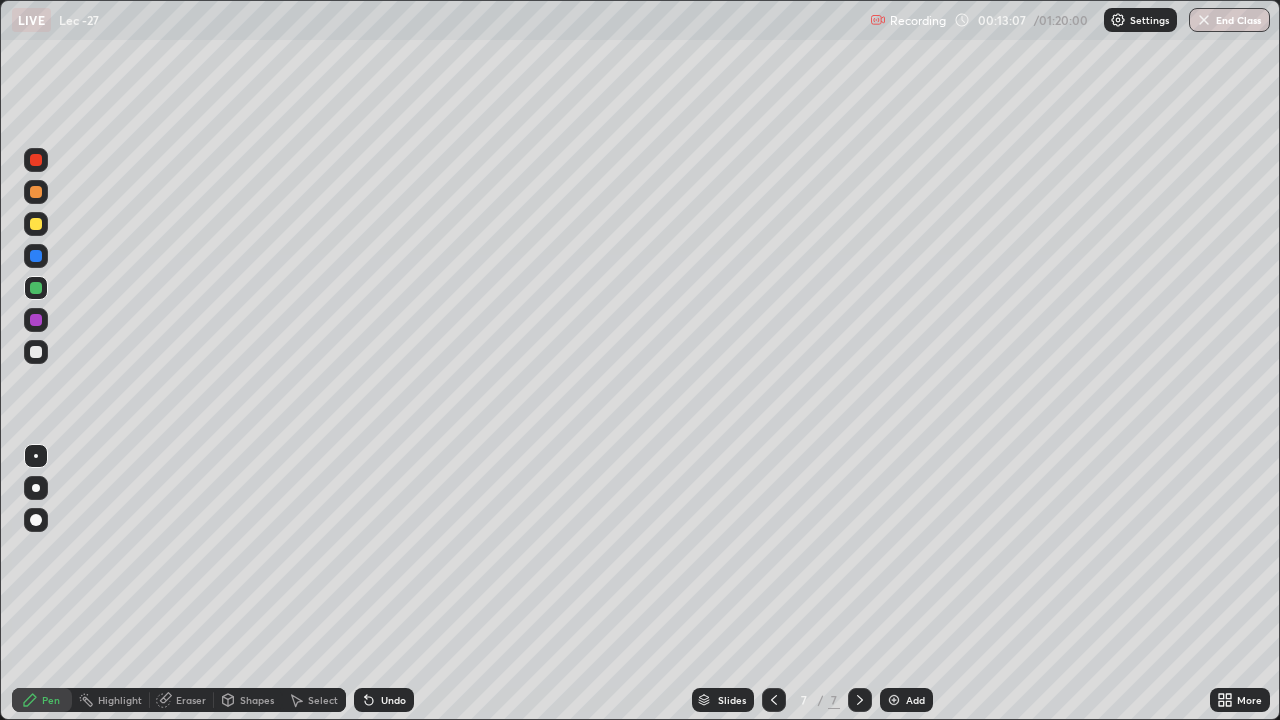 click at bounding box center [36, 352] 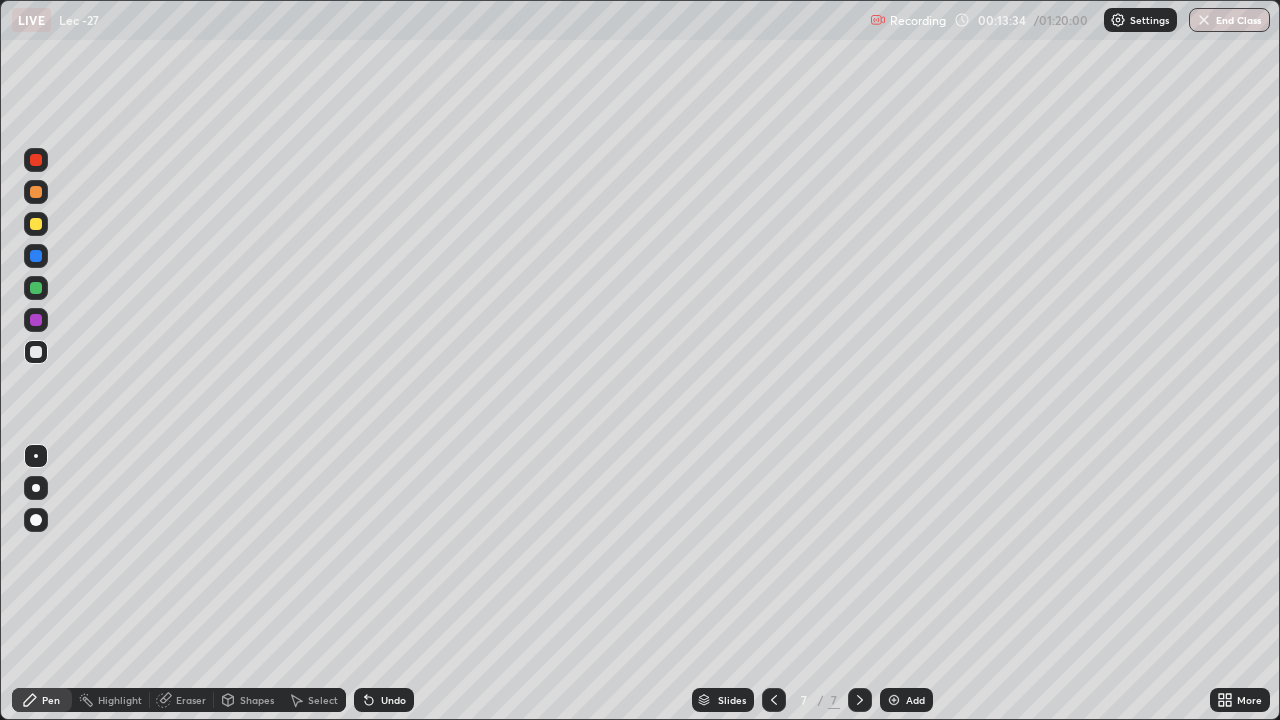 click on "Undo" at bounding box center (393, 700) 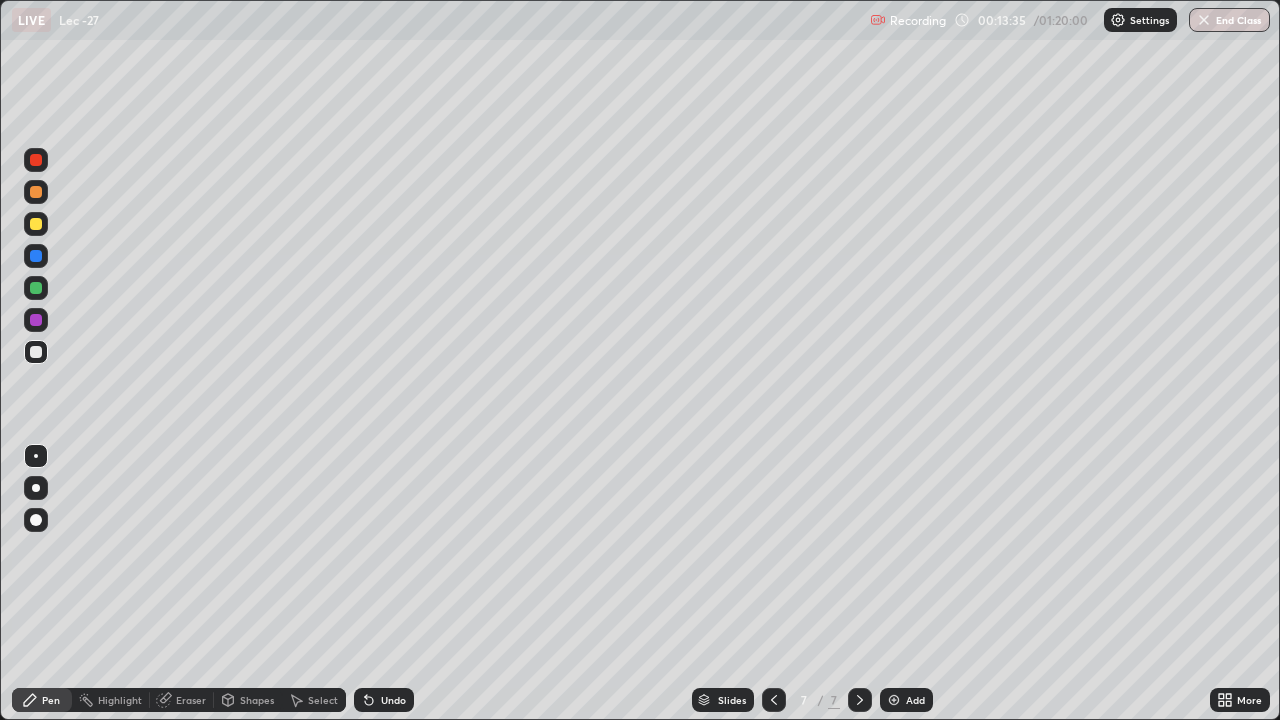 click on "Undo" at bounding box center [393, 700] 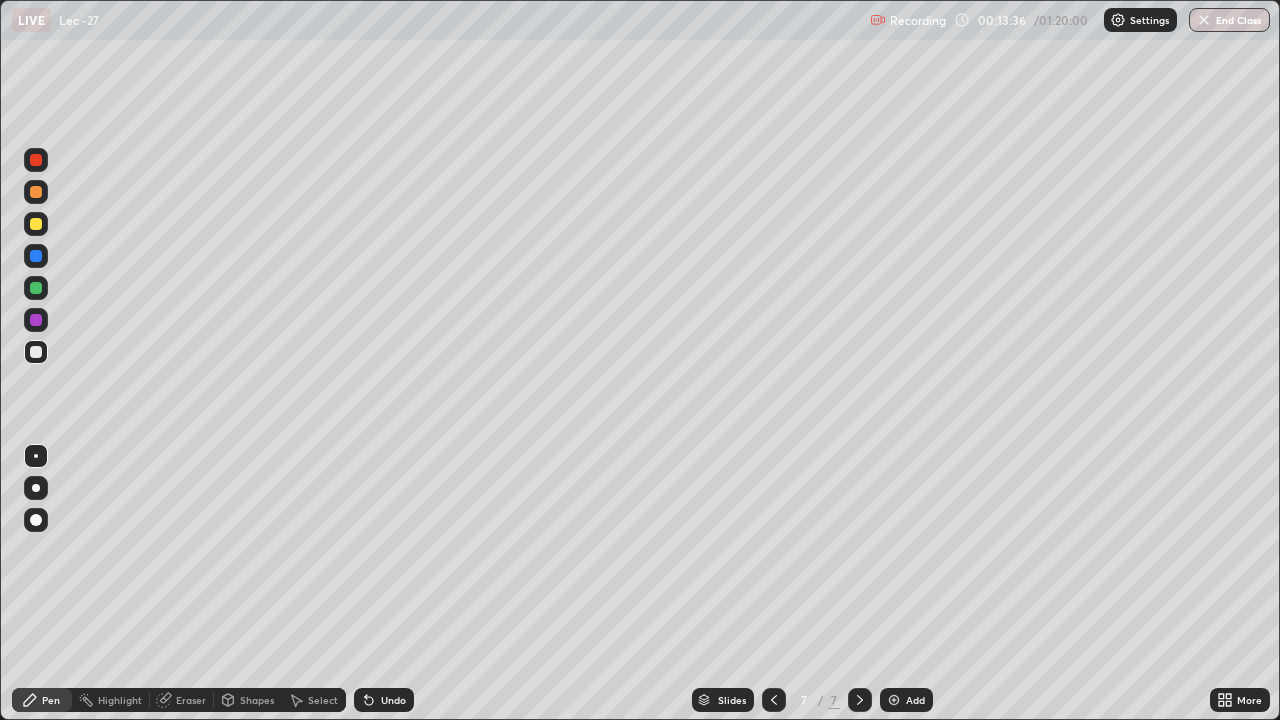 click on "Undo" at bounding box center (384, 700) 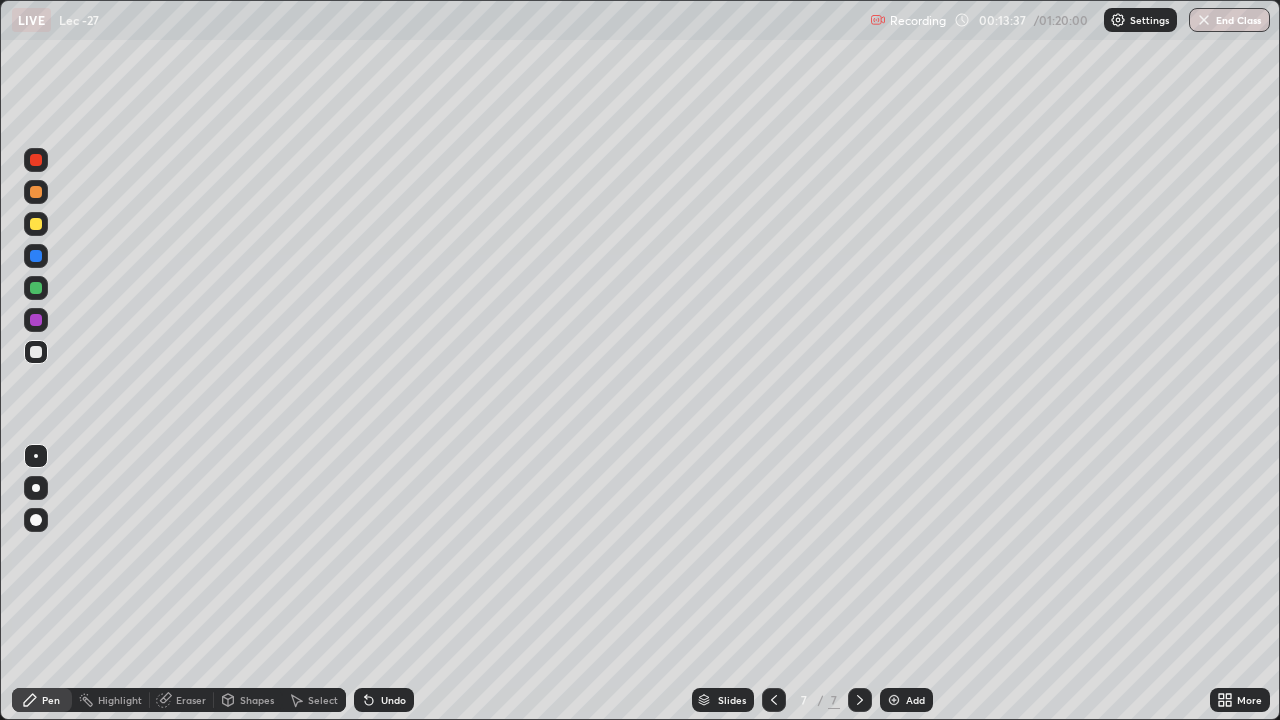 click on "Undo" at bounding box center [384, 700] 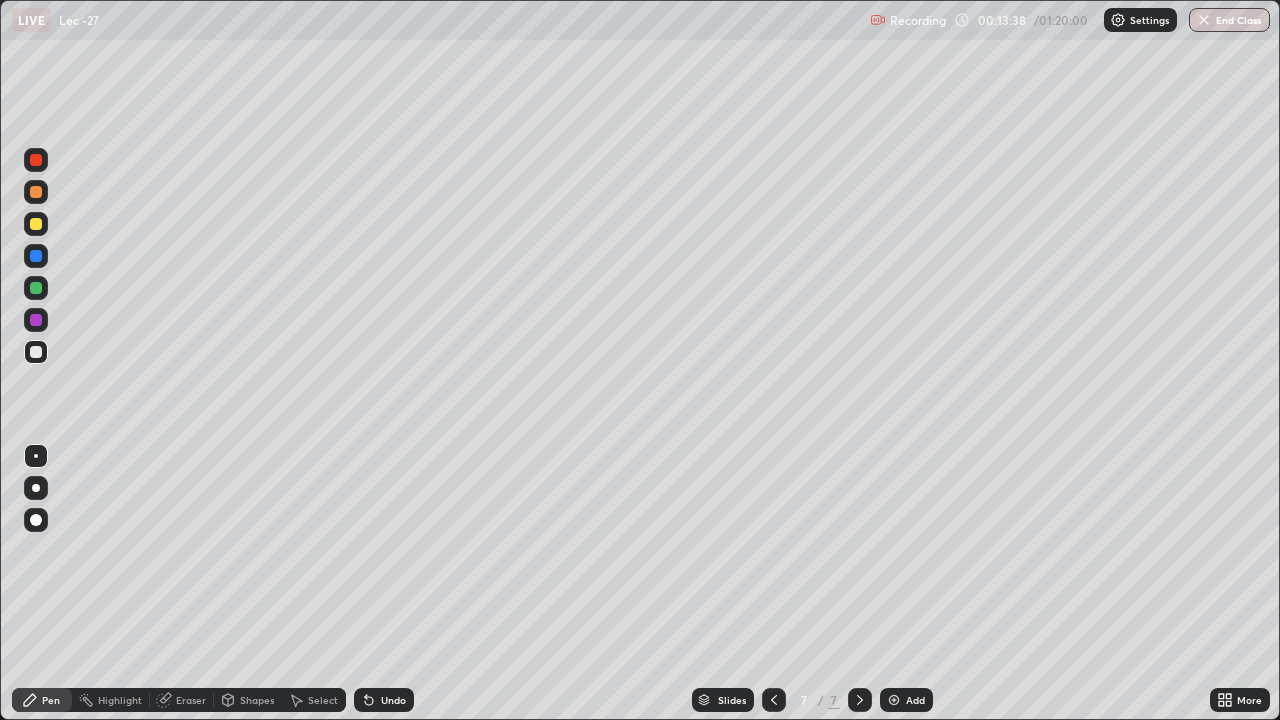 click on "Undo" at bounding box center [384, 700] 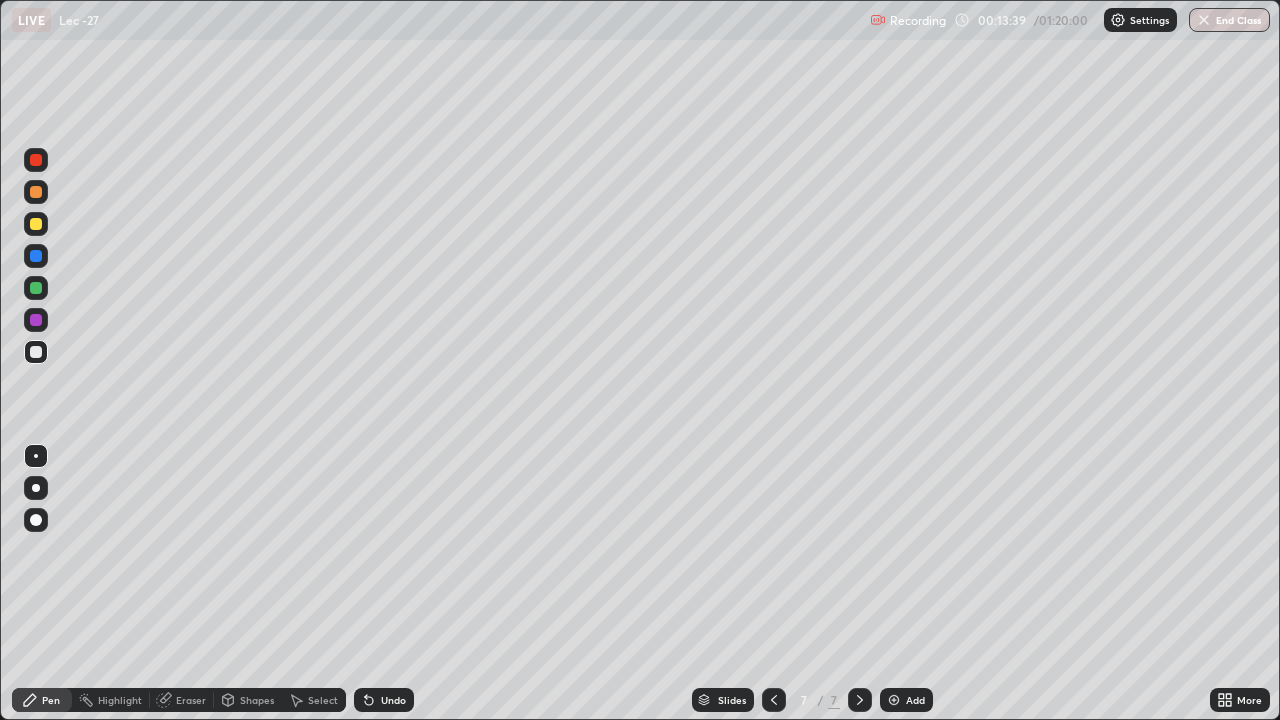 click on "Undo" at bounding box center [384, 700] 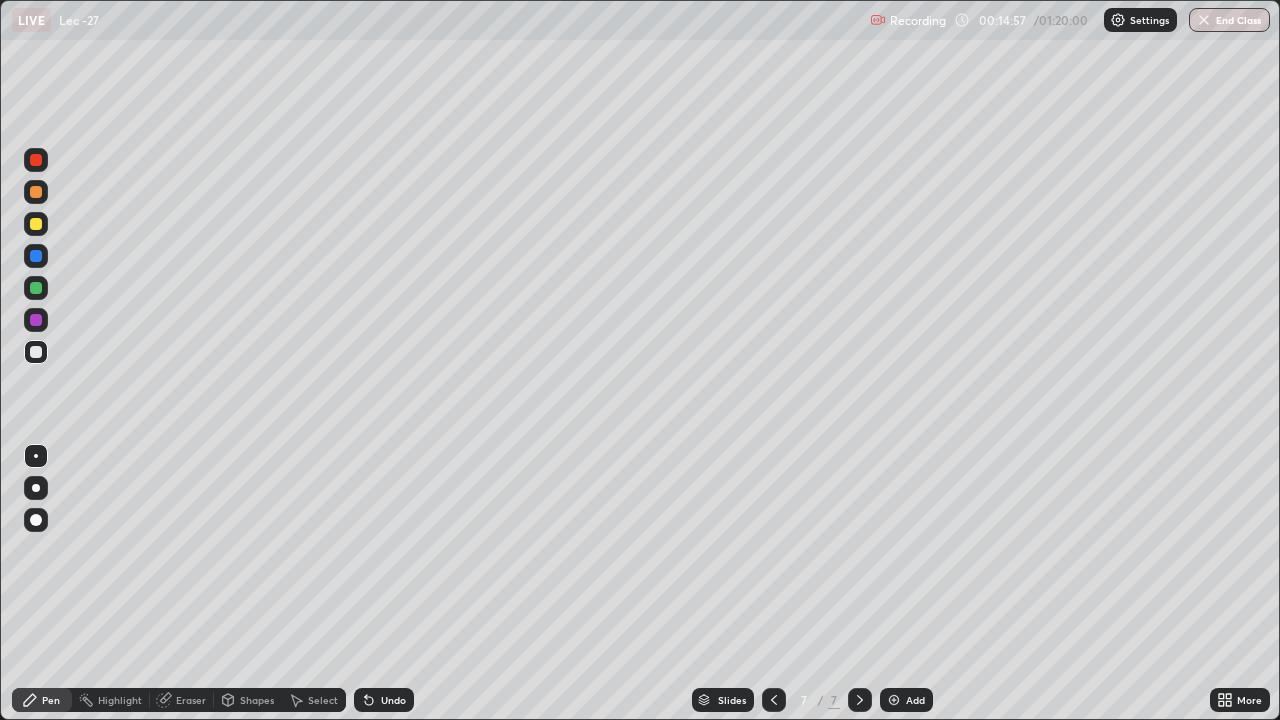 click on "Undo" at bounding box center (393, 700) 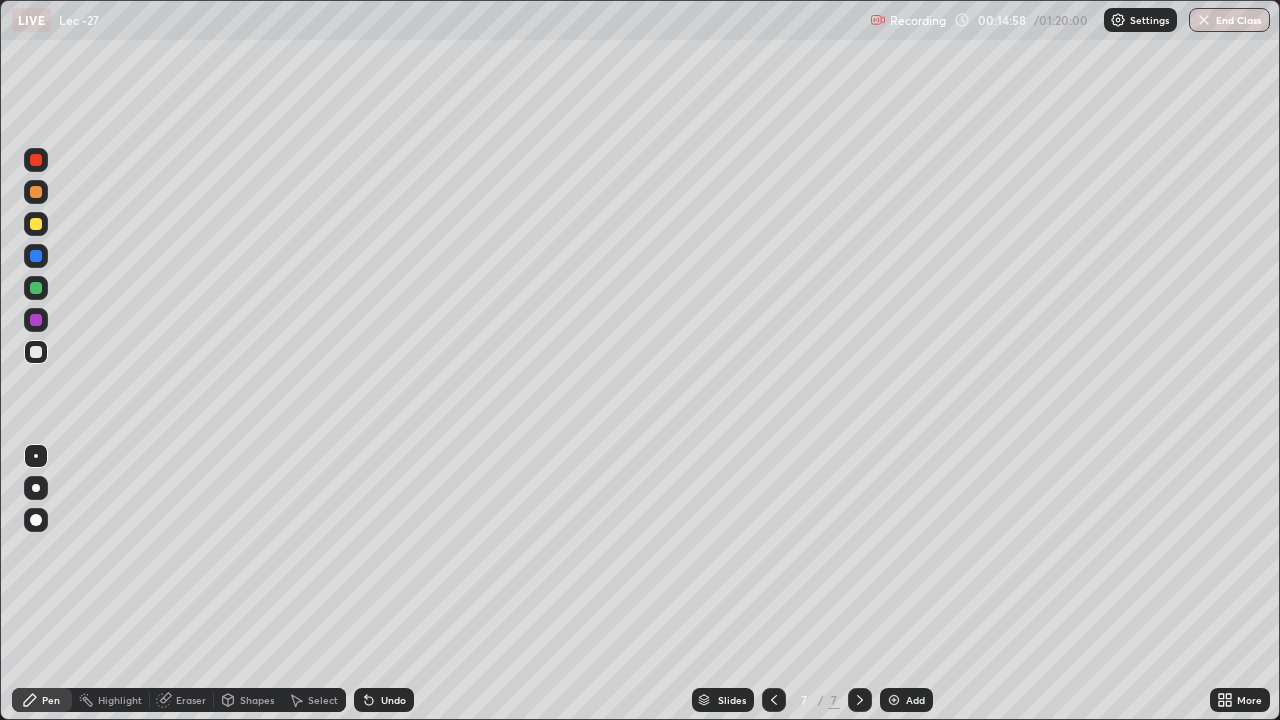 click on "Undo" at bounding box center [384, 700] 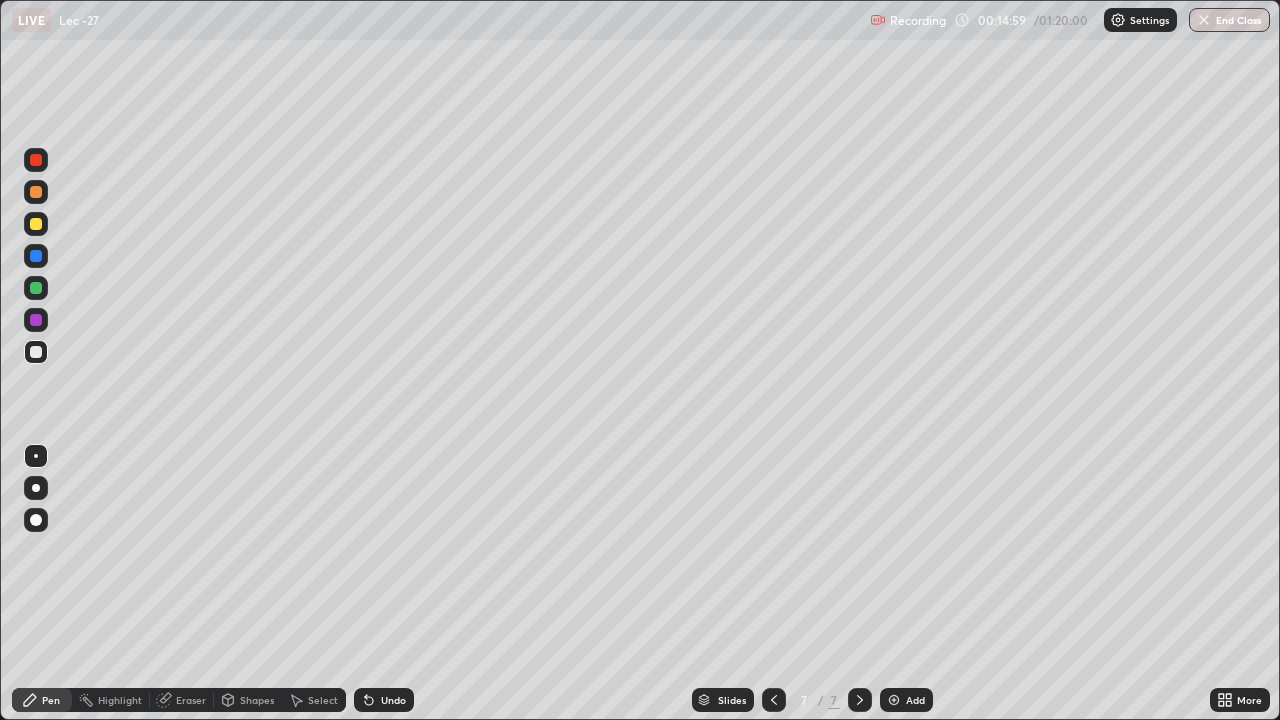 click on "Undo" at bounding box center (384, 700) 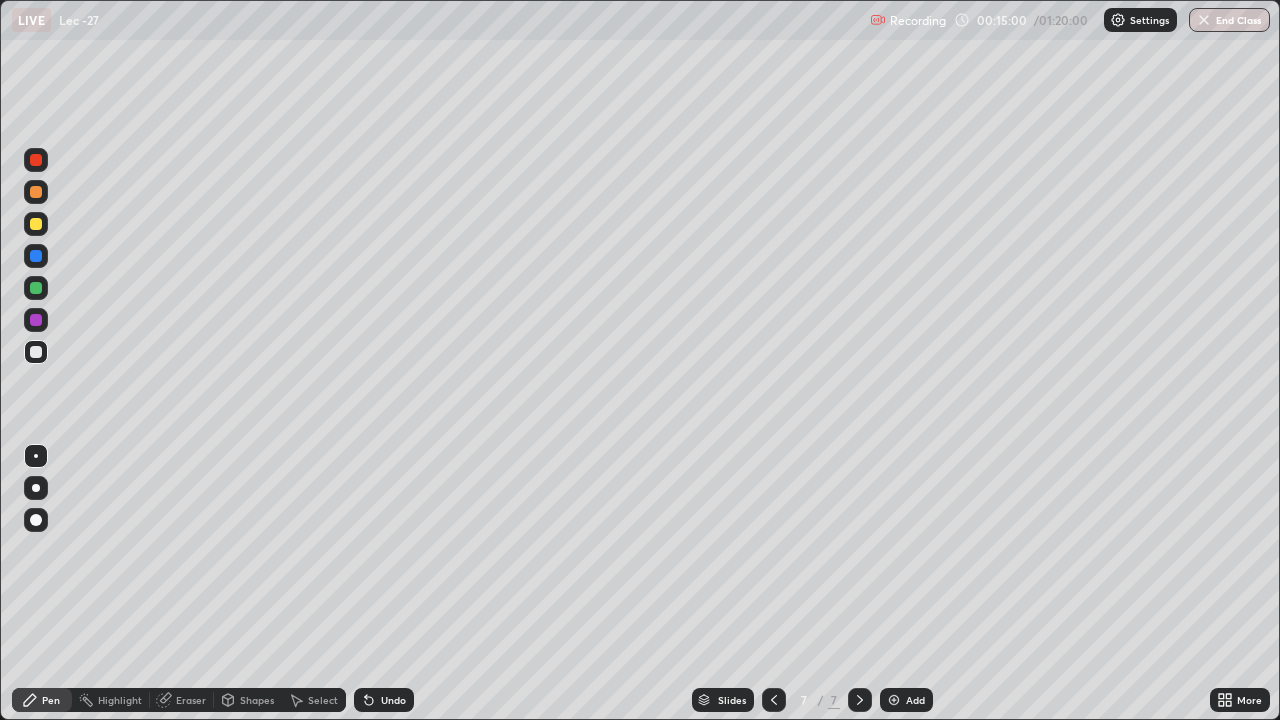click on "Undo" at bounding box center [384, 700] 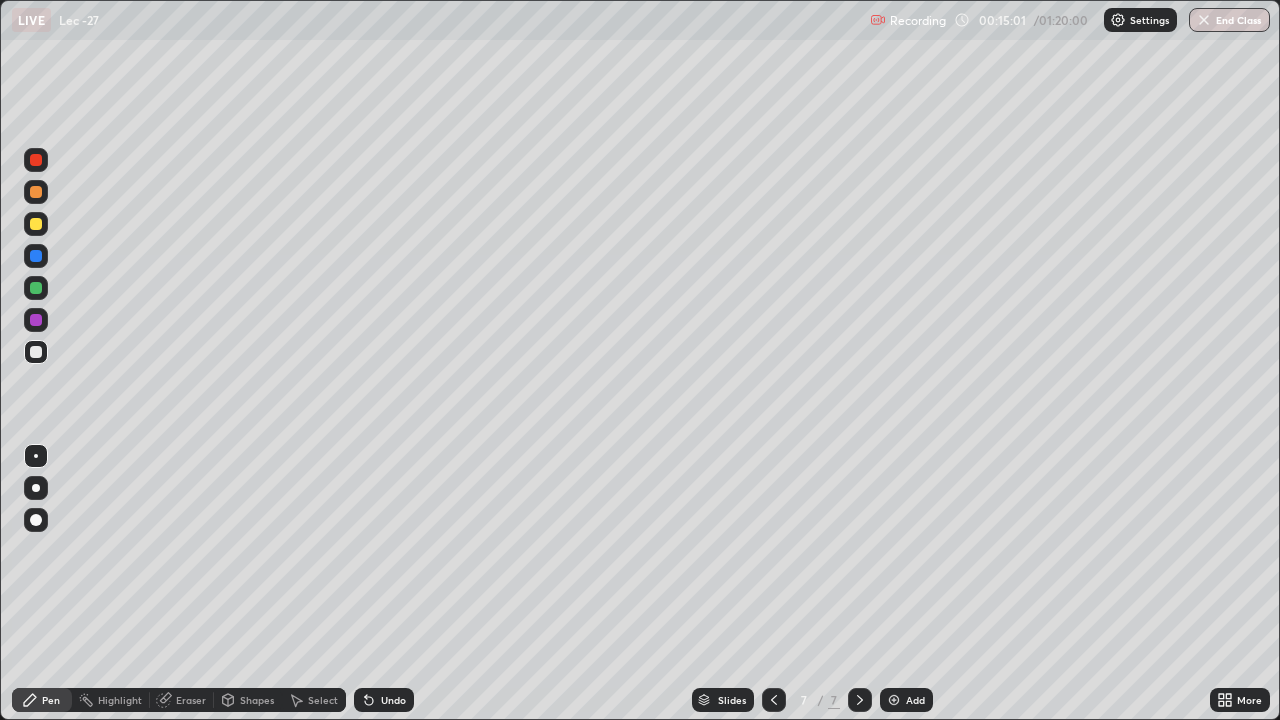 click on "Undo" at bounding box center (393, 700) 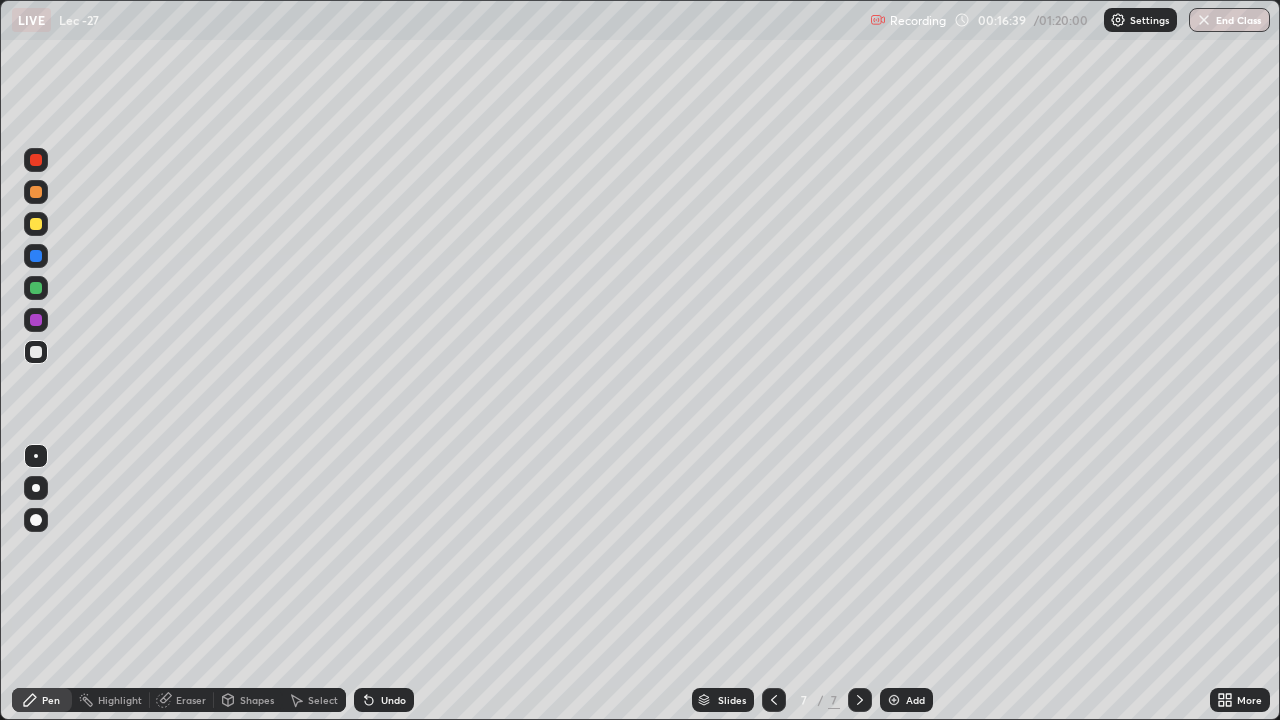 click on "Add" at bounding box center [915, 700] 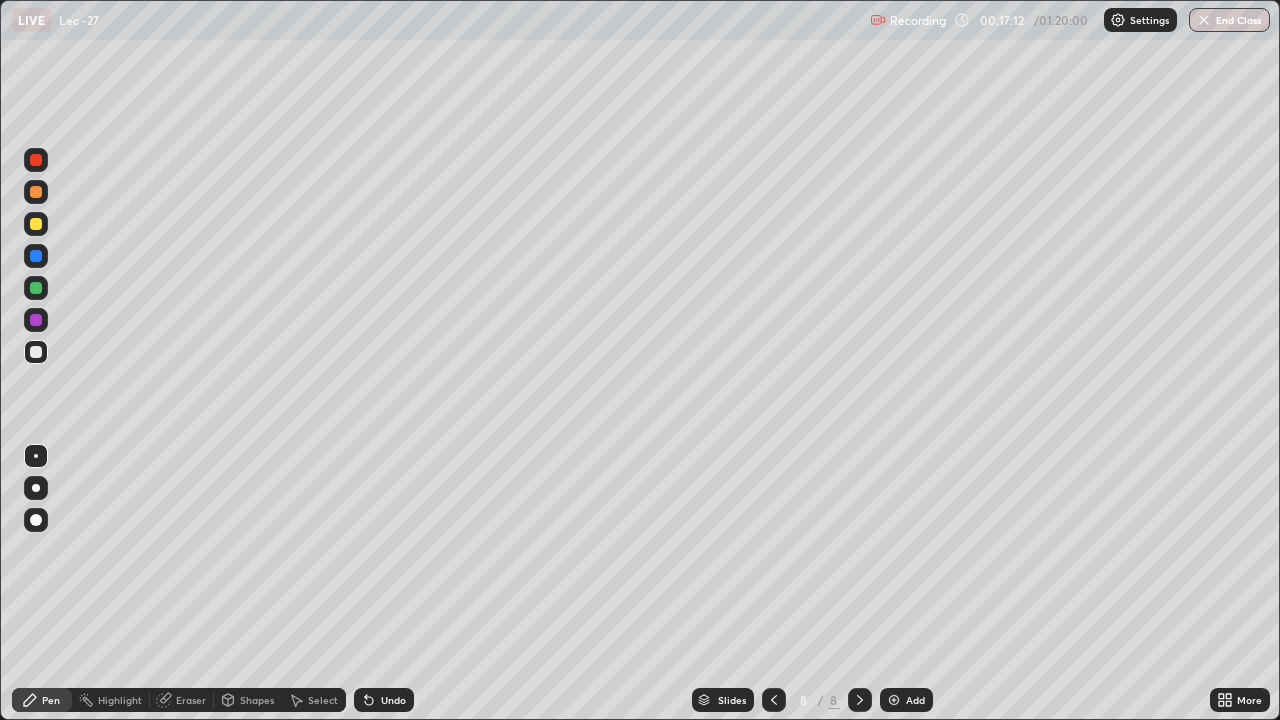 click on "Undo" at bounding box center [393, 700] 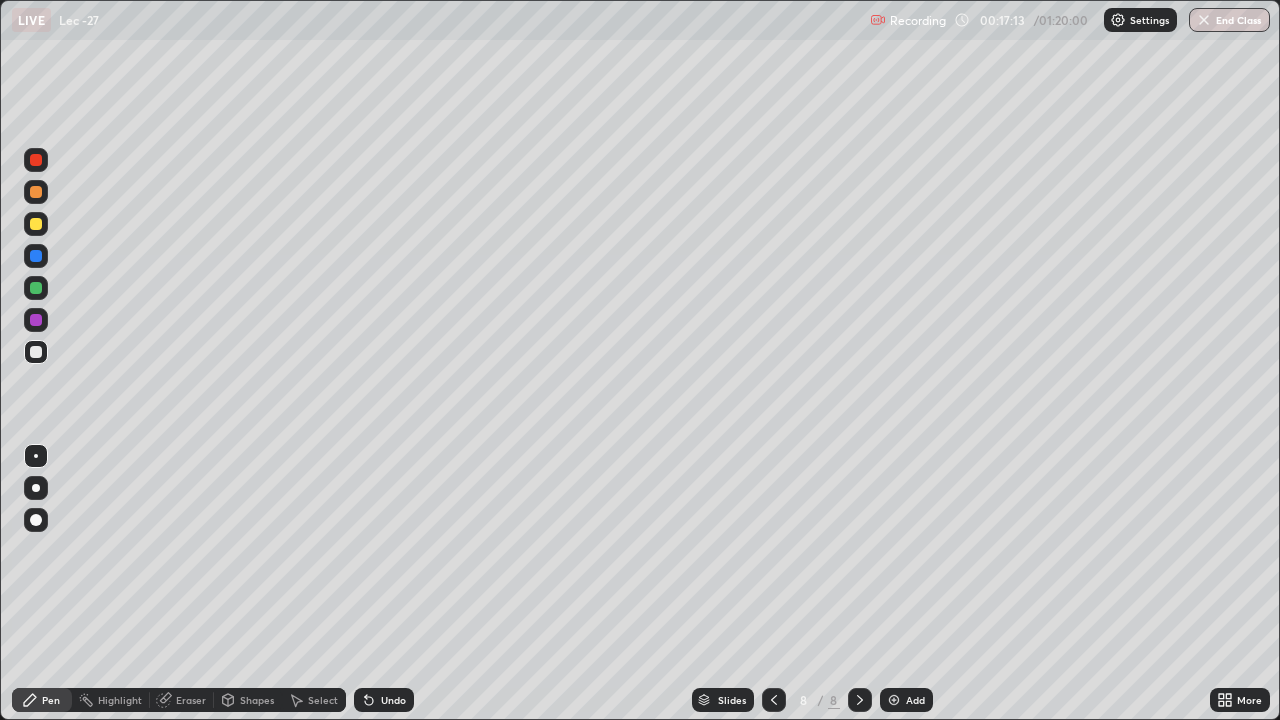 click on "Undo" at bounding box center [393, 700] 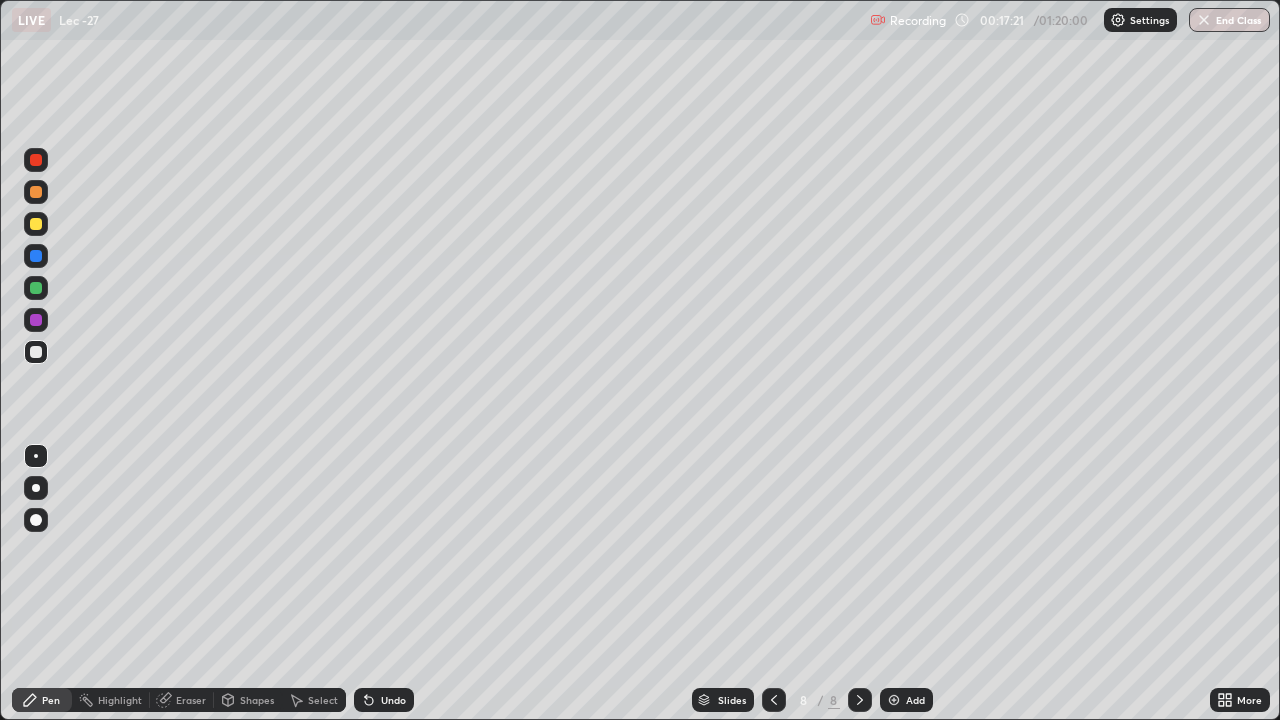 click on "Undo" at bounding box center (393, 700) 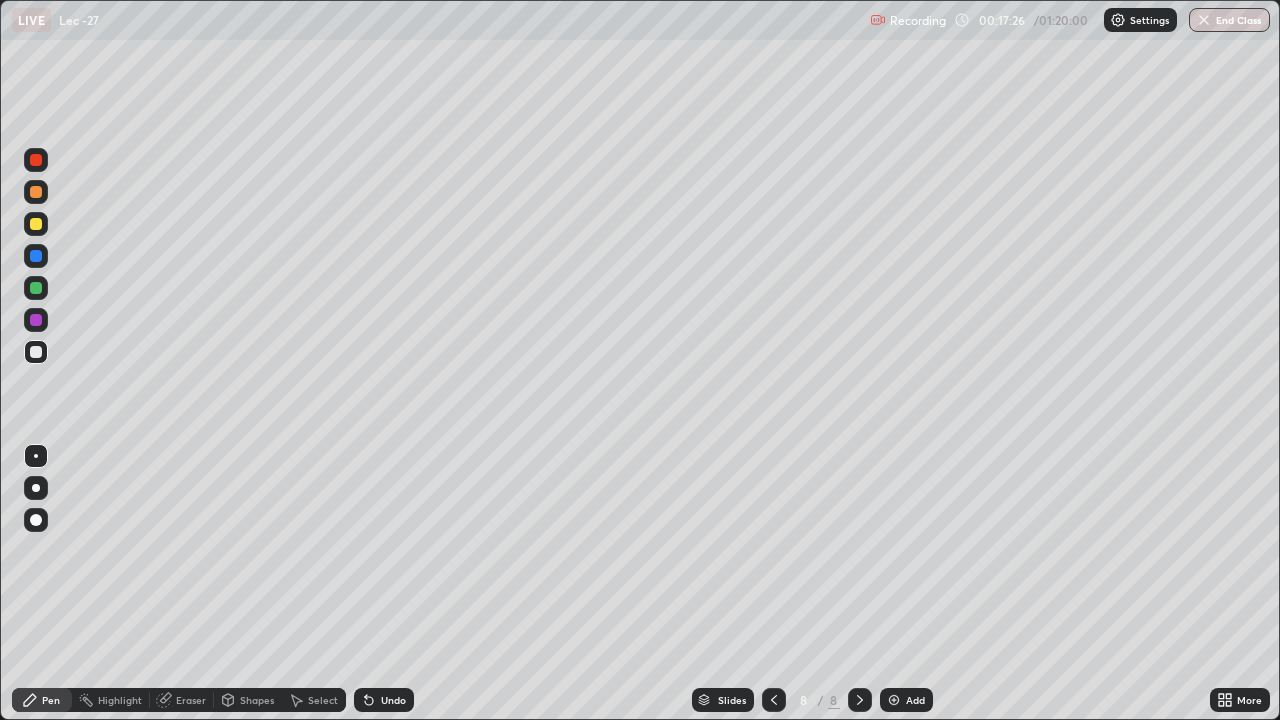 click at bounding box center (36, 288) 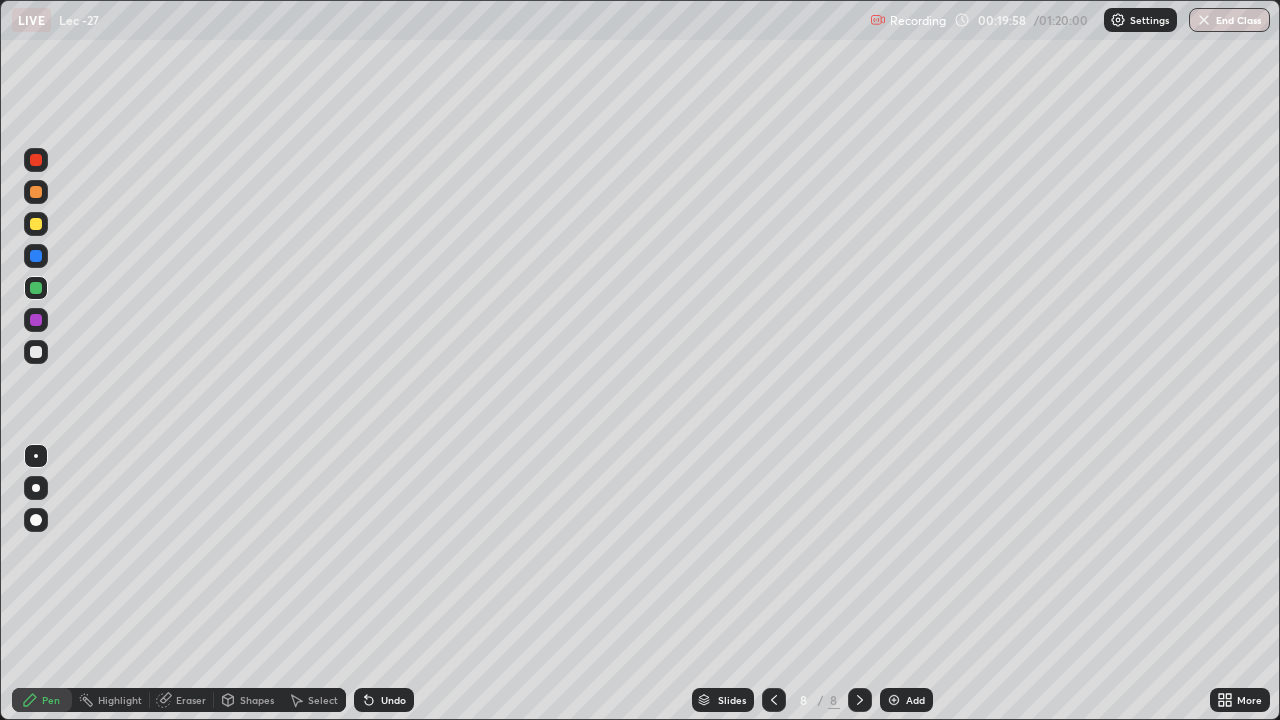 click on "Add" at bounding box center [906, 700] 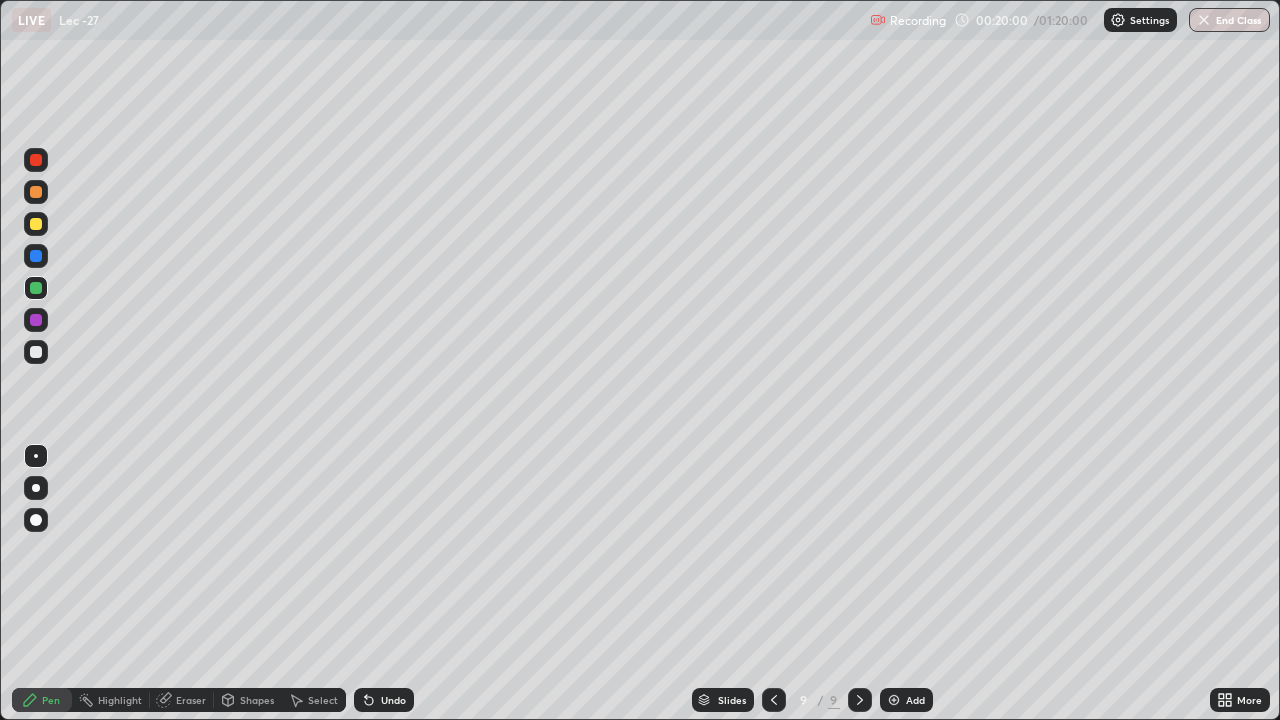 click 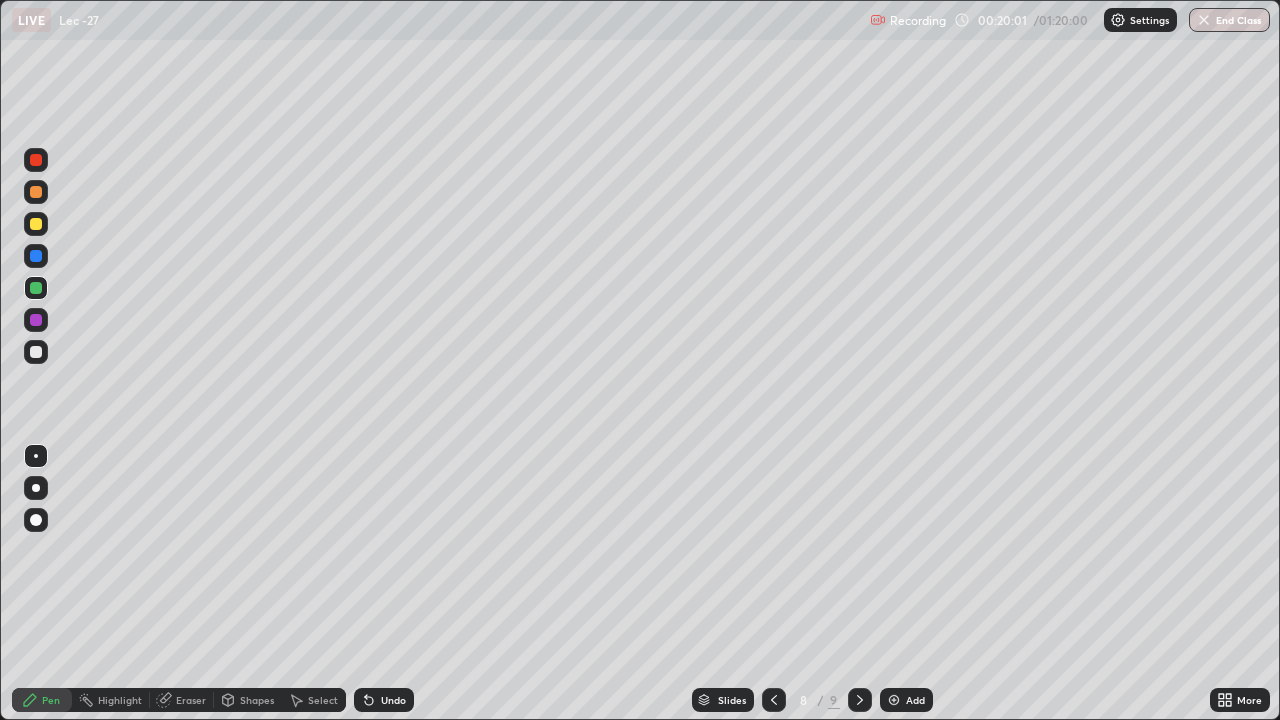 click at bounding box center [860, 700] 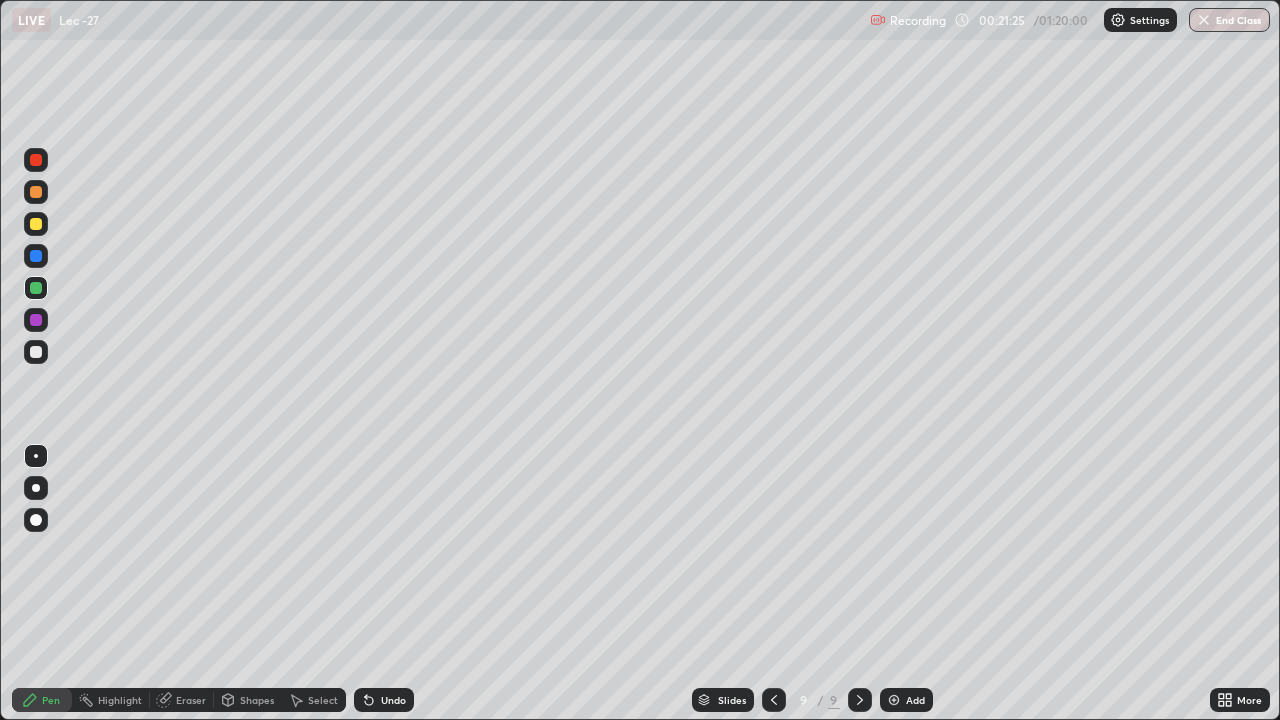 click at bounding box center [36, 160] 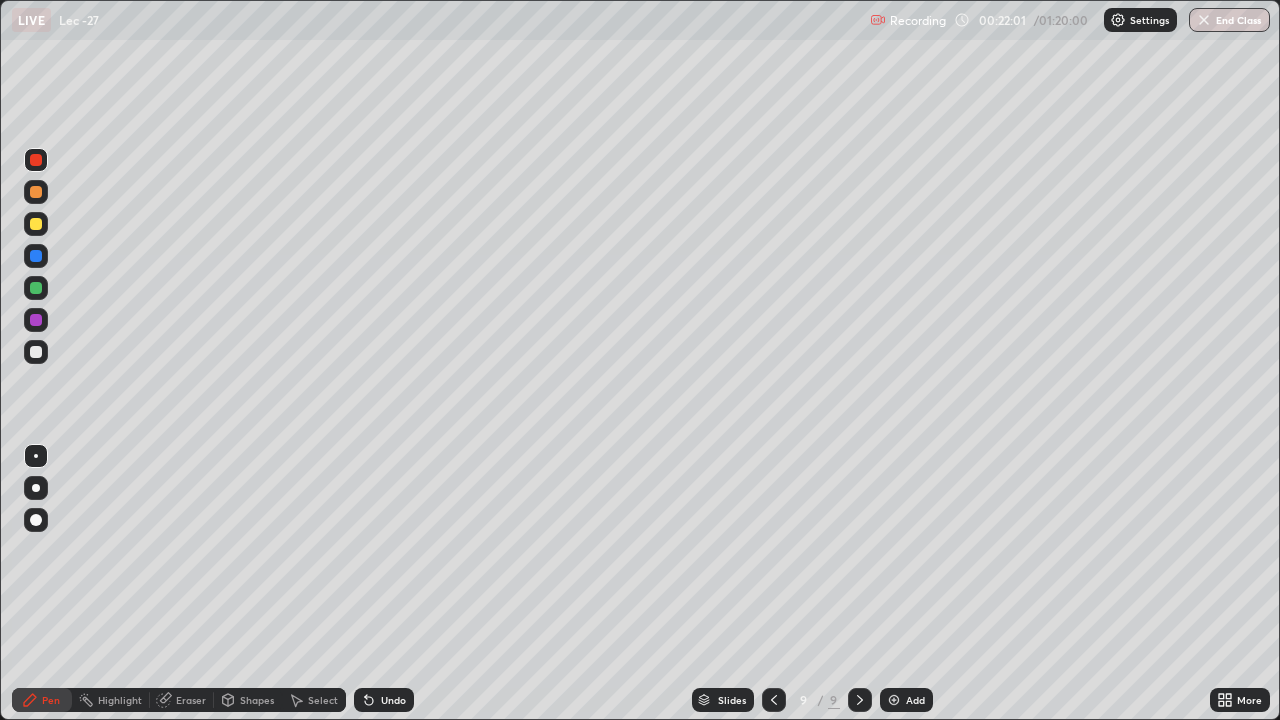 click on "Undo" at bounding box center [393, 700] 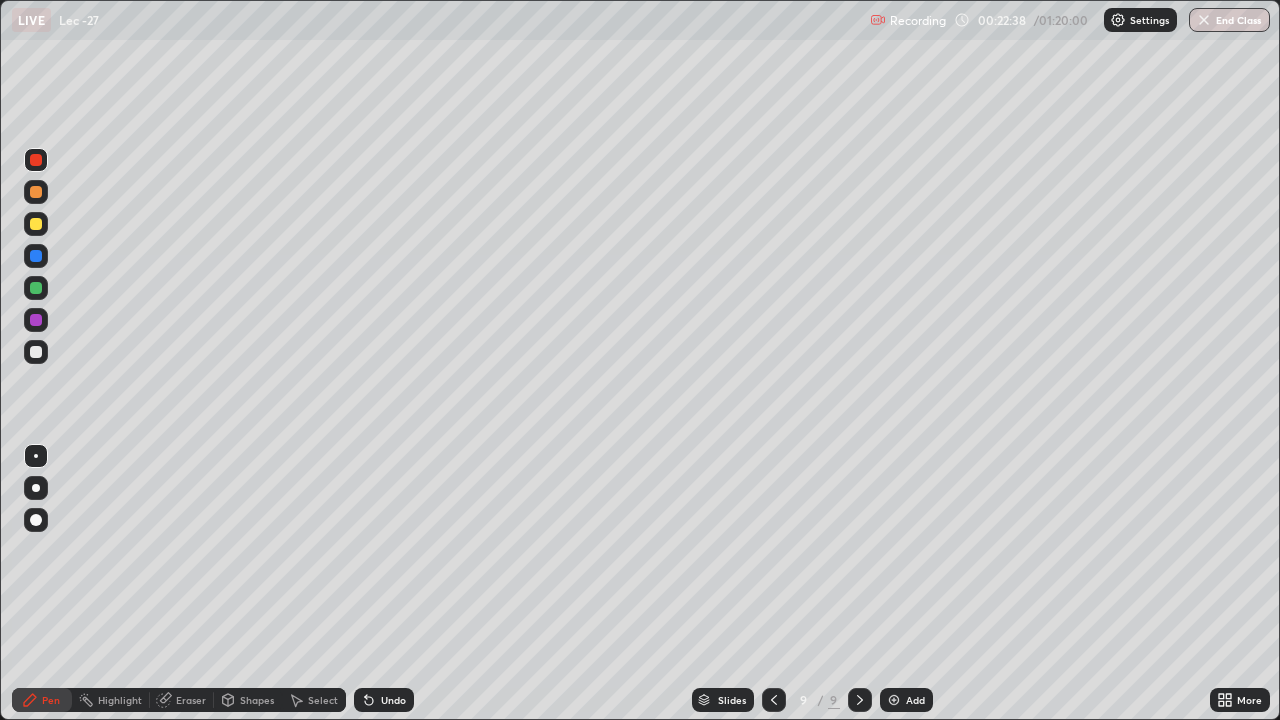 click on "Undo" at bounding box center [393, 700] 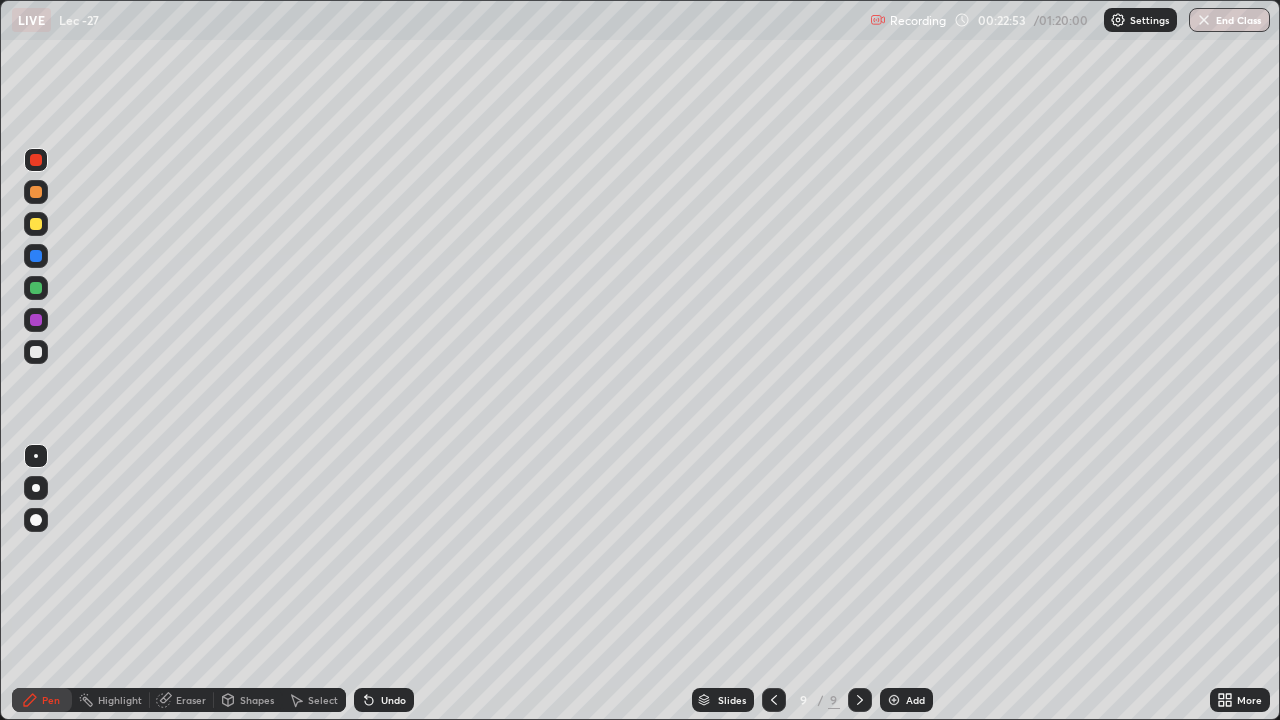 click at bounding box center [36, 352] 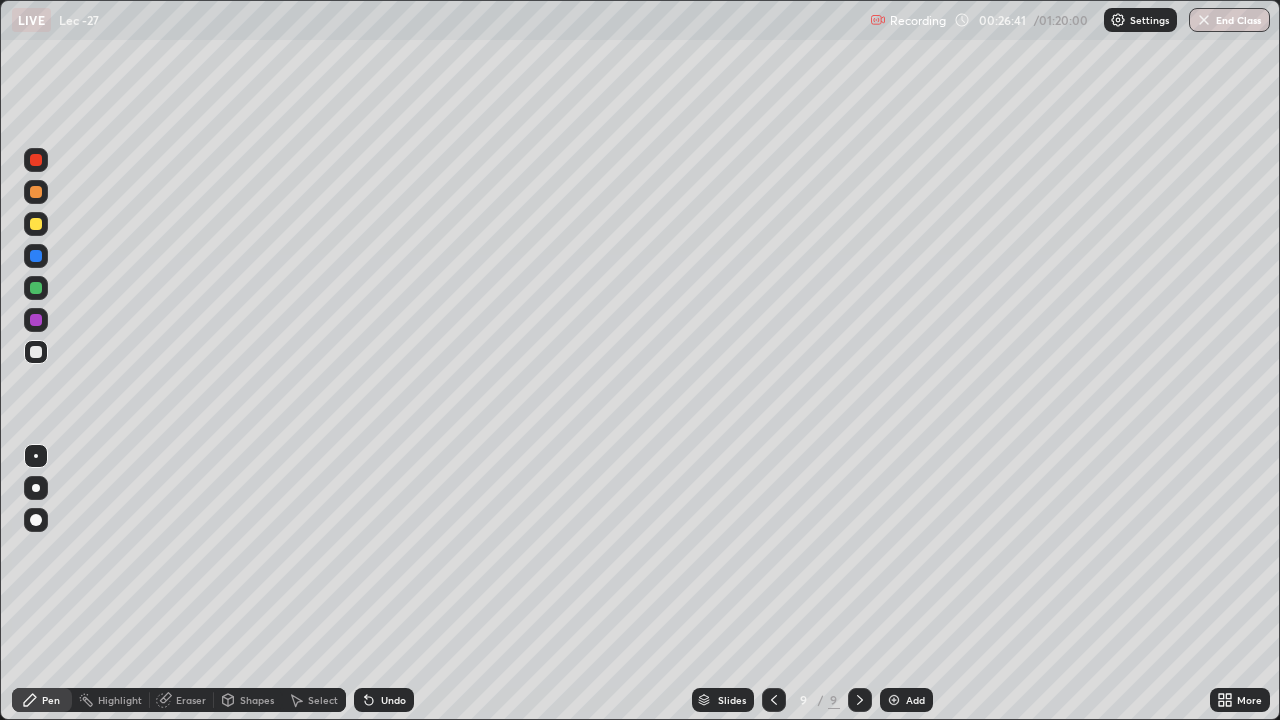 click on "Add" at bounding box center [906, 700] 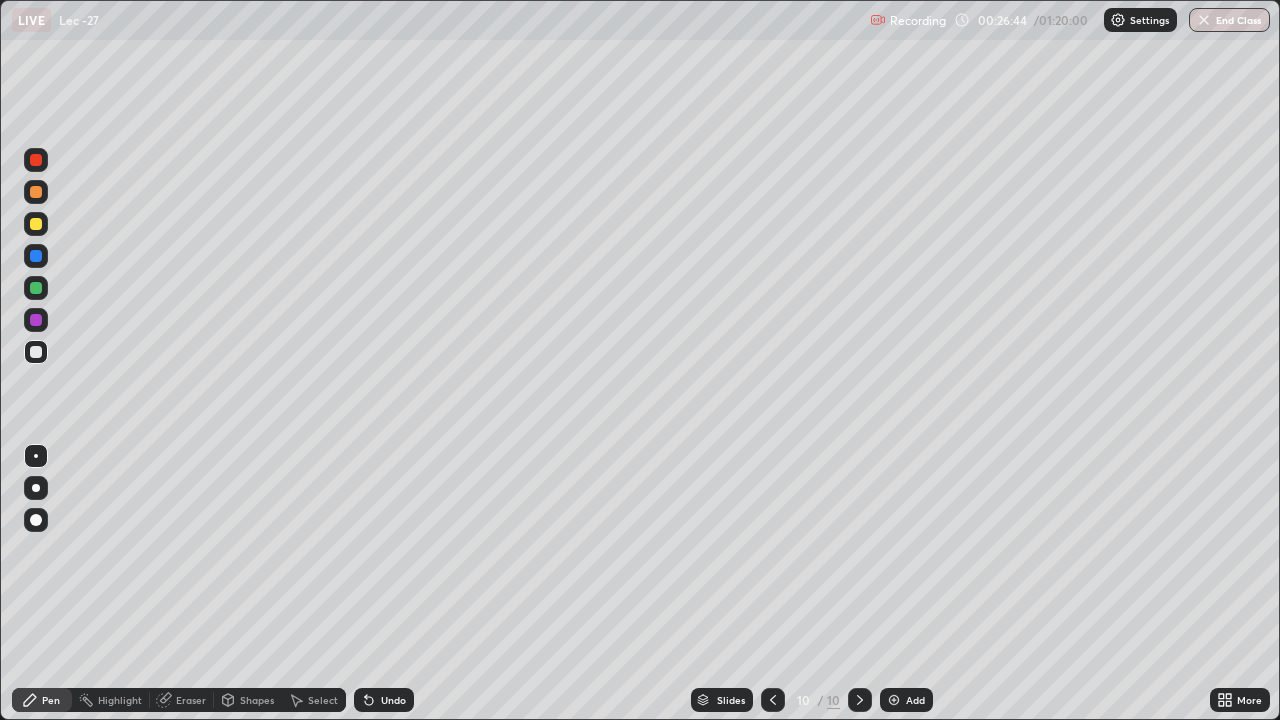 click at bounding box center (36, 352) 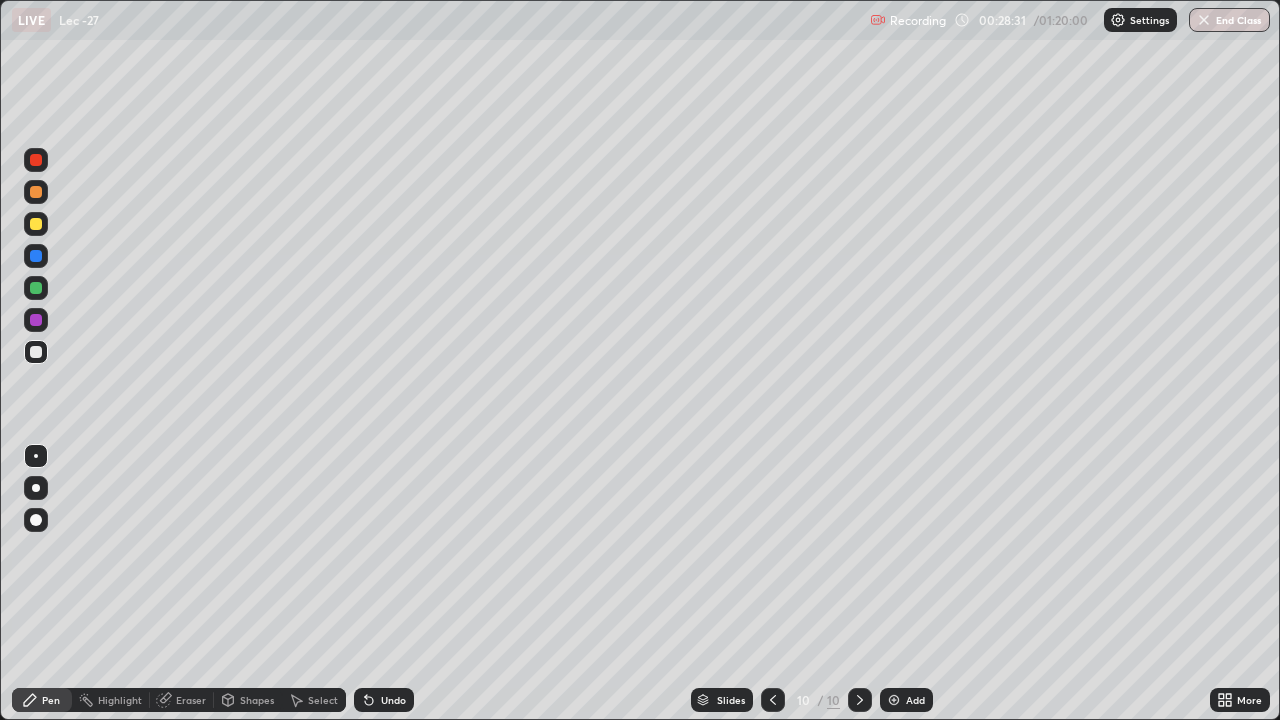 click on "Add" at bounding box center (915, 700) 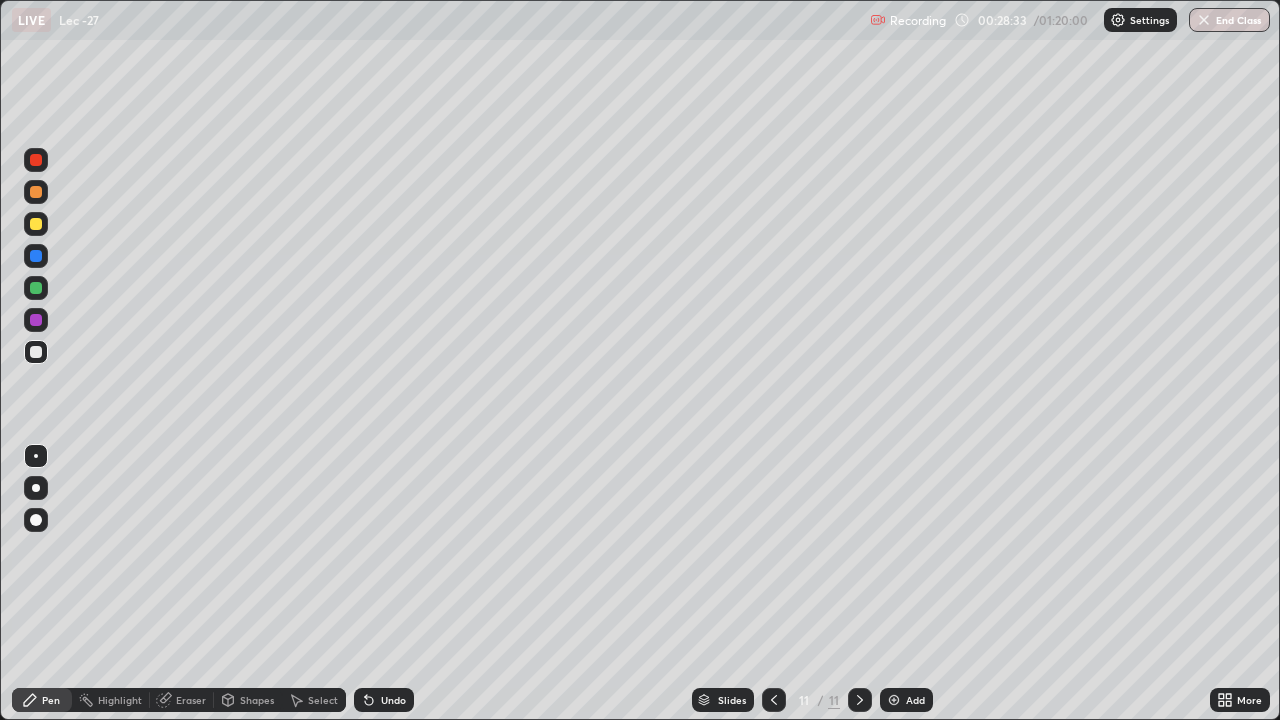 click at bounding box center [36, 352] 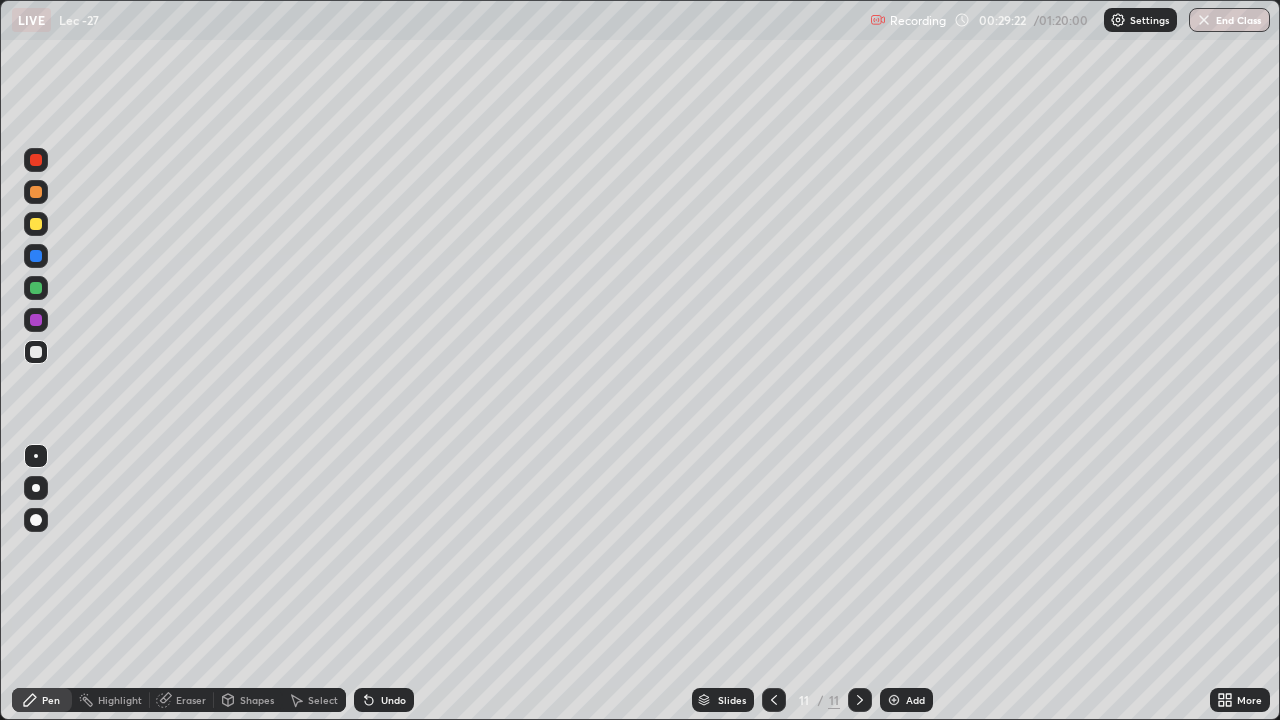 click at bounding box center [36, 288] 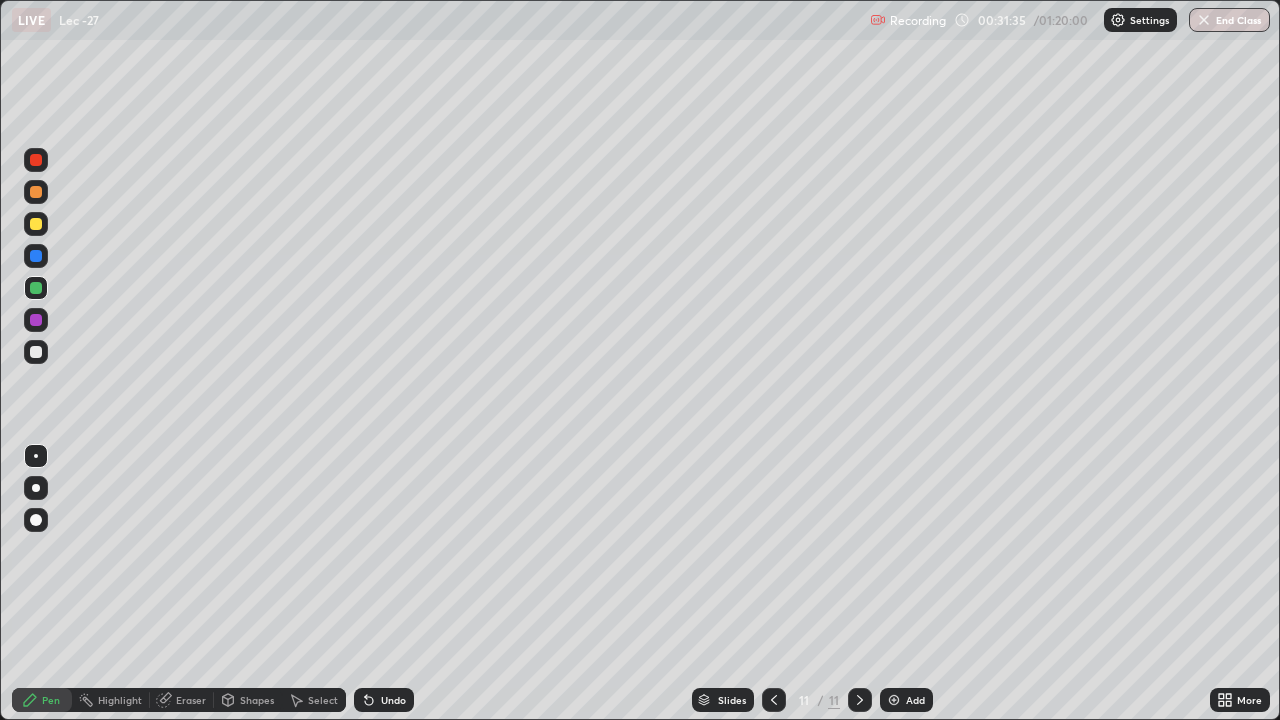 click on "Add" at bounding box center (906, 700) 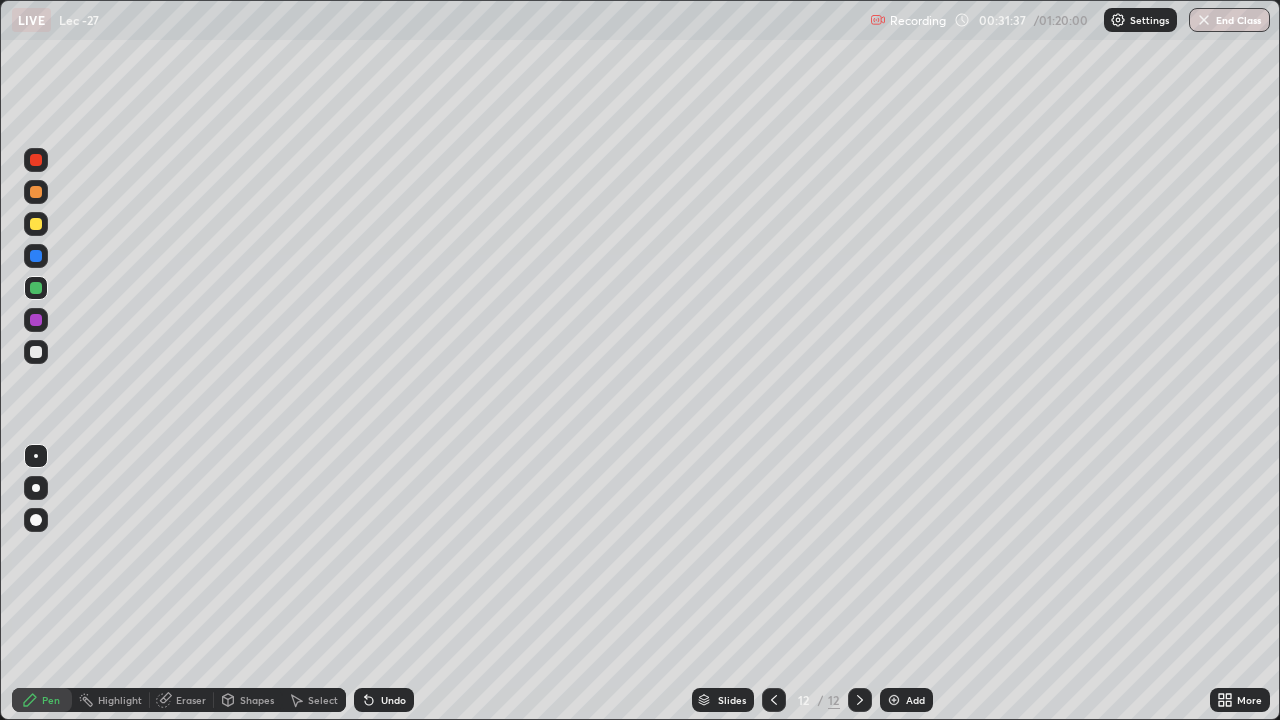 click at bounding box center (36, 352) 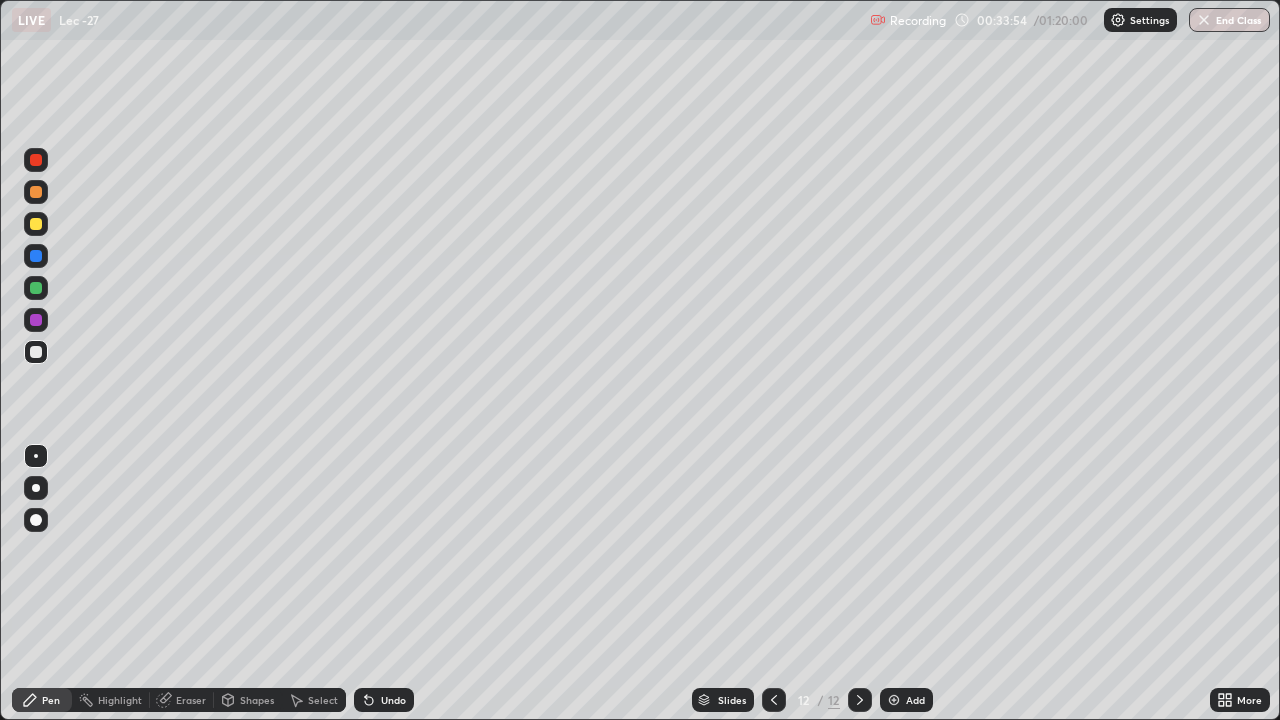 click on "Undo" at bounding box center (393, 700) 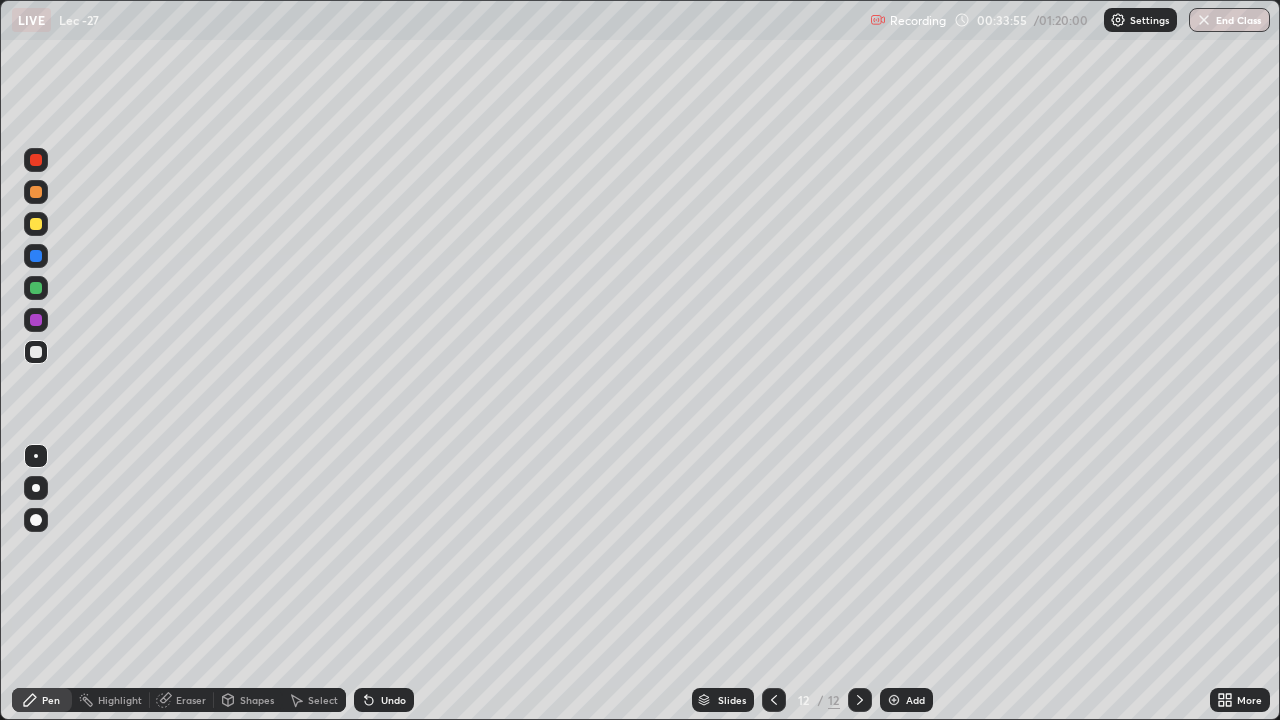 click on "Undo" at bounding box center (393, 700) 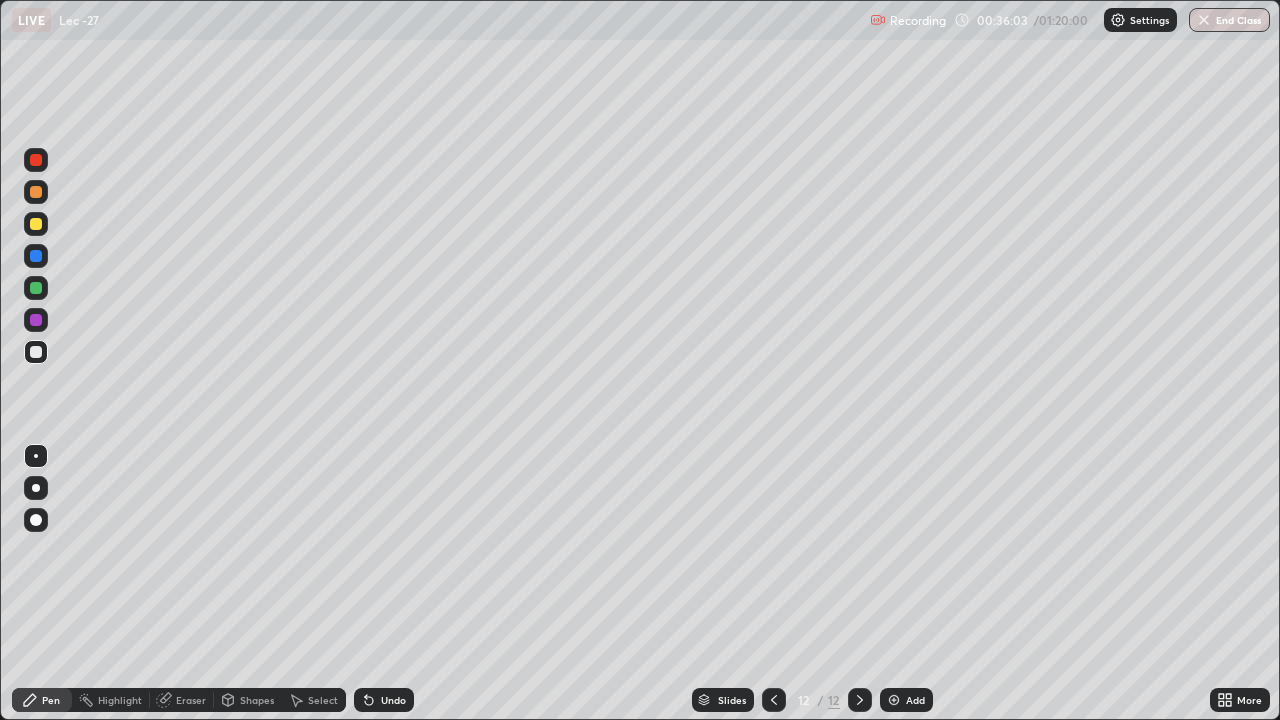 click on "Undo" at bounding box center (393, 700) 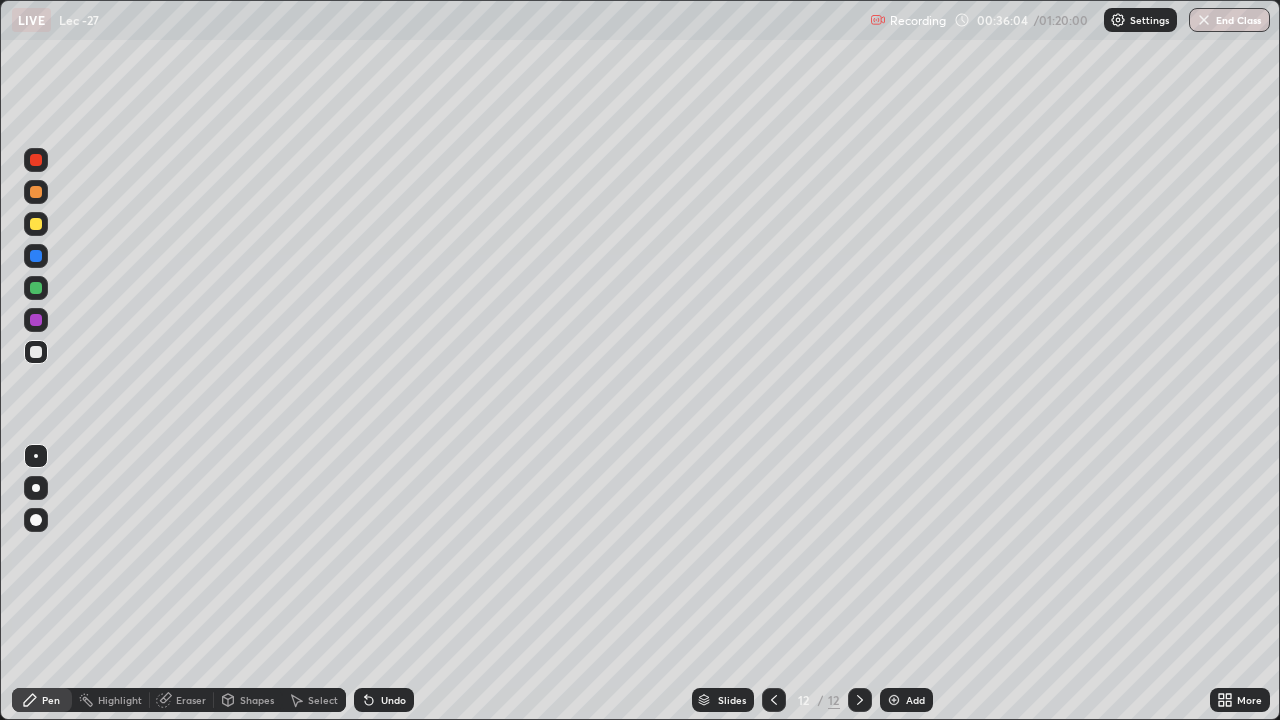 click on "Undo" at bounding box center [393, 700] 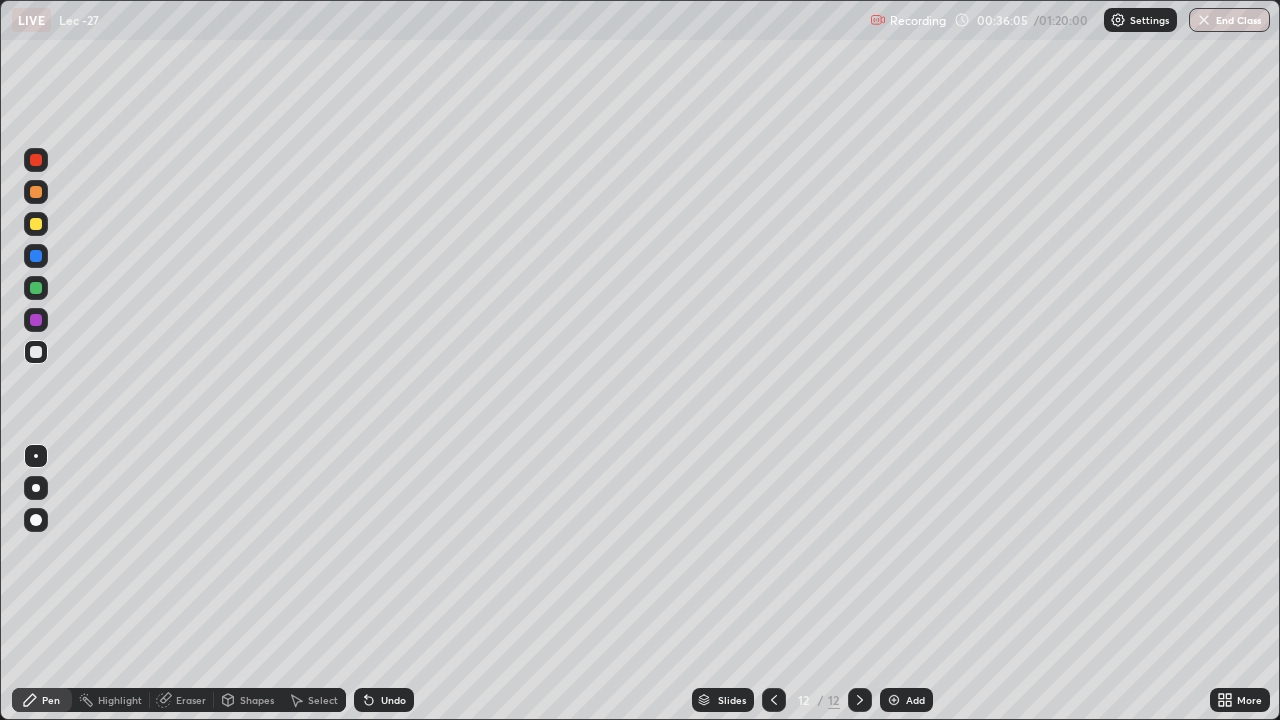 click on "Undo" at bounding box center [393, 700] 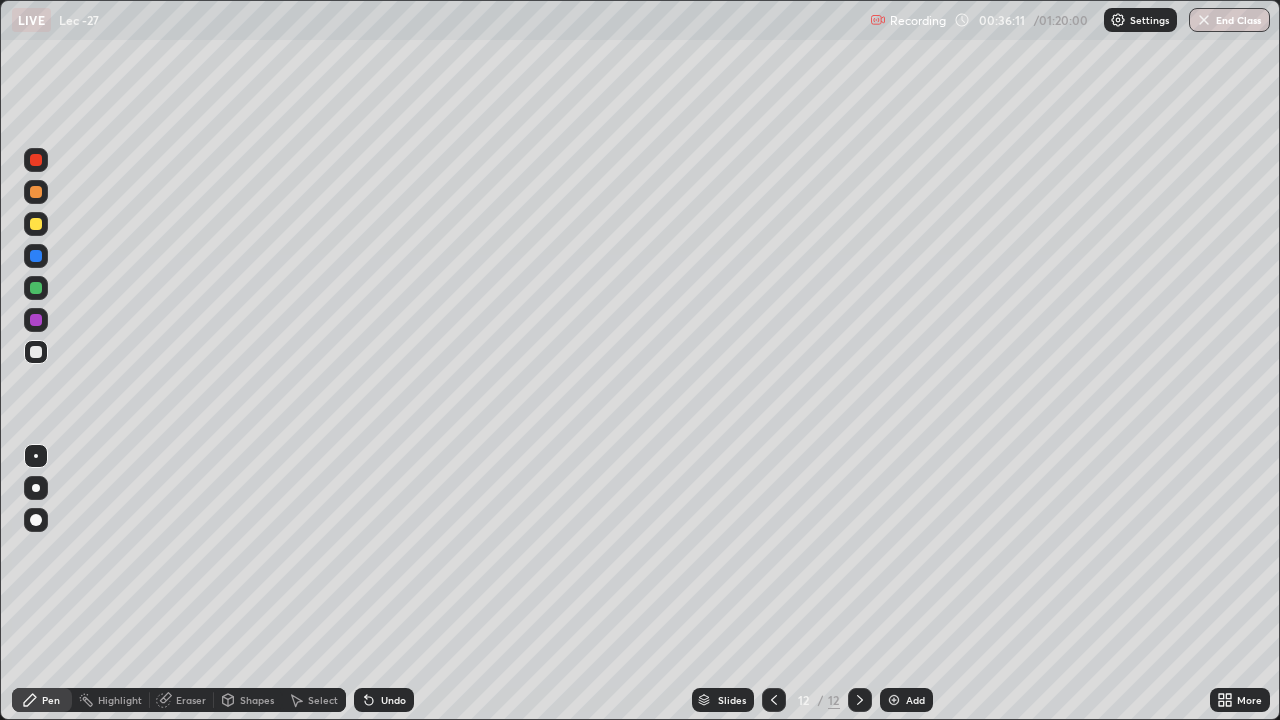 click on "Select" at bounding box center (323, 700) 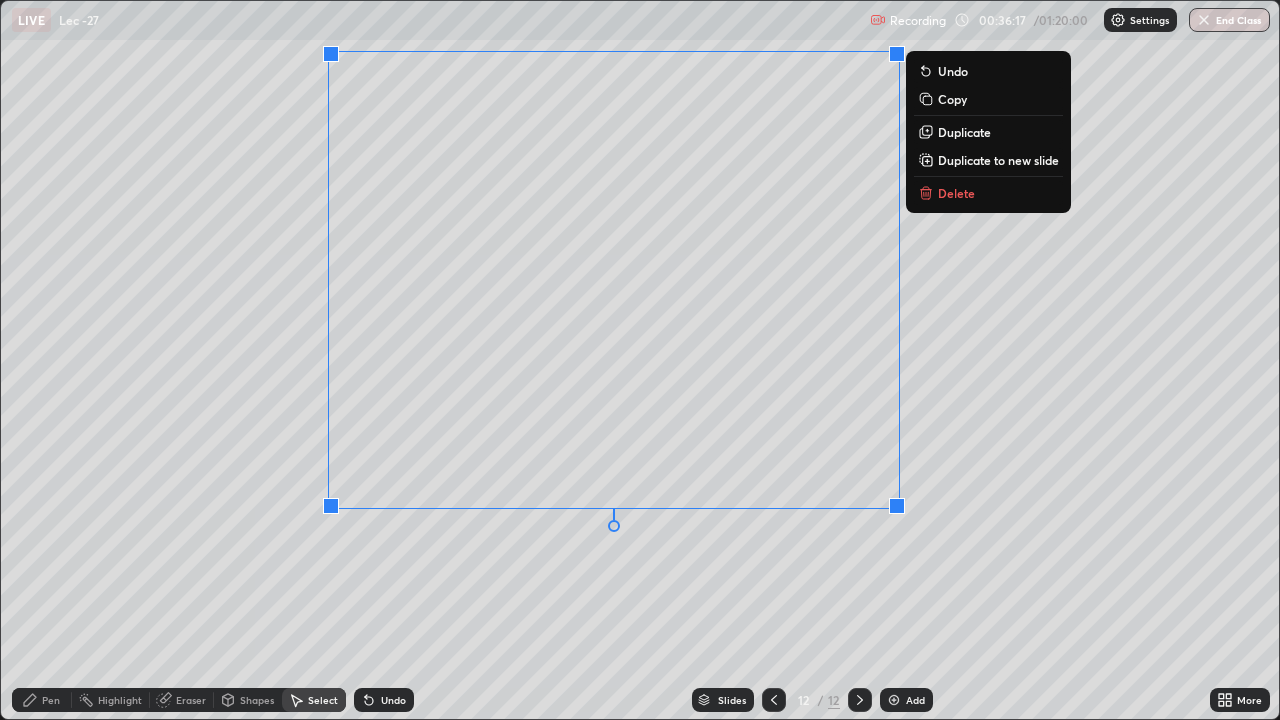 click on "Duplicate to new slide" at bounding box center (998, 160) 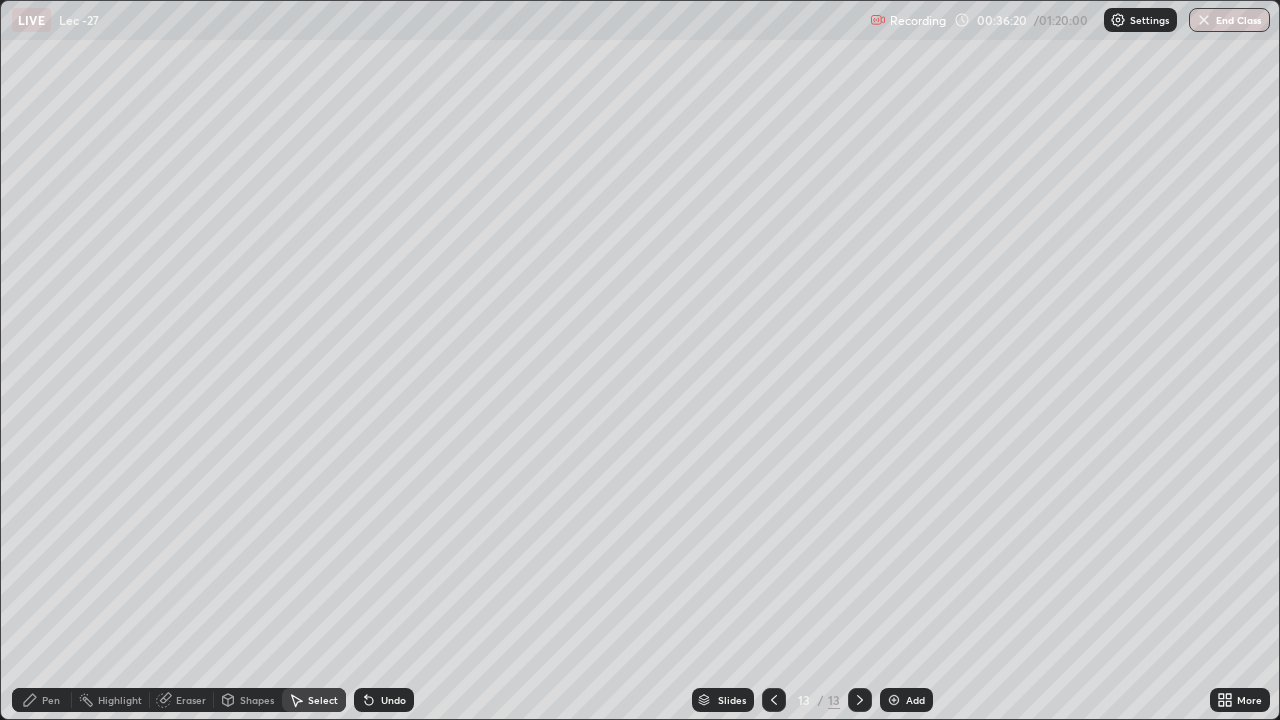 click on "0 ° Undo Copy Duplicate Duplicate to new slide Delete" at bounding box center [640, 360] 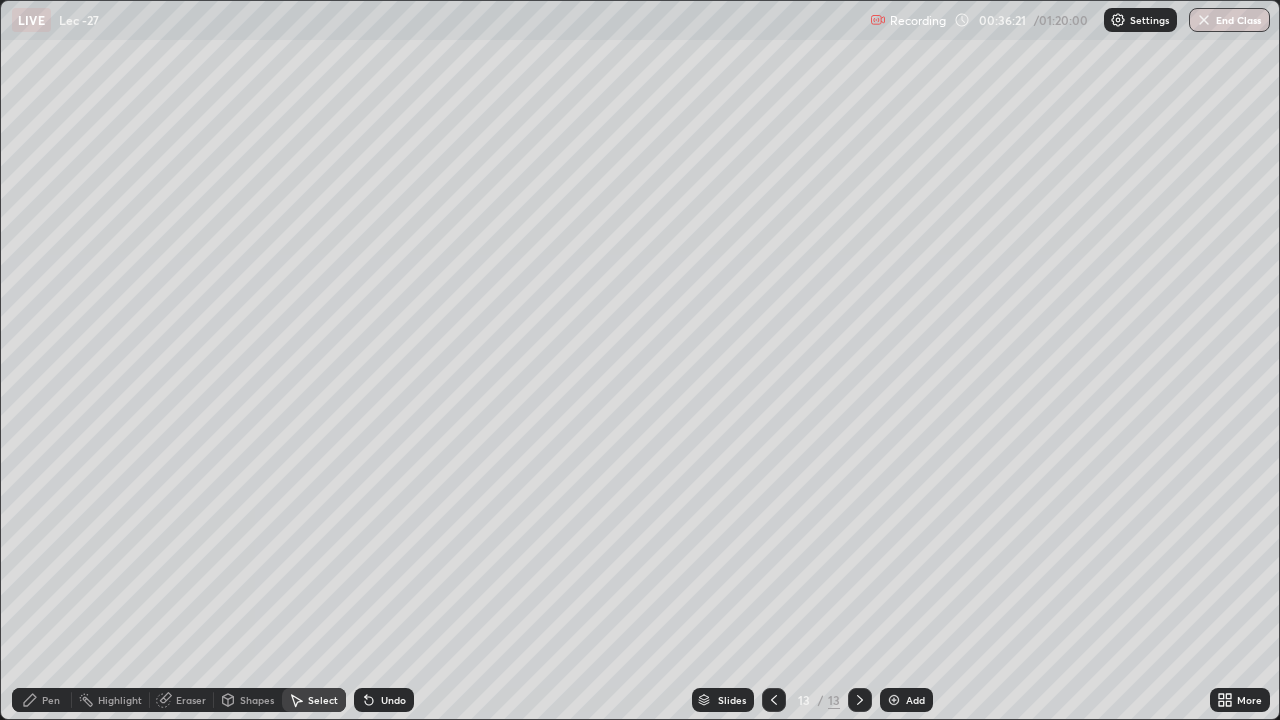 click on "Pen" at bounding box center [51, 700] 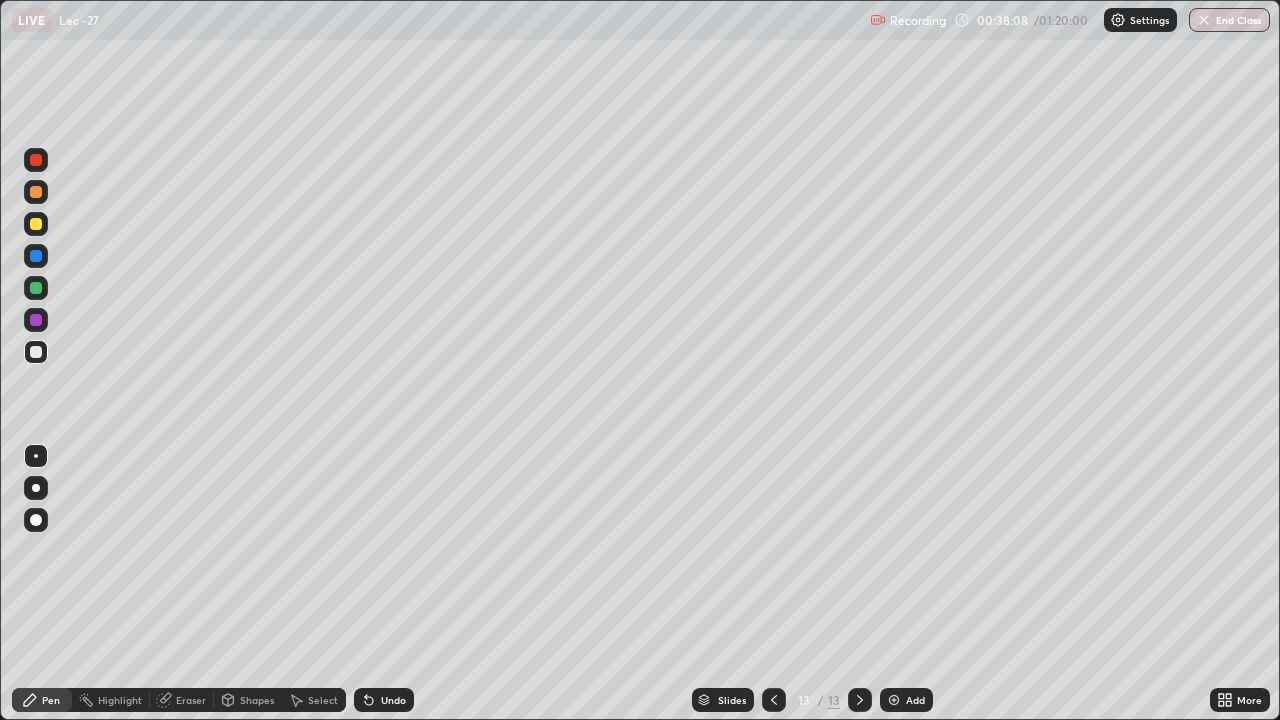 click on "Add" at bounding box center (906, 700) 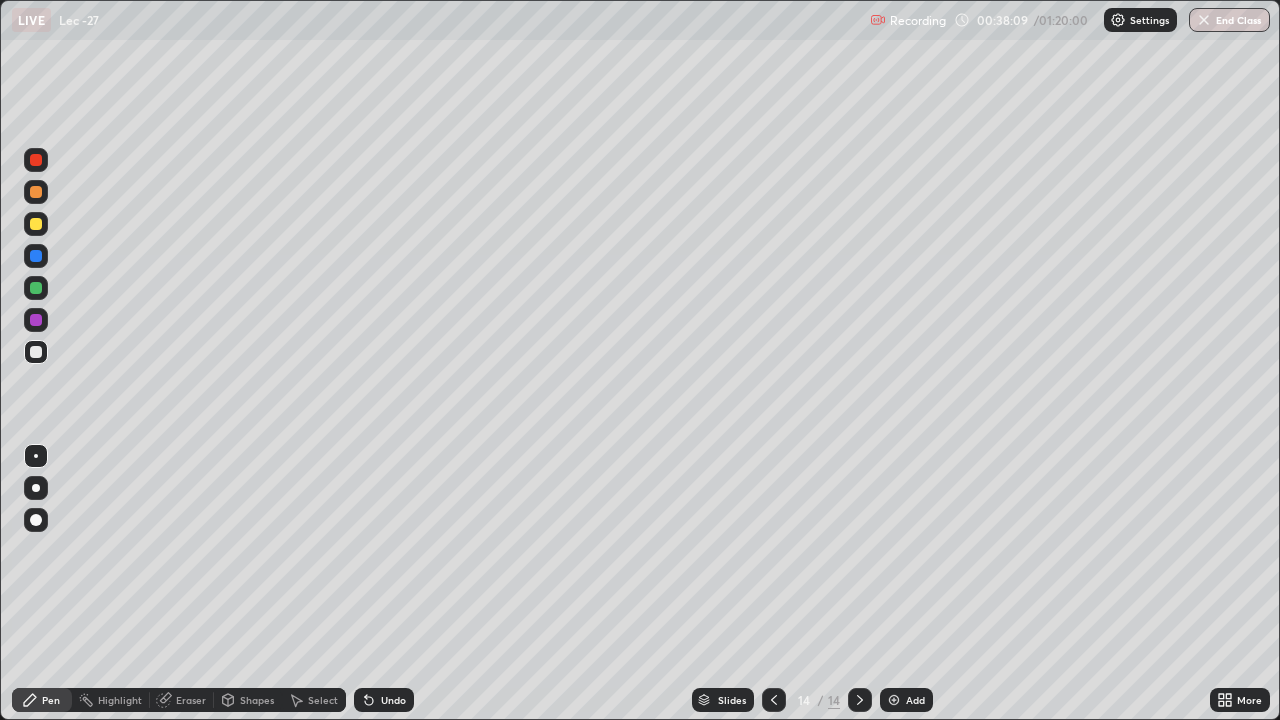 click on "Pen" at bounding box center (51, 700) 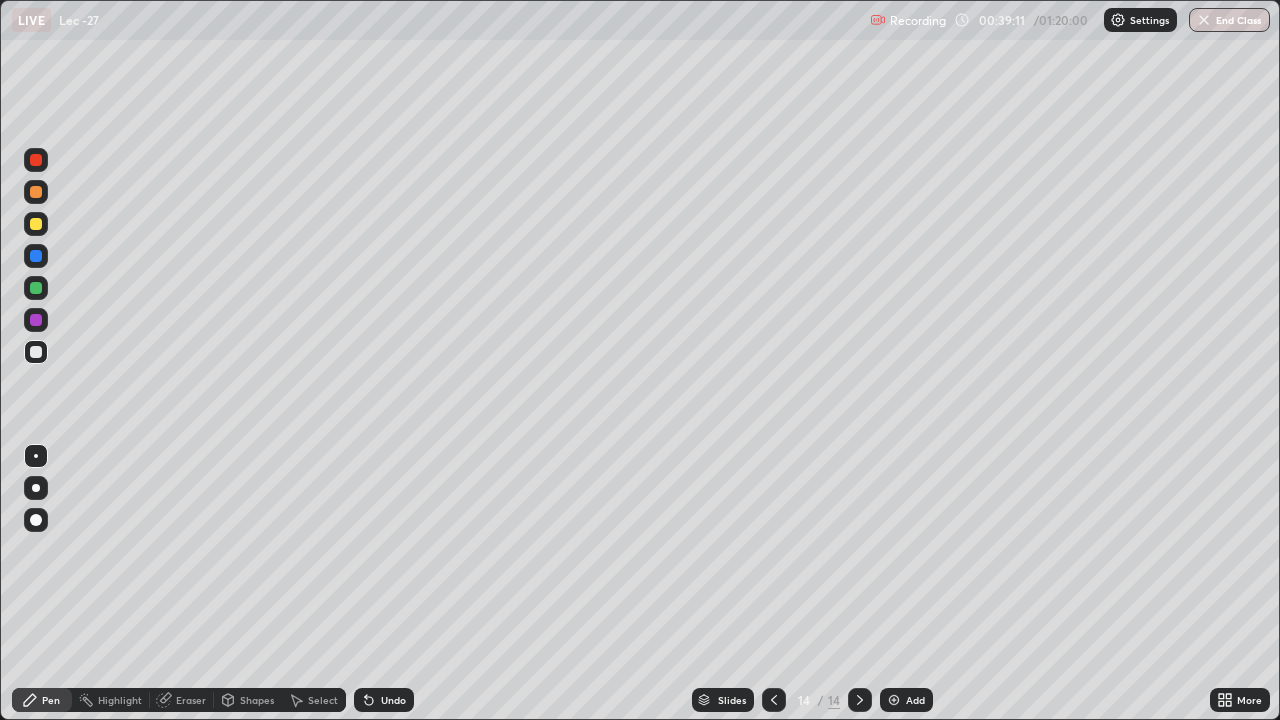click at bounding box center (36, 288) 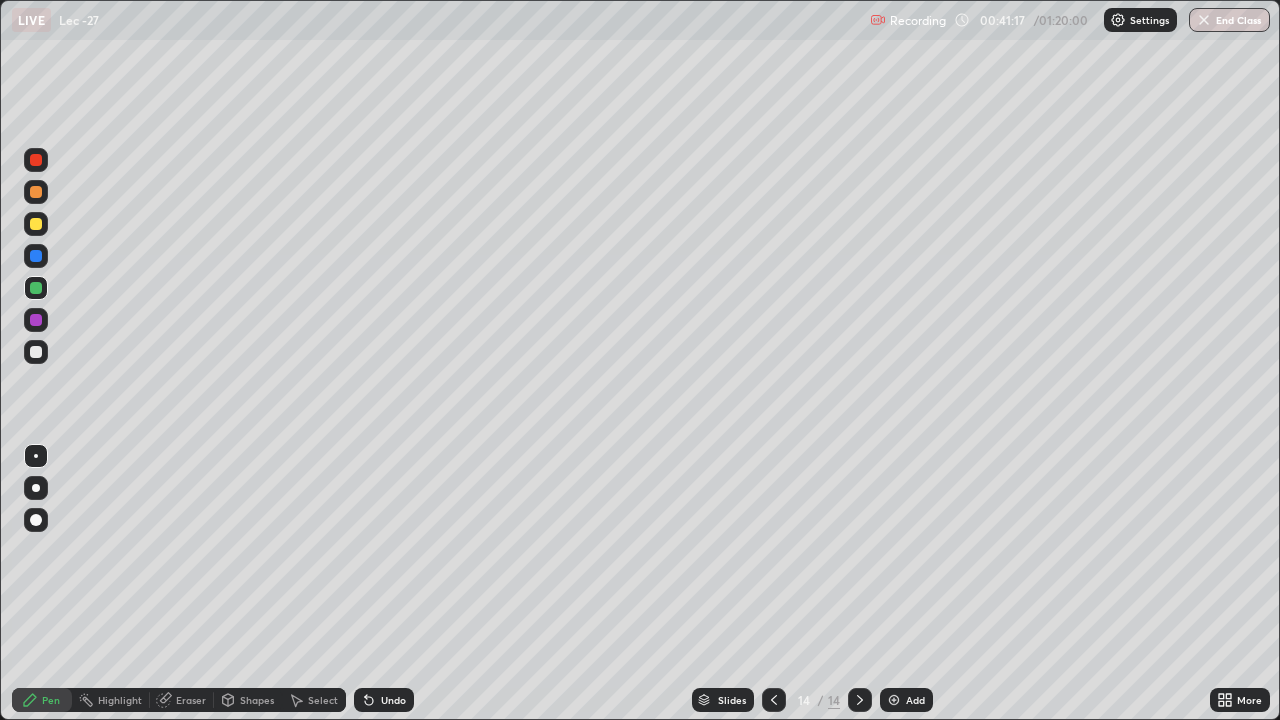click on "Add" at bounding box center [906, 700] 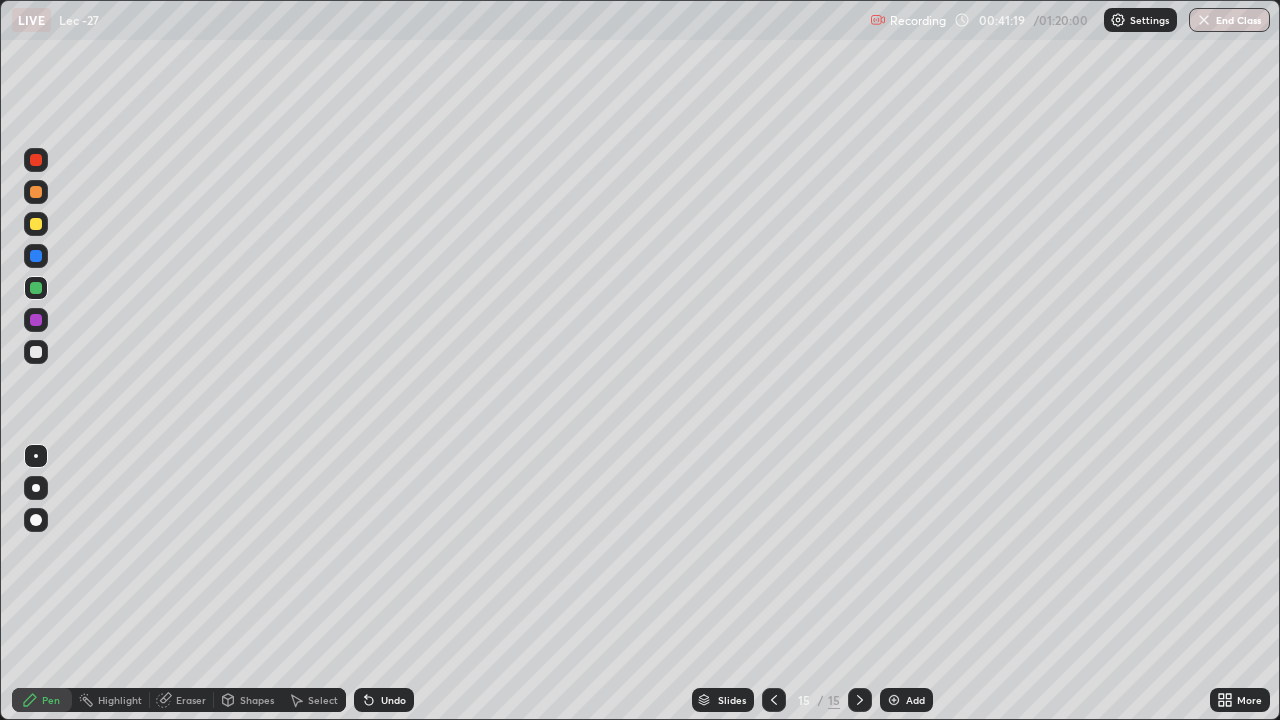 click at bounding box center (36, 352) 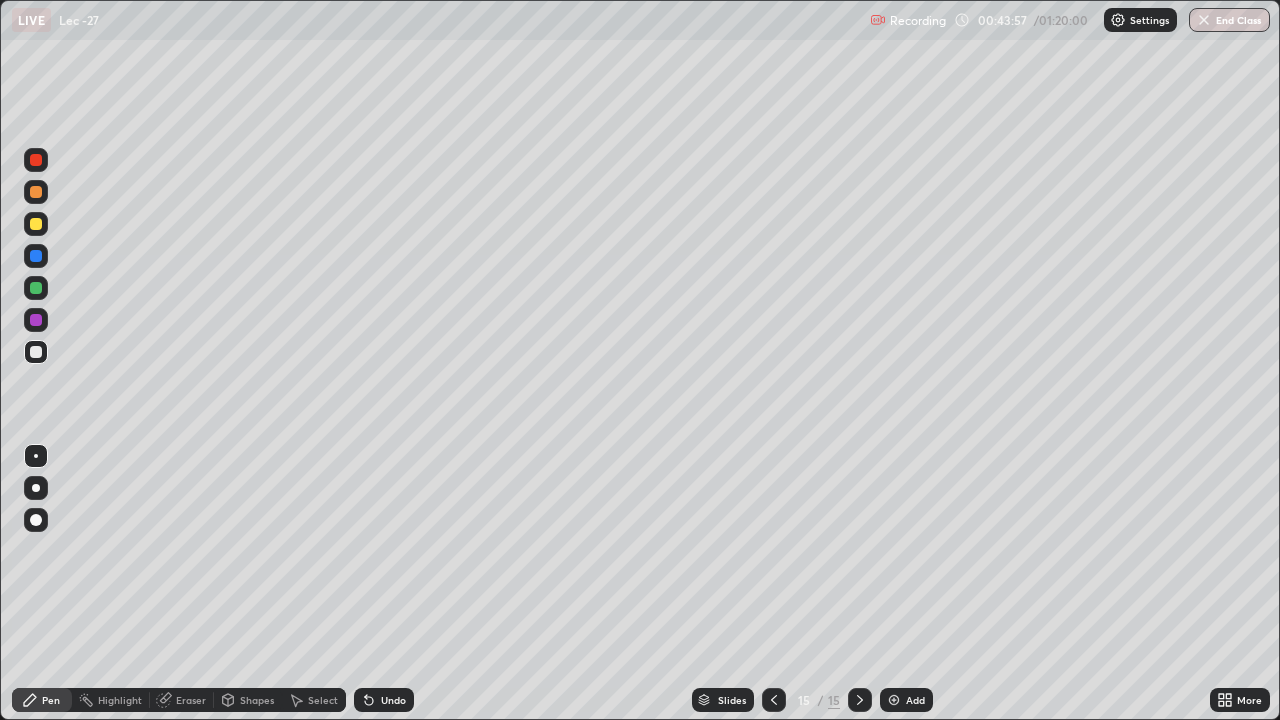 click on "Undo" at bounding box center [393, 700] 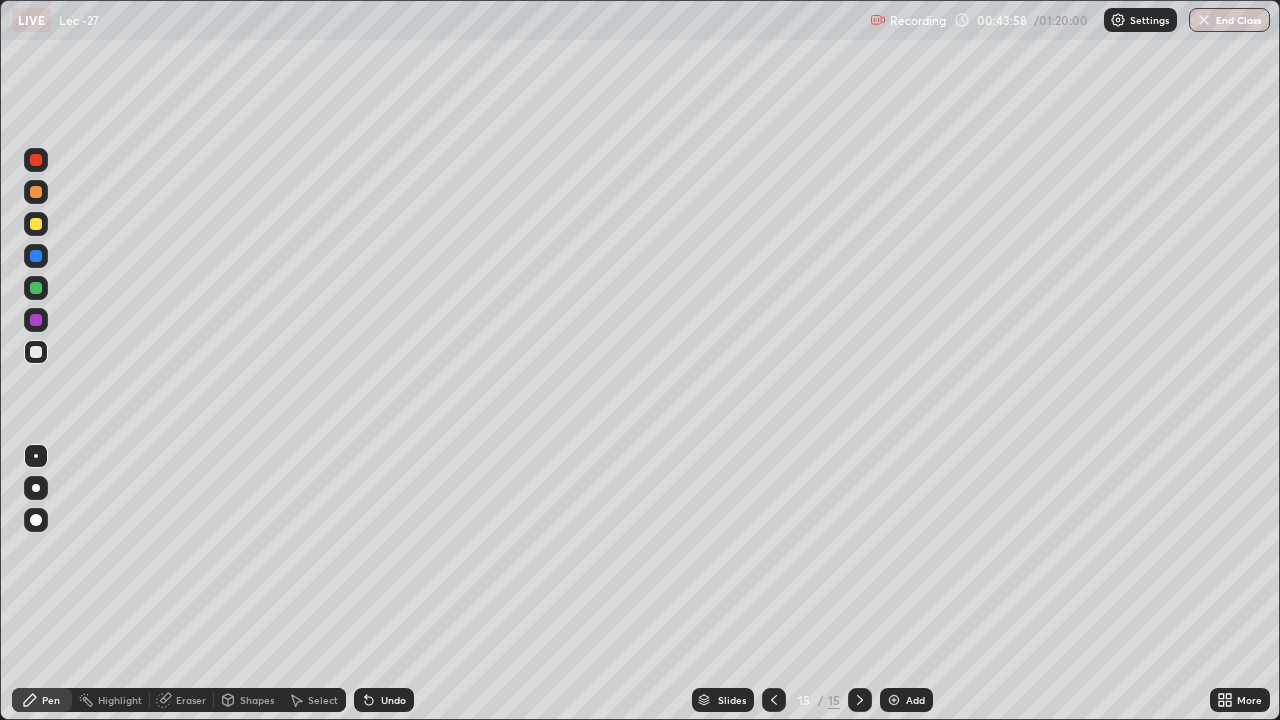 click on "Undo" at bounding box center [393, 700] 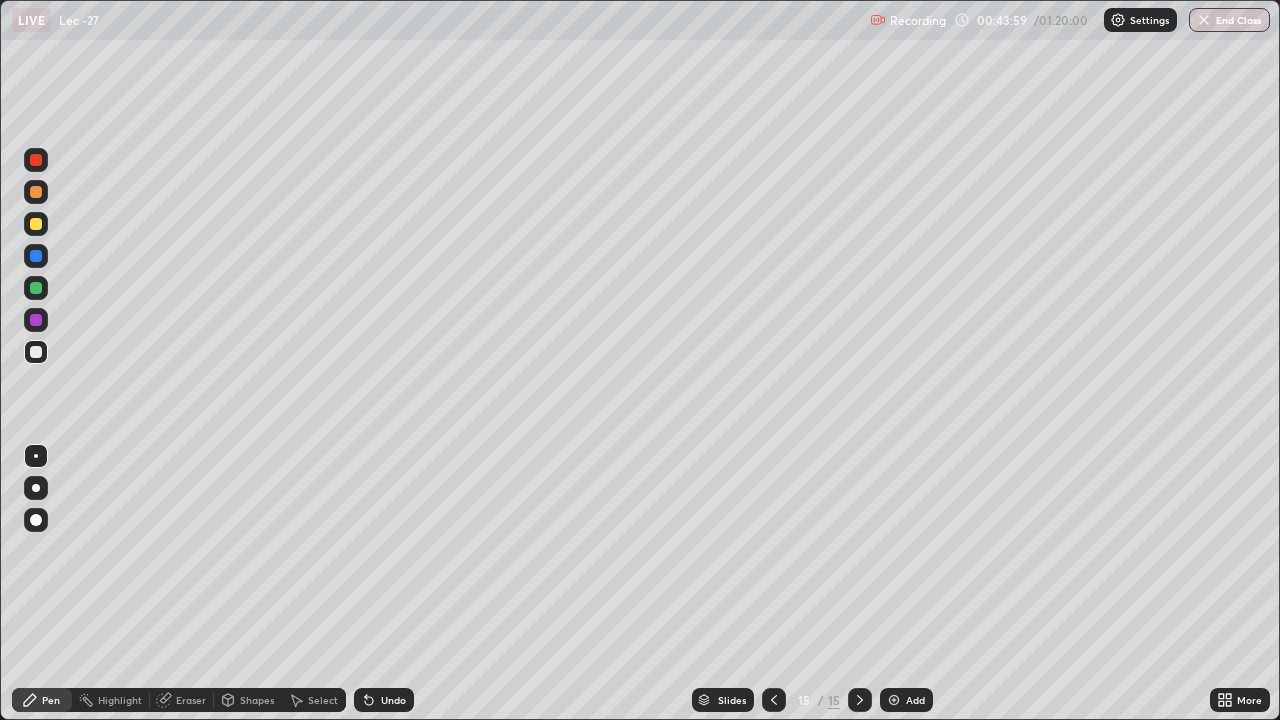 click on "Undo" at bounding box center [393, 700] 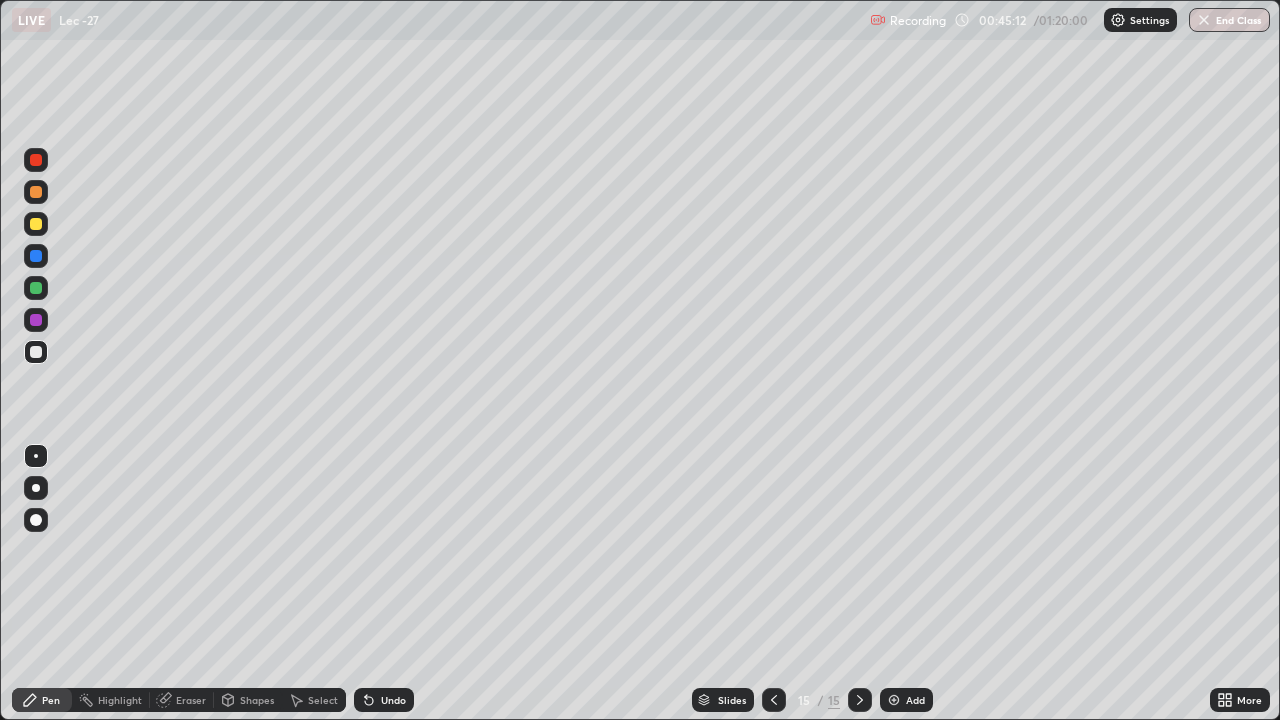 click on "Add" at bounding box center [906, 700] 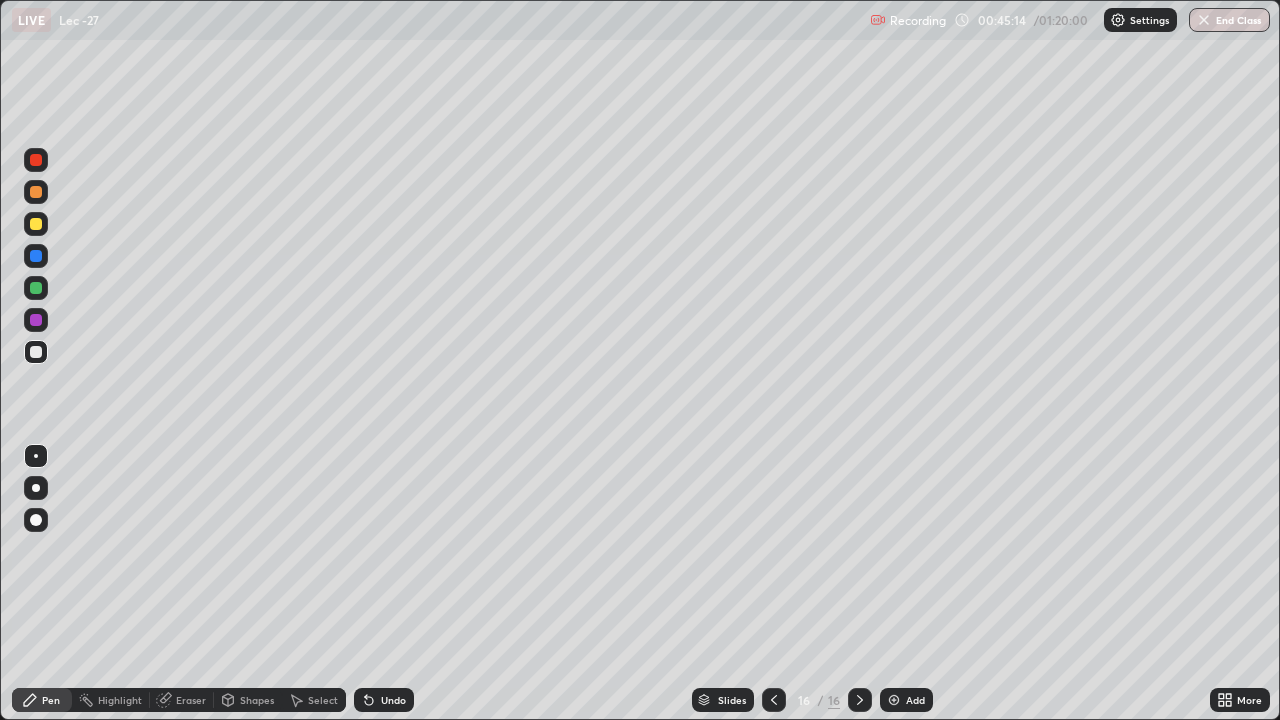 click at bounding box center [36, 352] 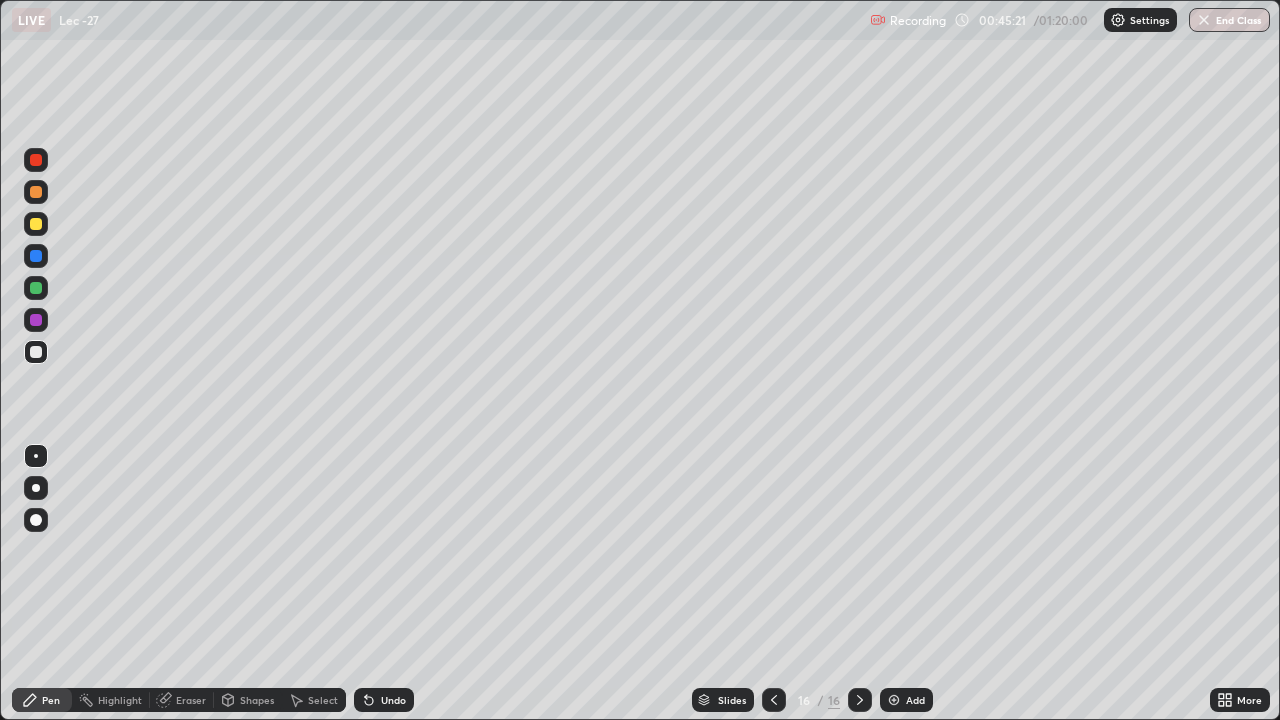 click 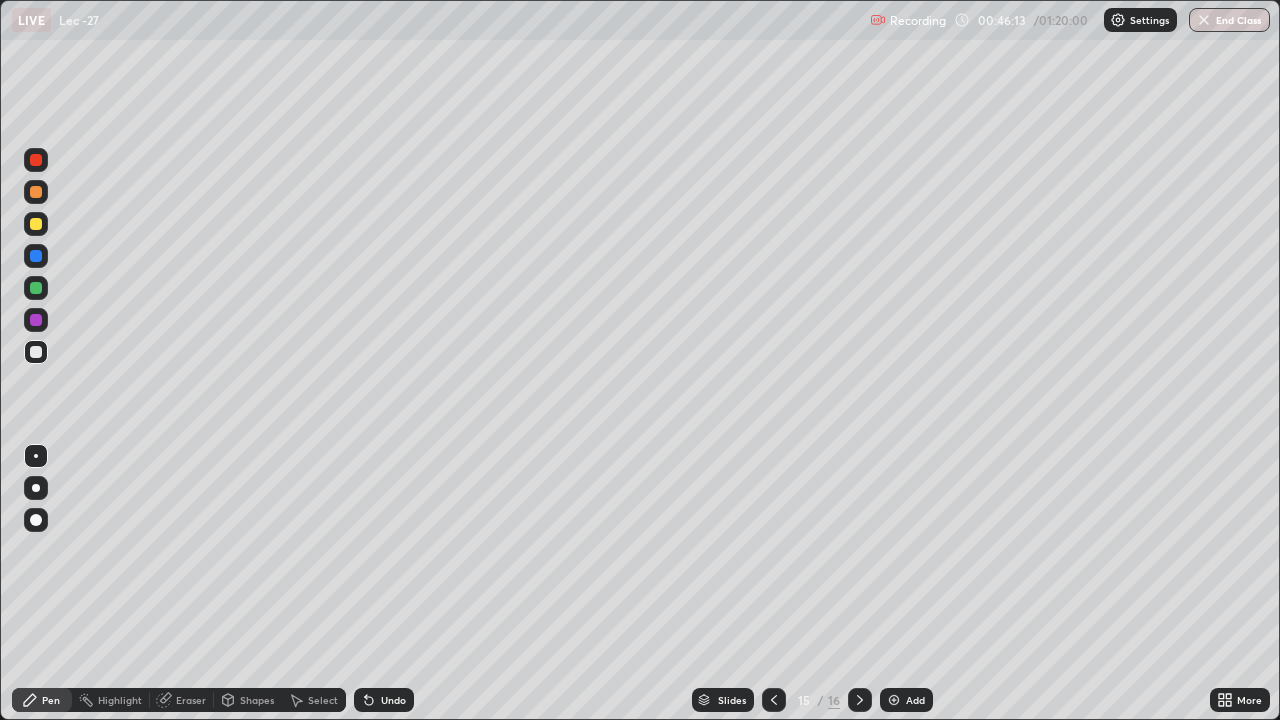 click 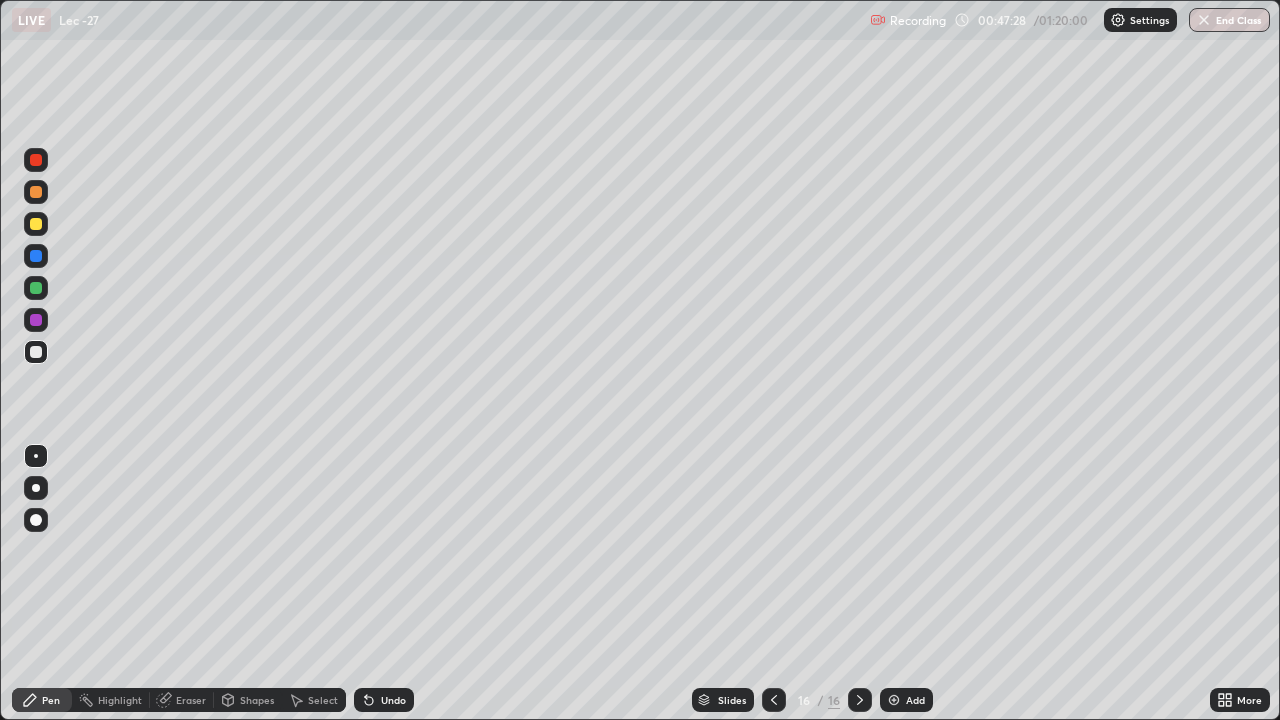 click on "Eraser" at bounding box center [191, 700] 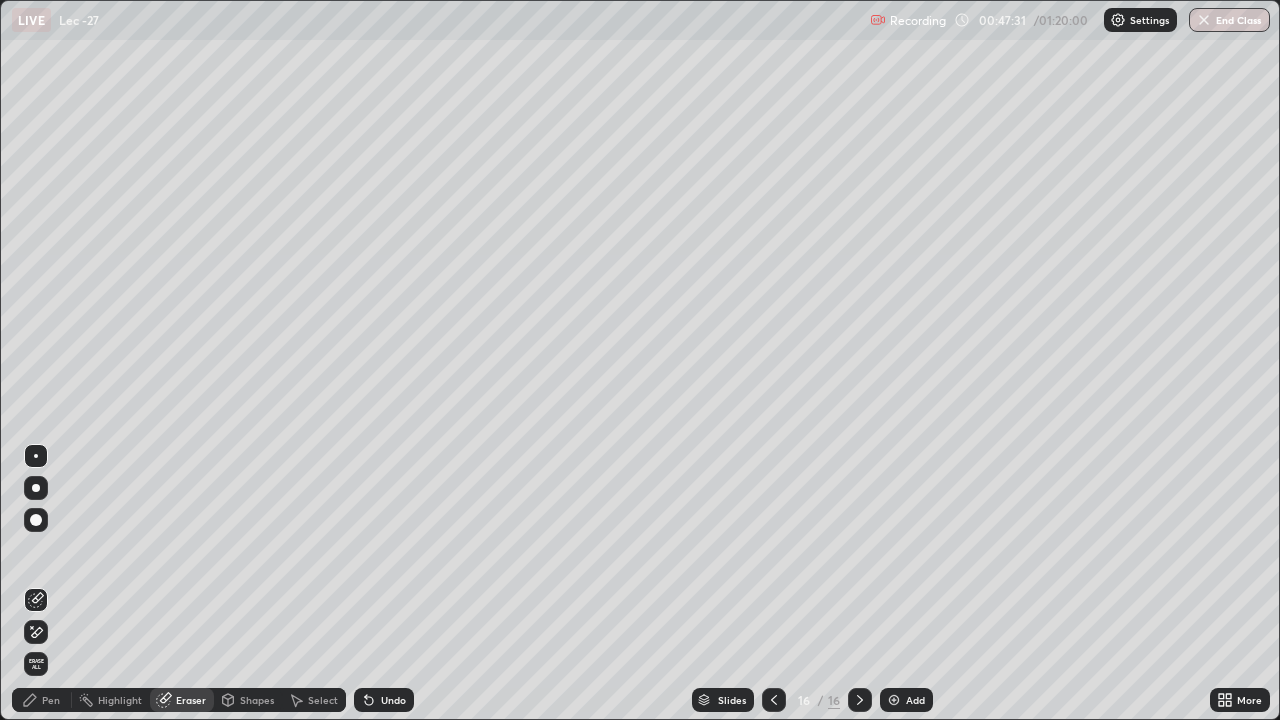 click on "Pen" at bounding box center (42, 700) 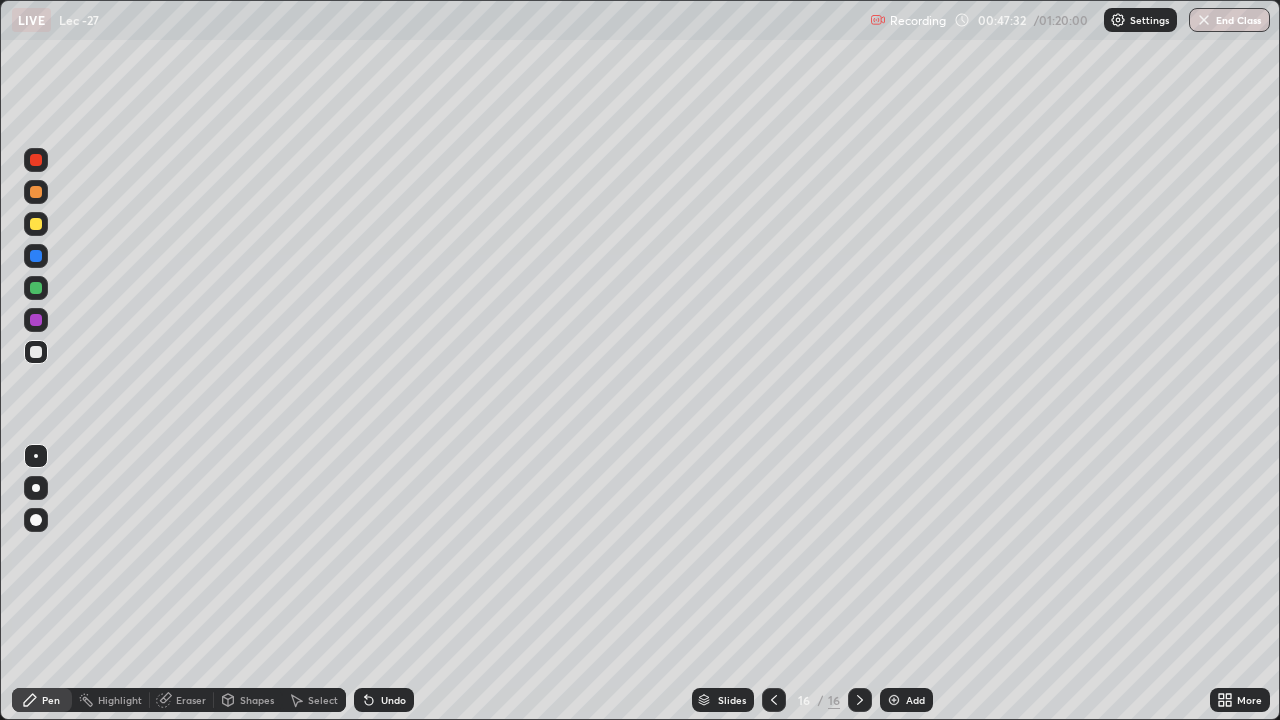 click on "Eraser" at bounding box center [191, 700] 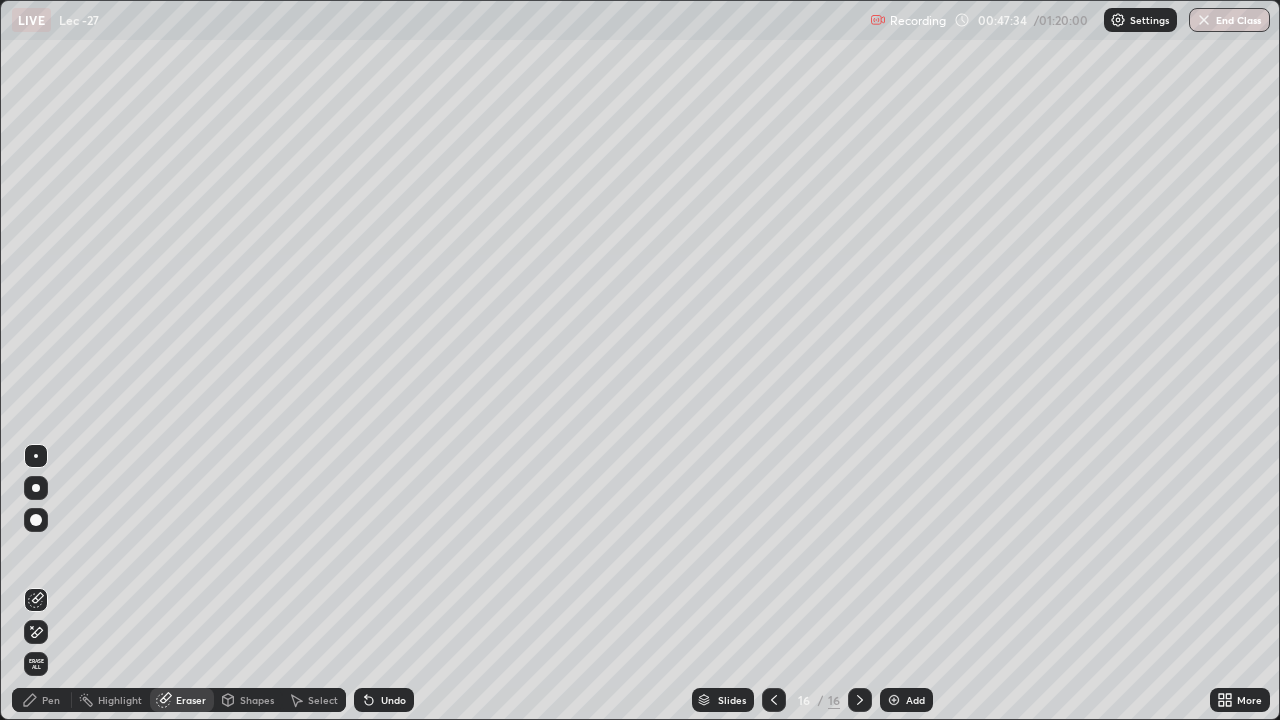 click on "Pen" at bounding box center [42, 700] 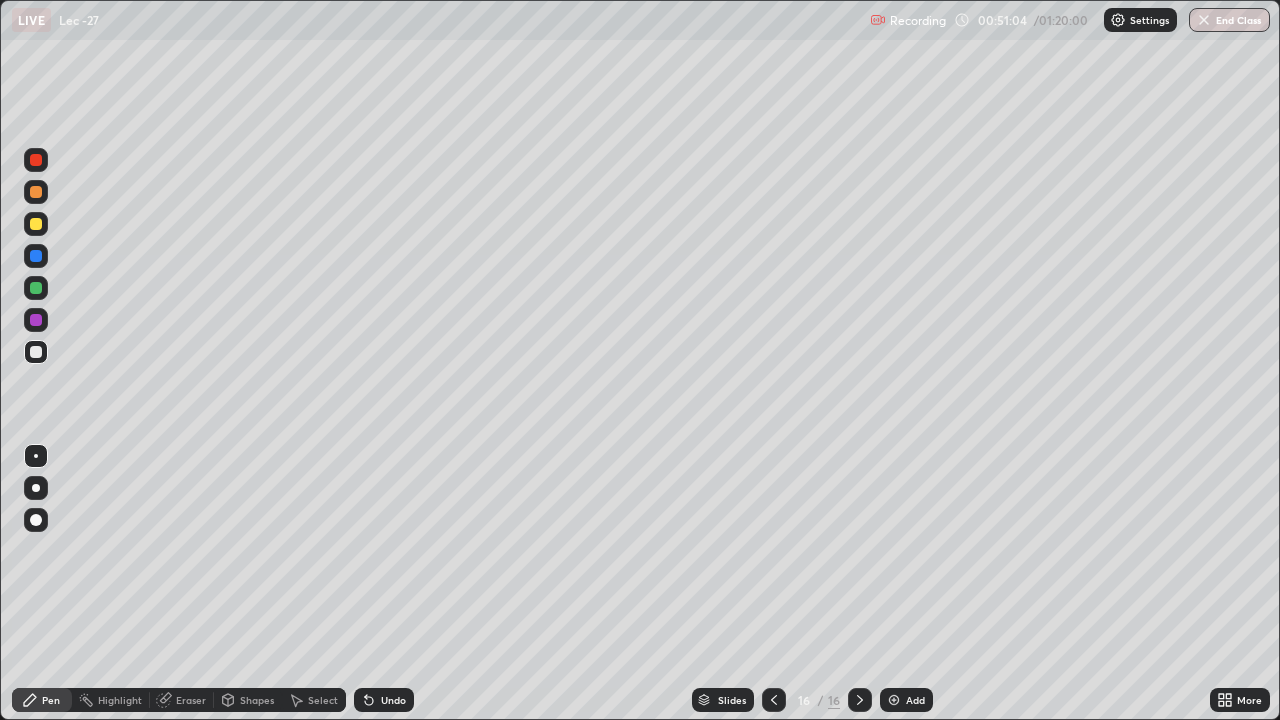click on "Select" at bounding box center (323, 700) 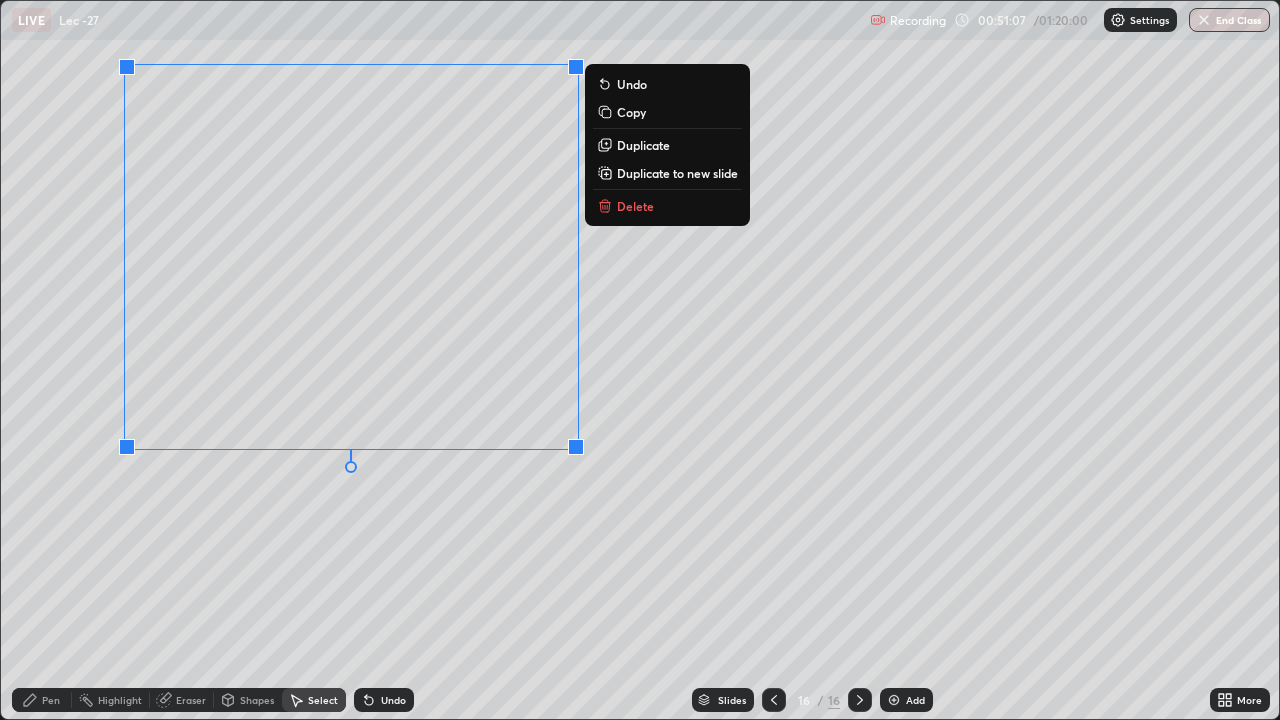 click on "Duplicate to new slide" at bounding box center [677, 173] 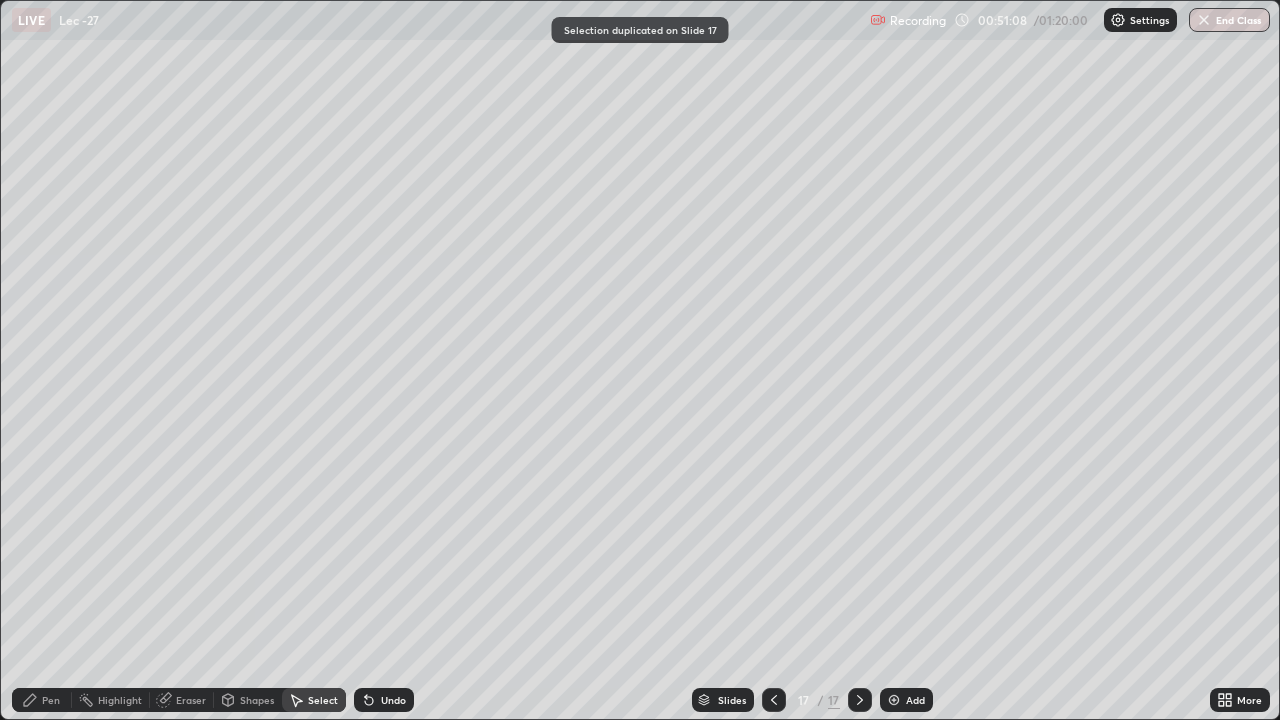click on "Pen" at bounding box center (42, 700) 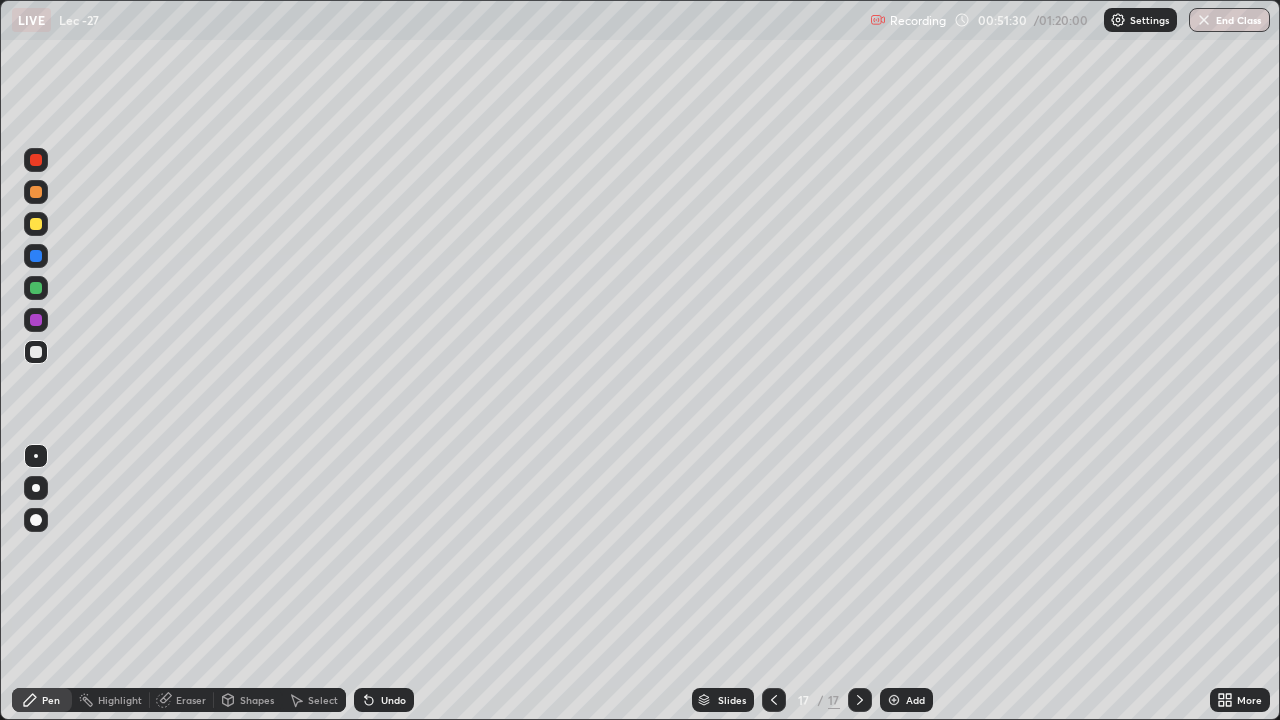 click on "Undo" at bounding box center (393, 700) 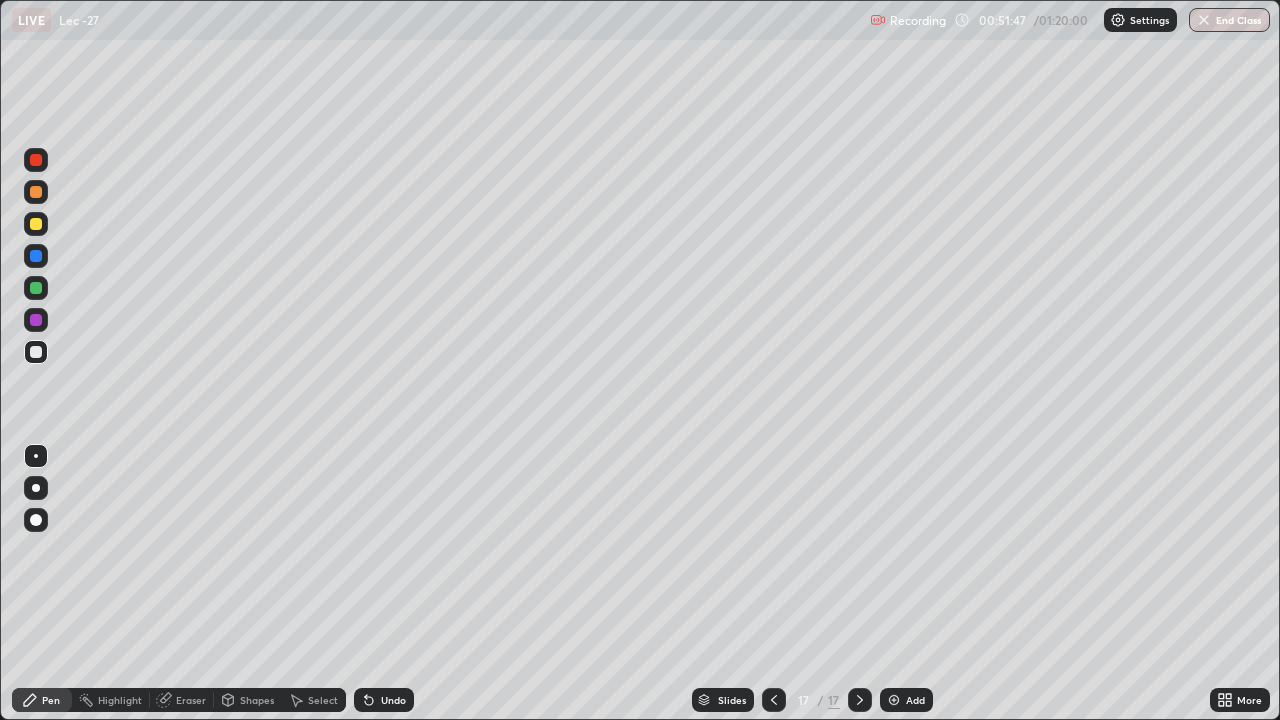 click on "Undo" at bounding box center [393, 700] 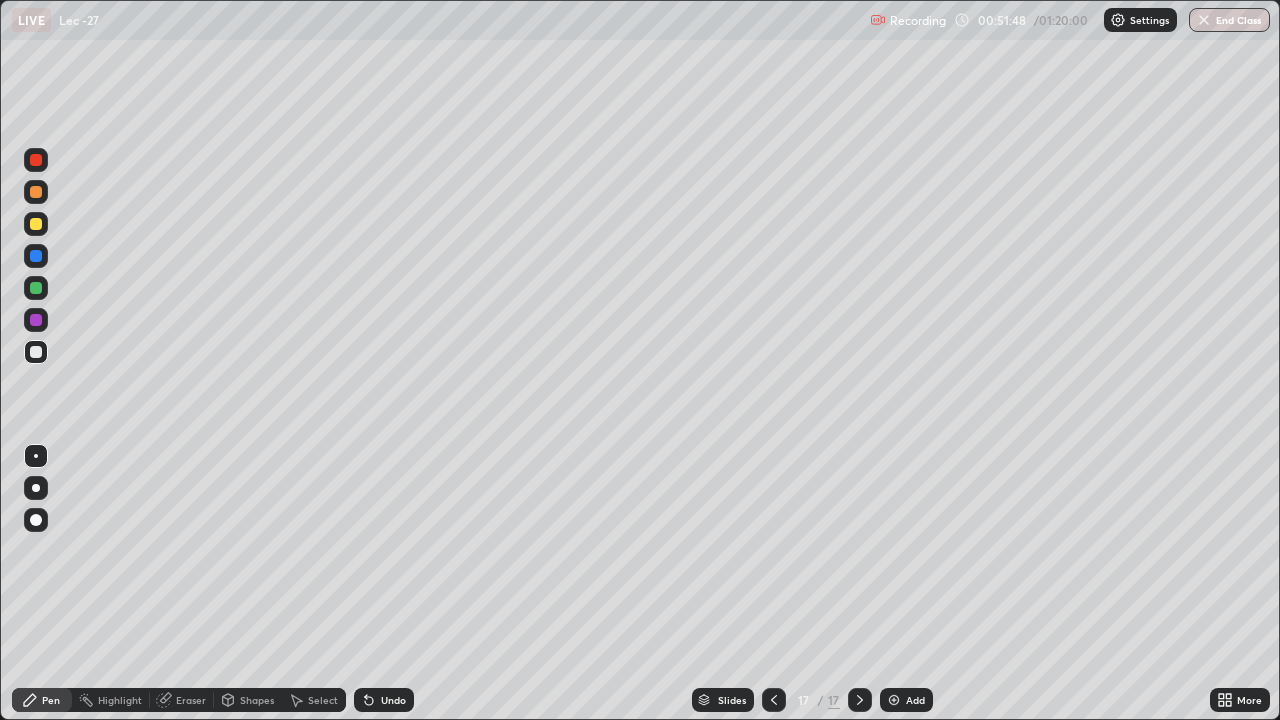 click on "Undo" at bounding box center (384, 700) 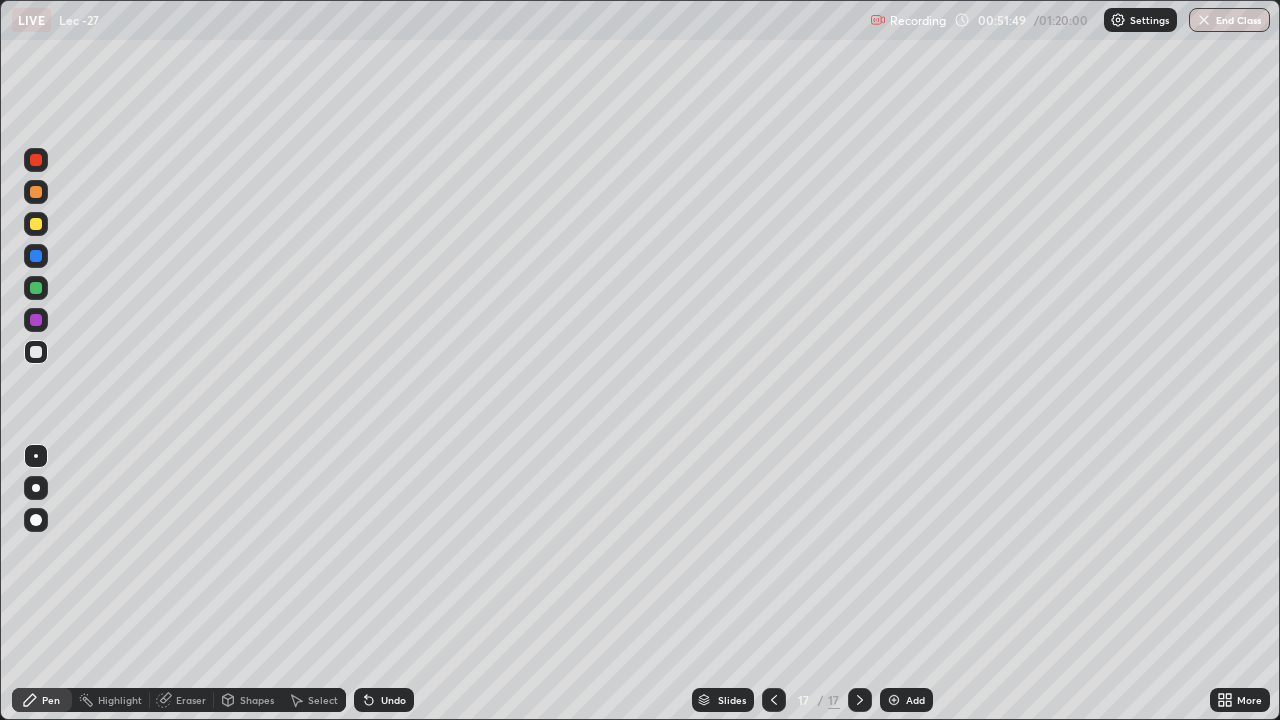 click on "Undo" at bounding box center (384, 700) 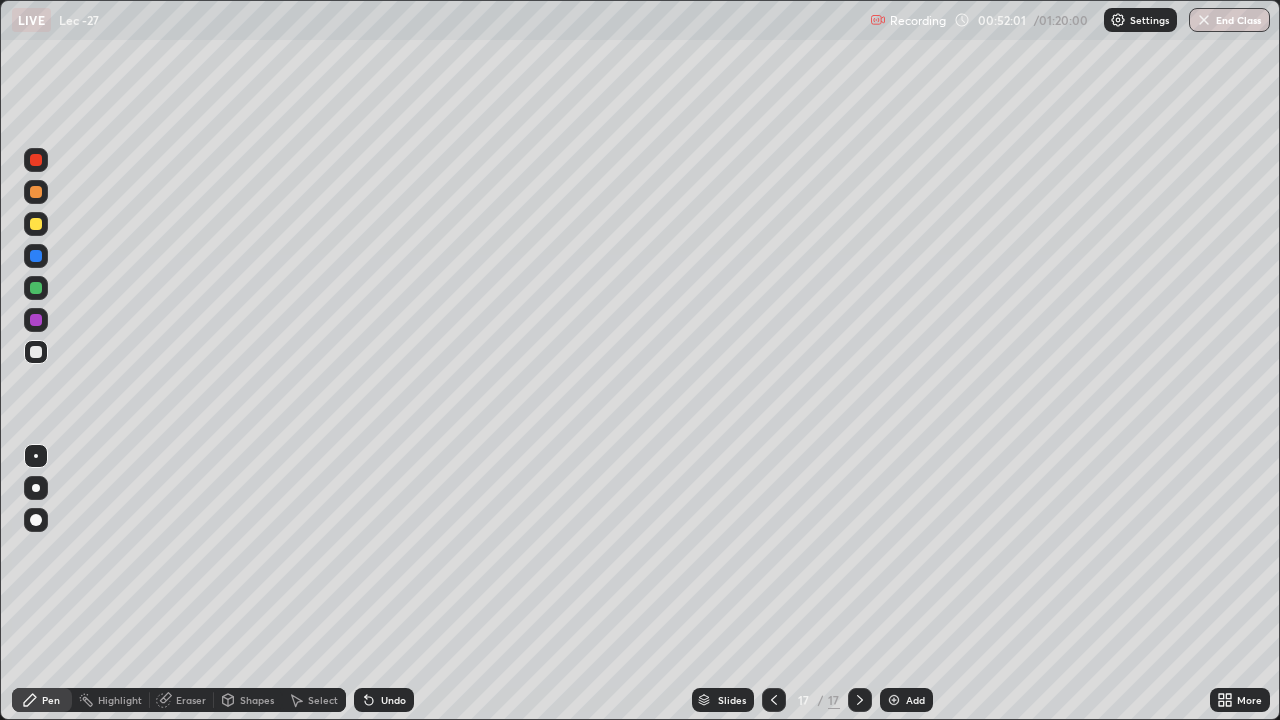 click on "Undo" at bounding box center (393, 700) 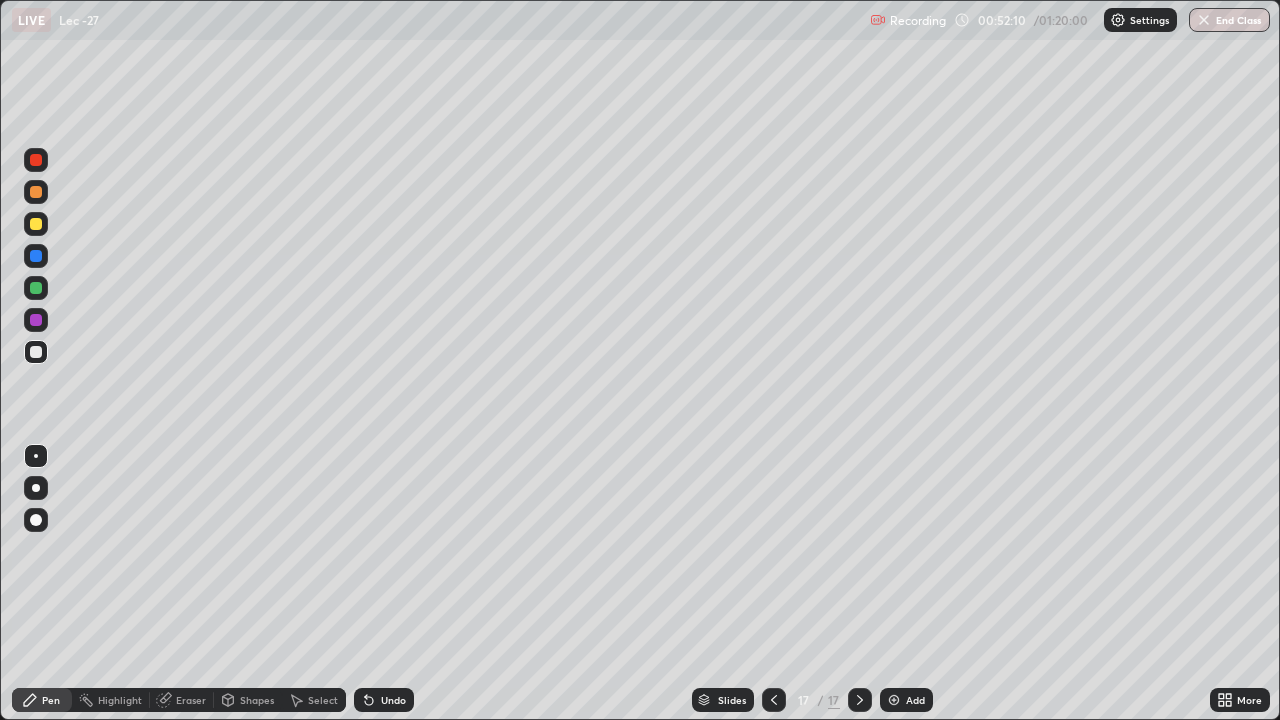 click on "Undo" at bounding box center [393, 700] 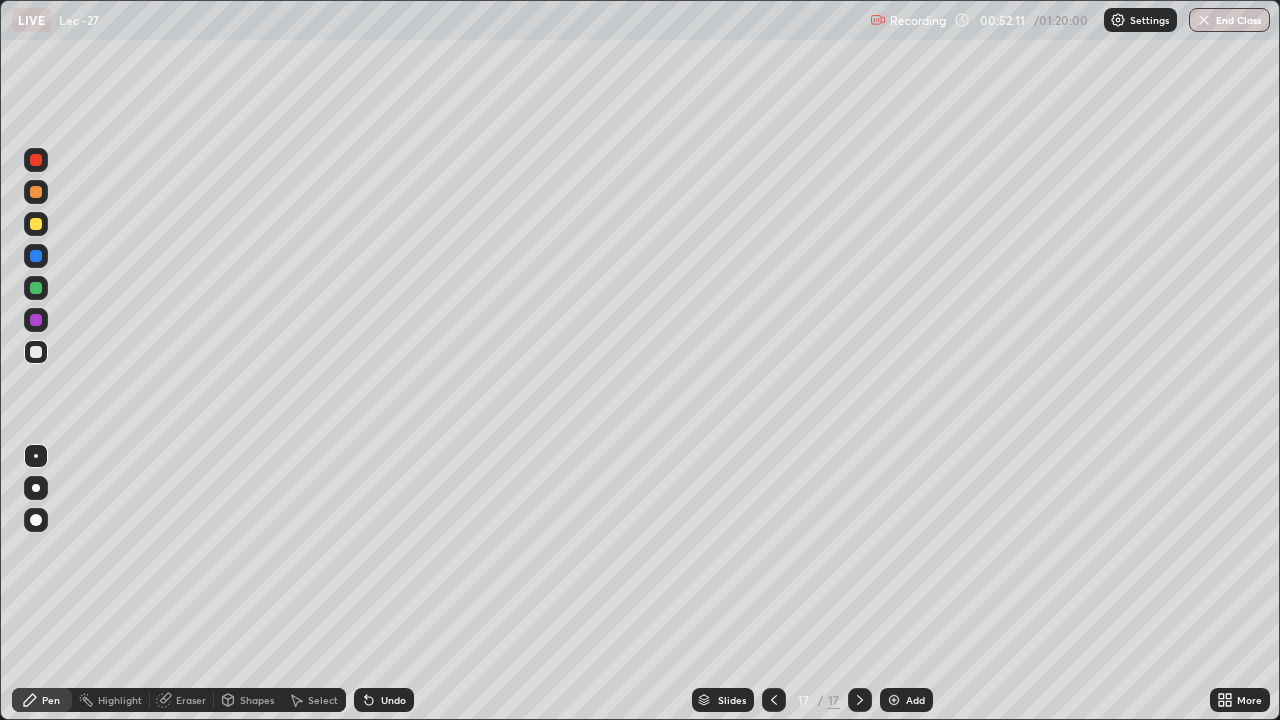 click on "Undo" at bounding box center (393, 700) 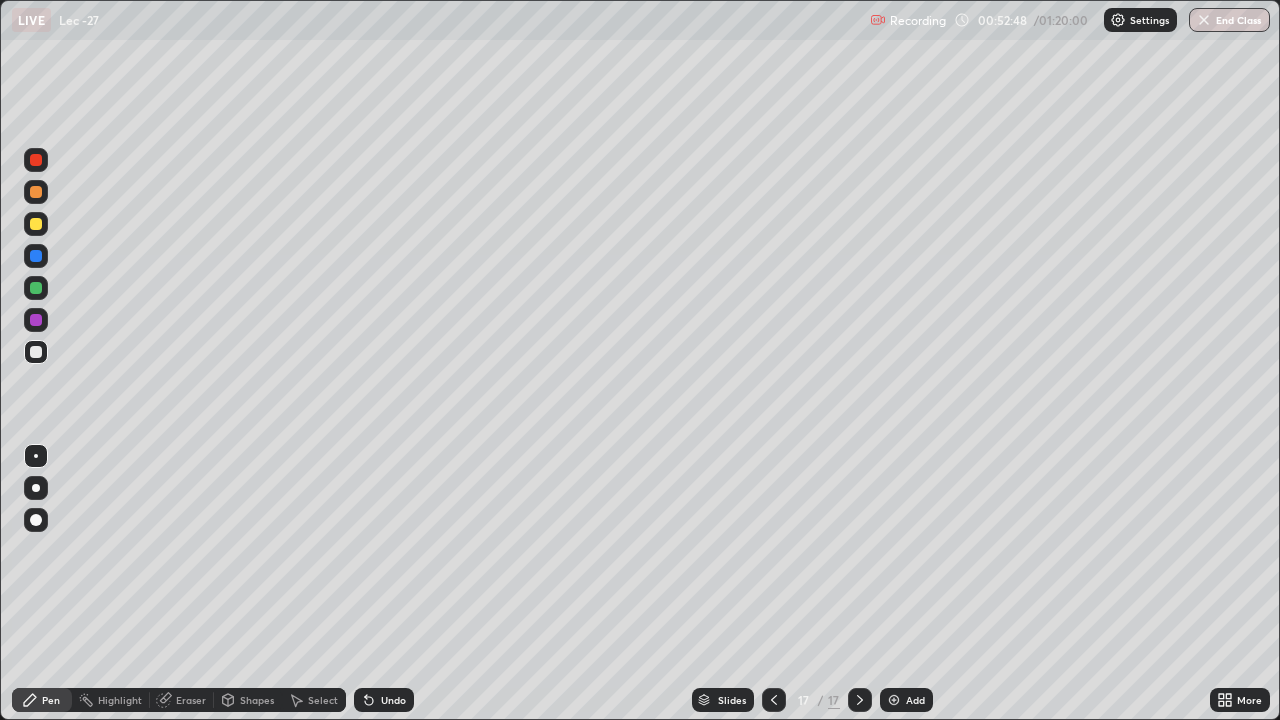 click at bounding box center [36, 288] 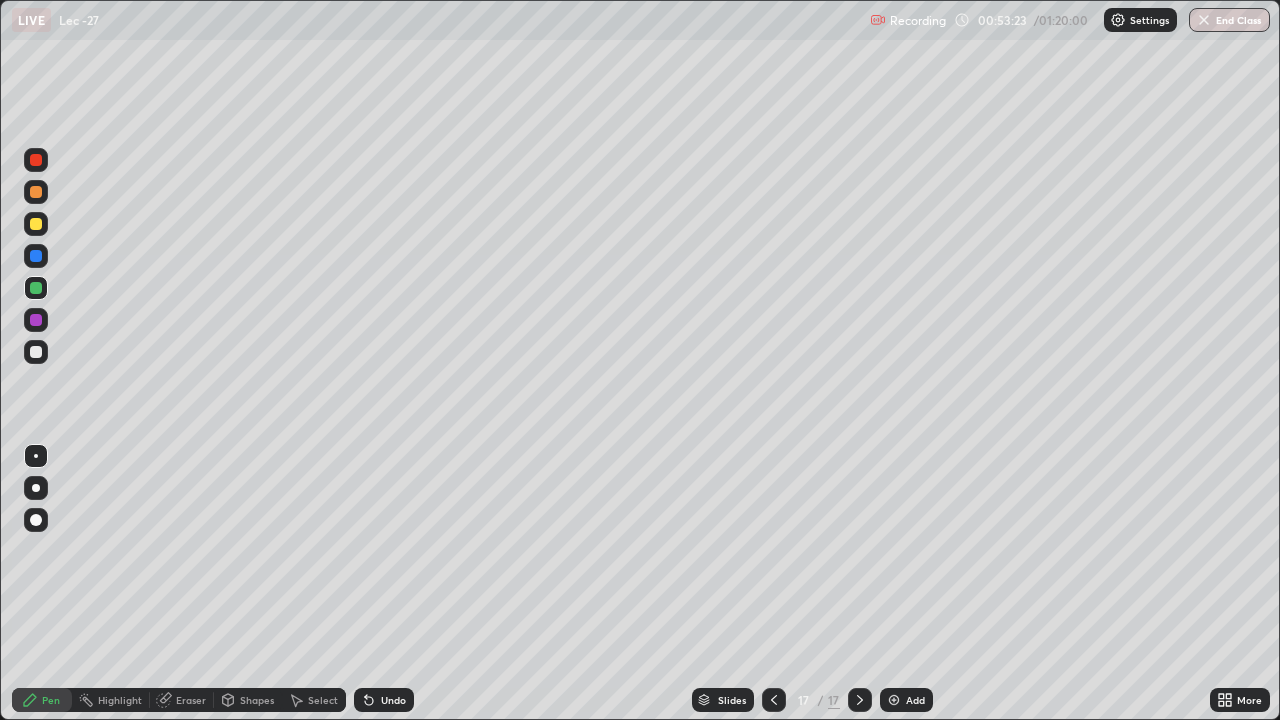 click on "Undo" at bounding box center [384, 700] 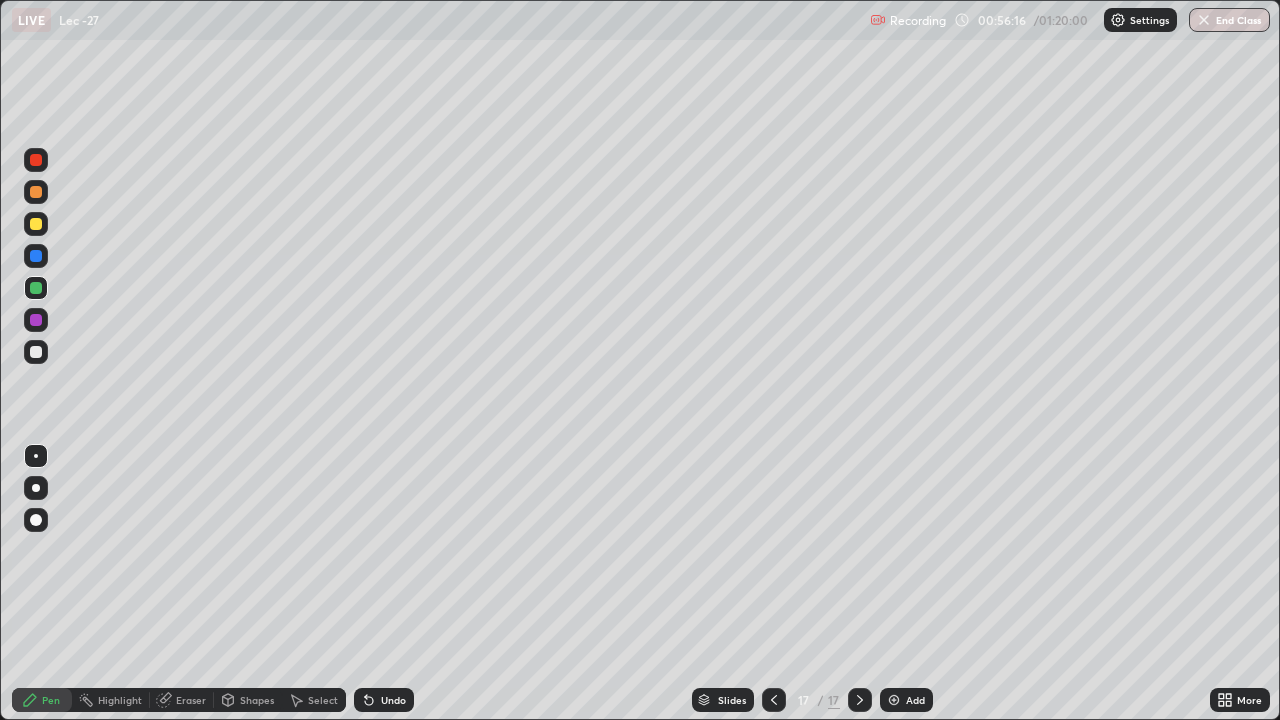 click at bounding box center [894, 700] 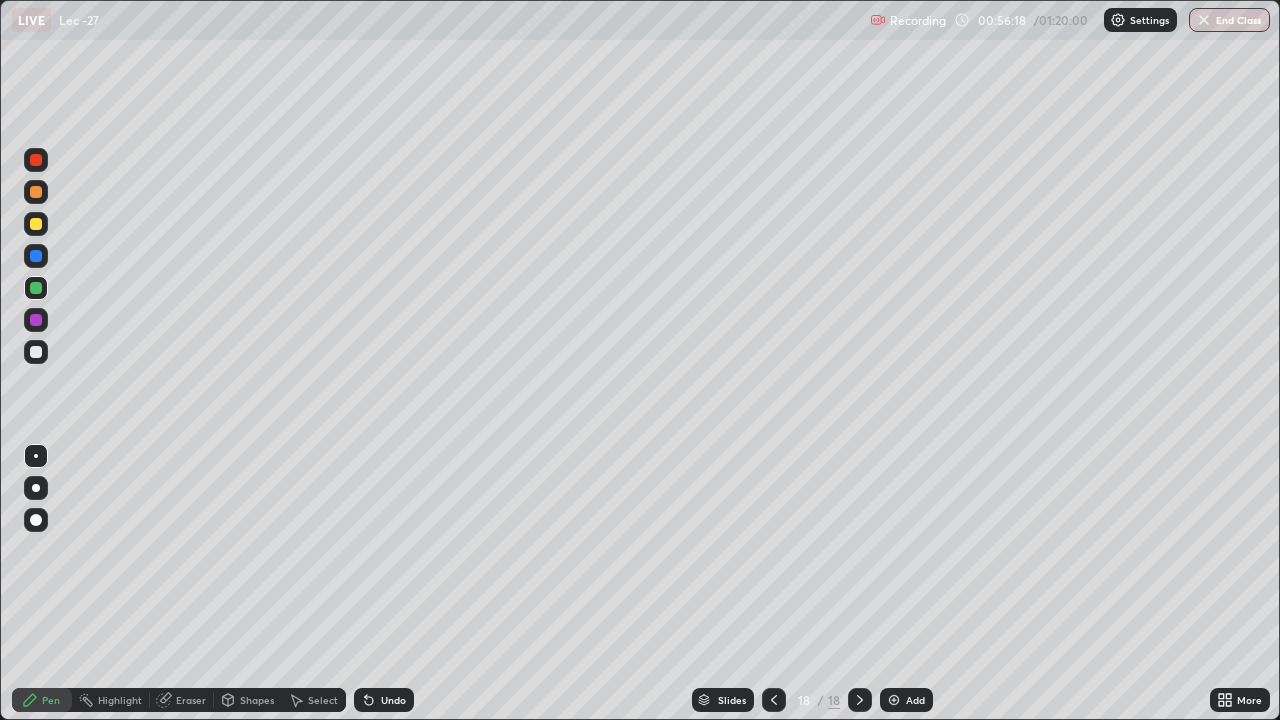 click at bounding box center (36, 352) 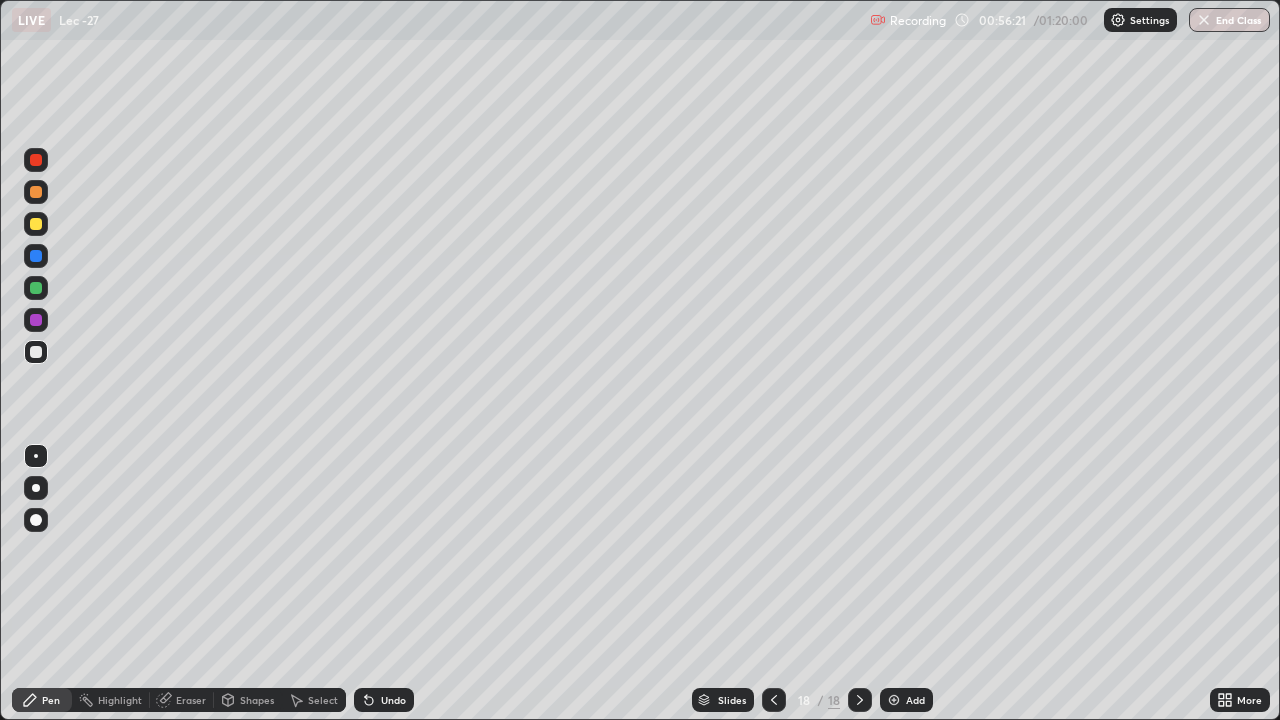 click on "Undo" at bounding box center (393, 700) 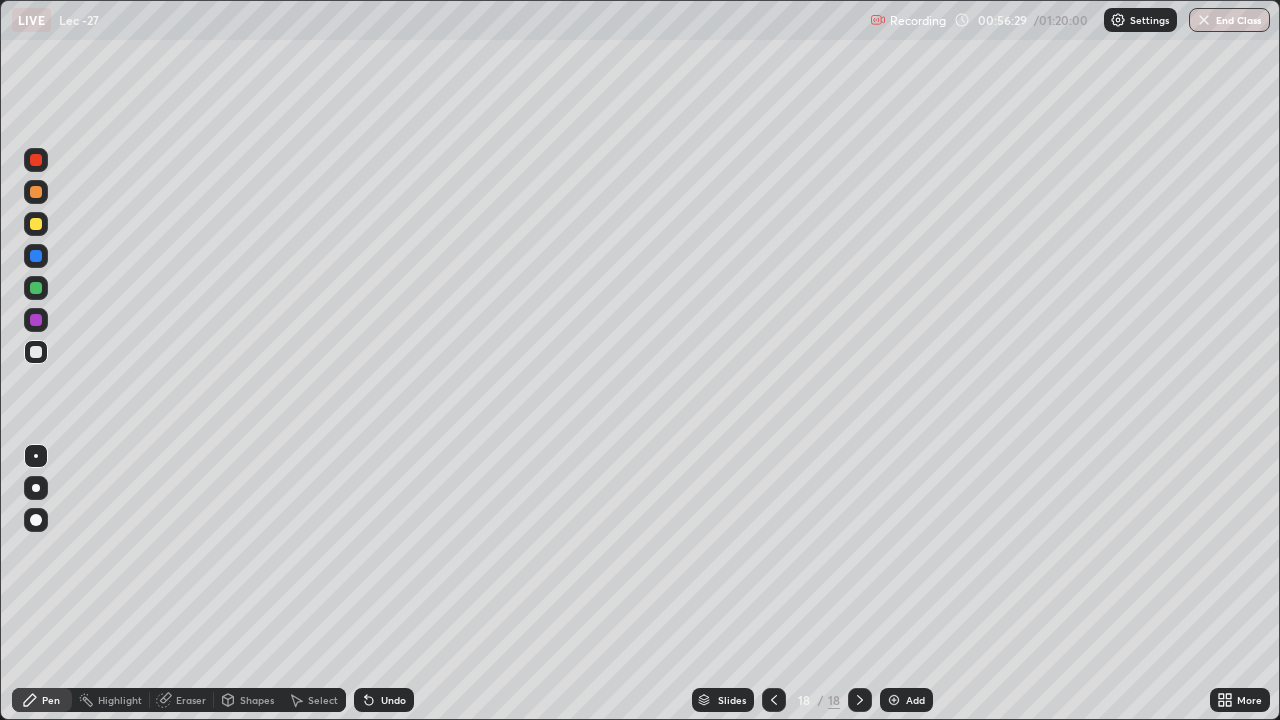 click on "Select" at bounding box center [323, 700] 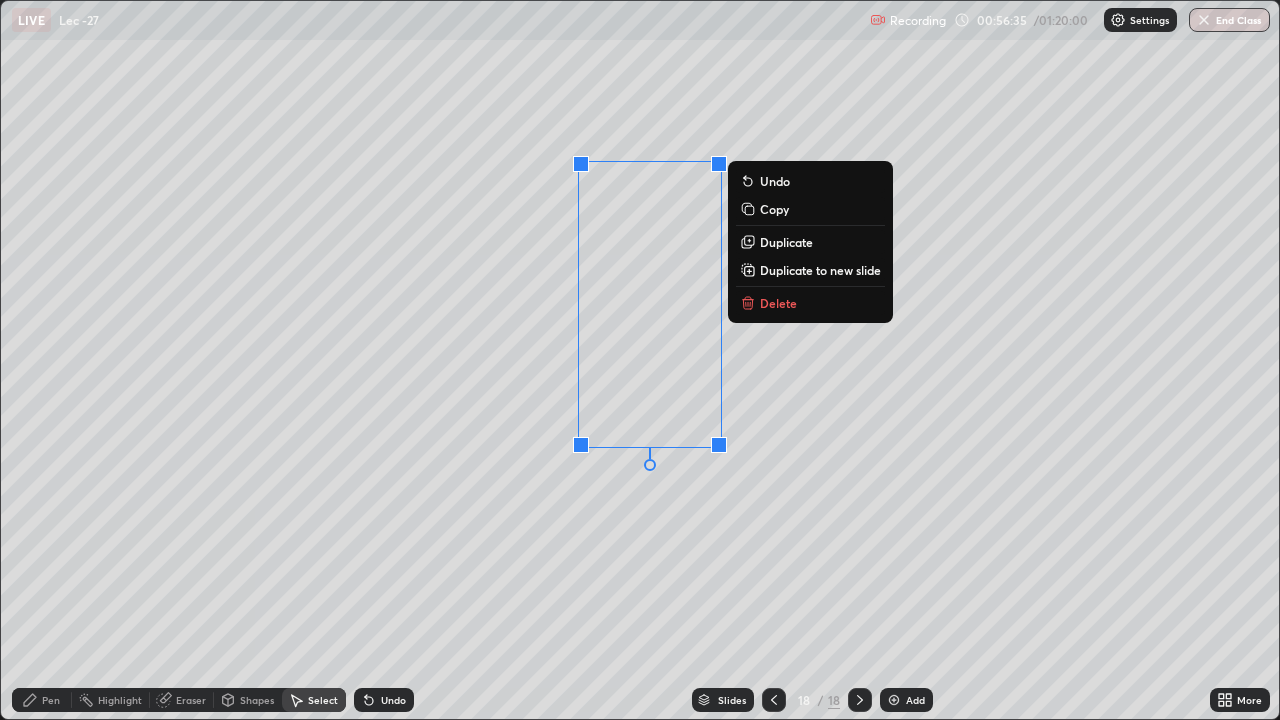 click on "0 ° Undo Copy Duplicate Duplicate to new slide Delete" at bounding box center [640, 360] 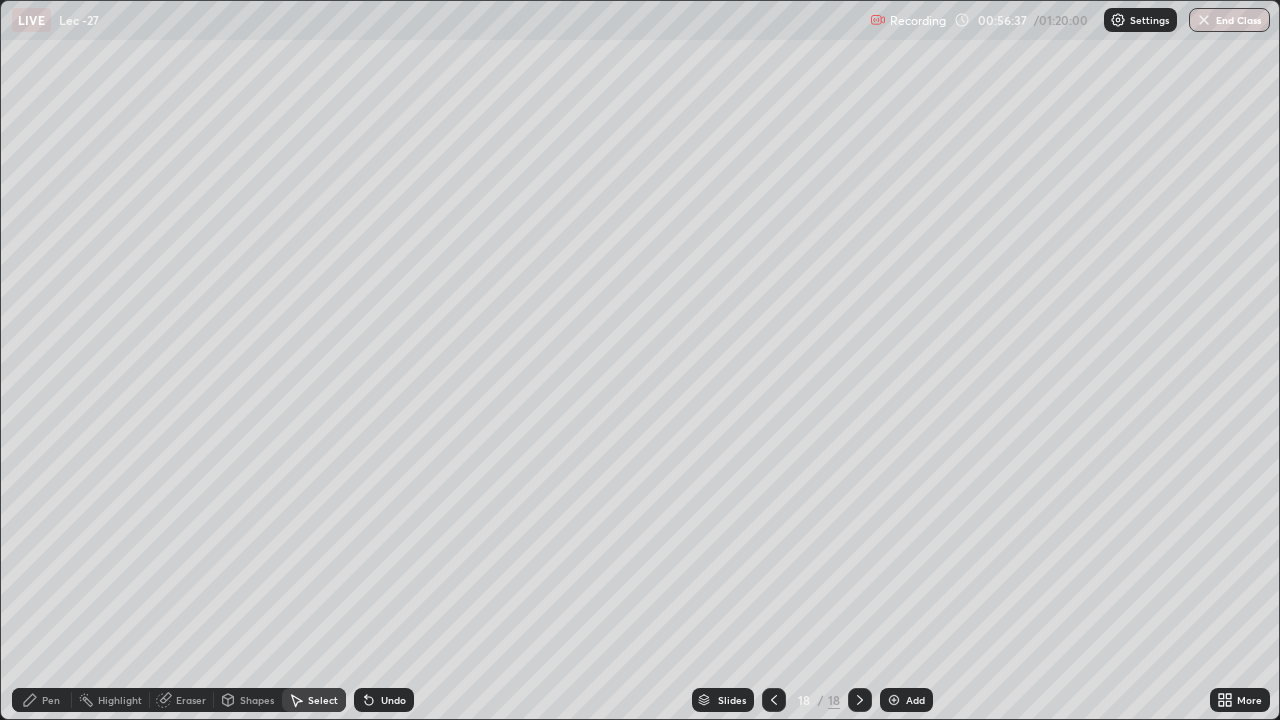 click on "Shapes" at bounding box center [248, 700] 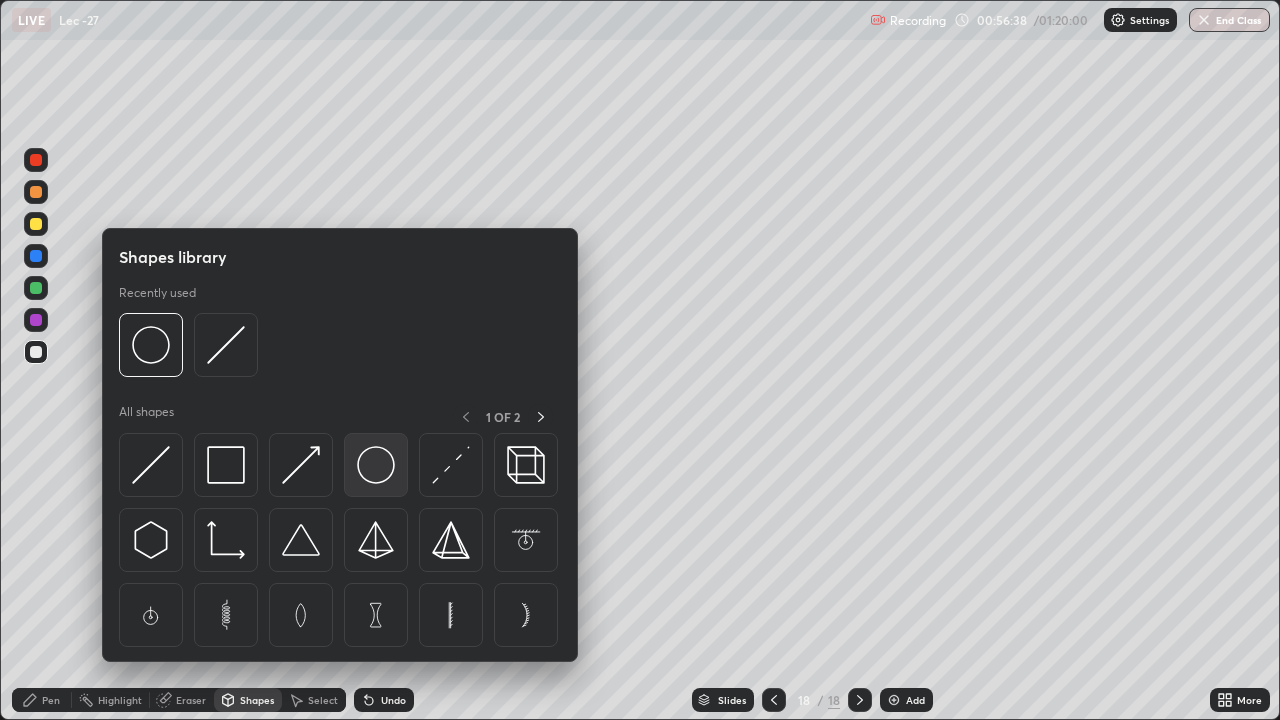 click at bounding box center (376, 465) 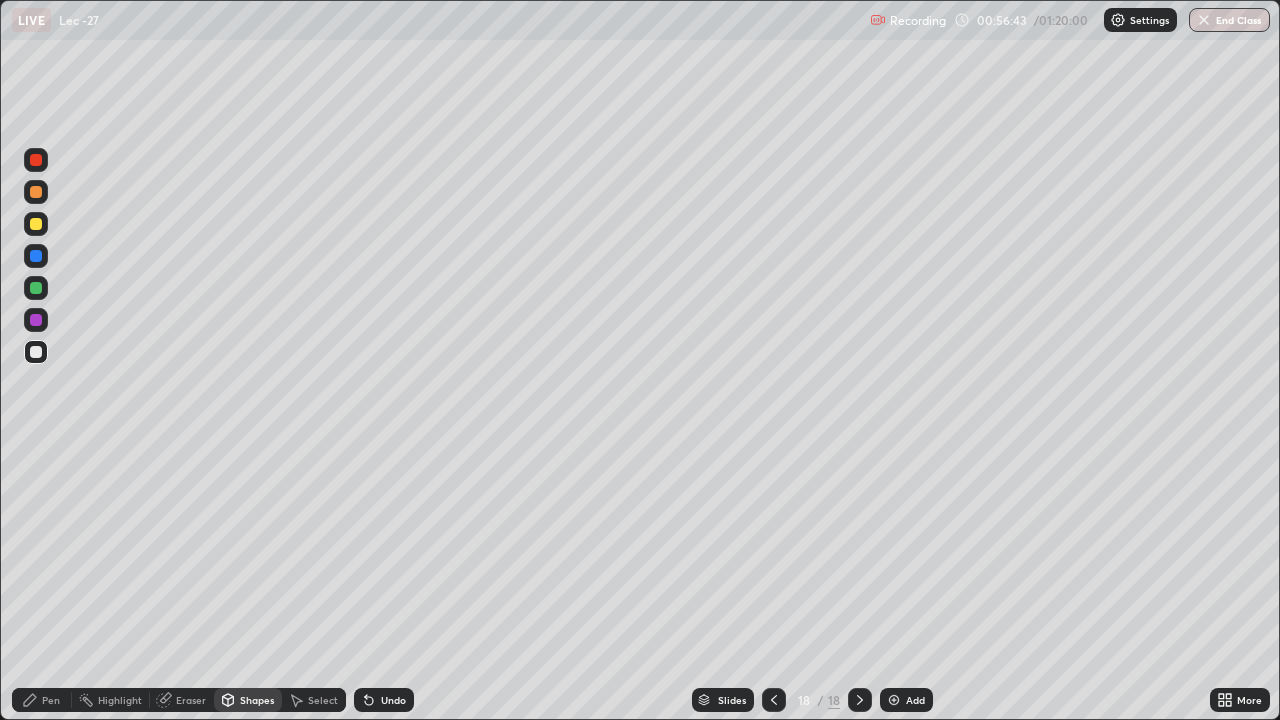 click on "Undo" at bounding box center (393, 700) 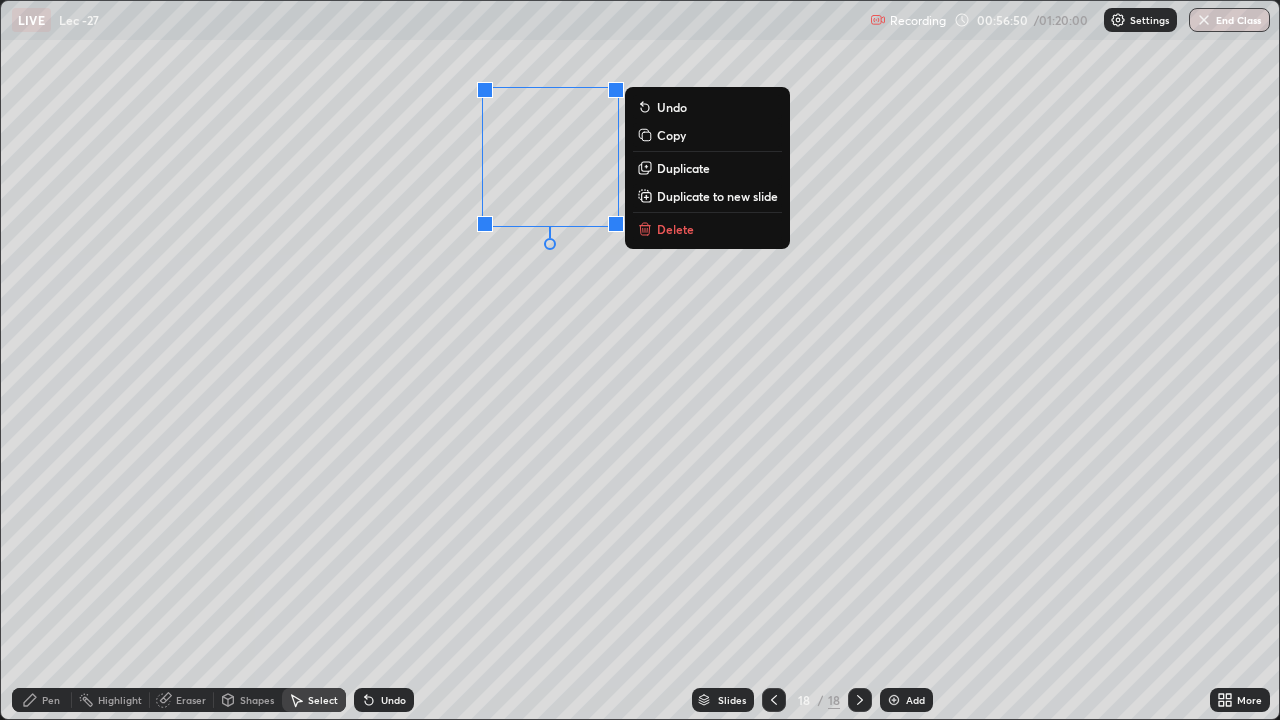 click on "Shapes" at bounding box center [257, 700] 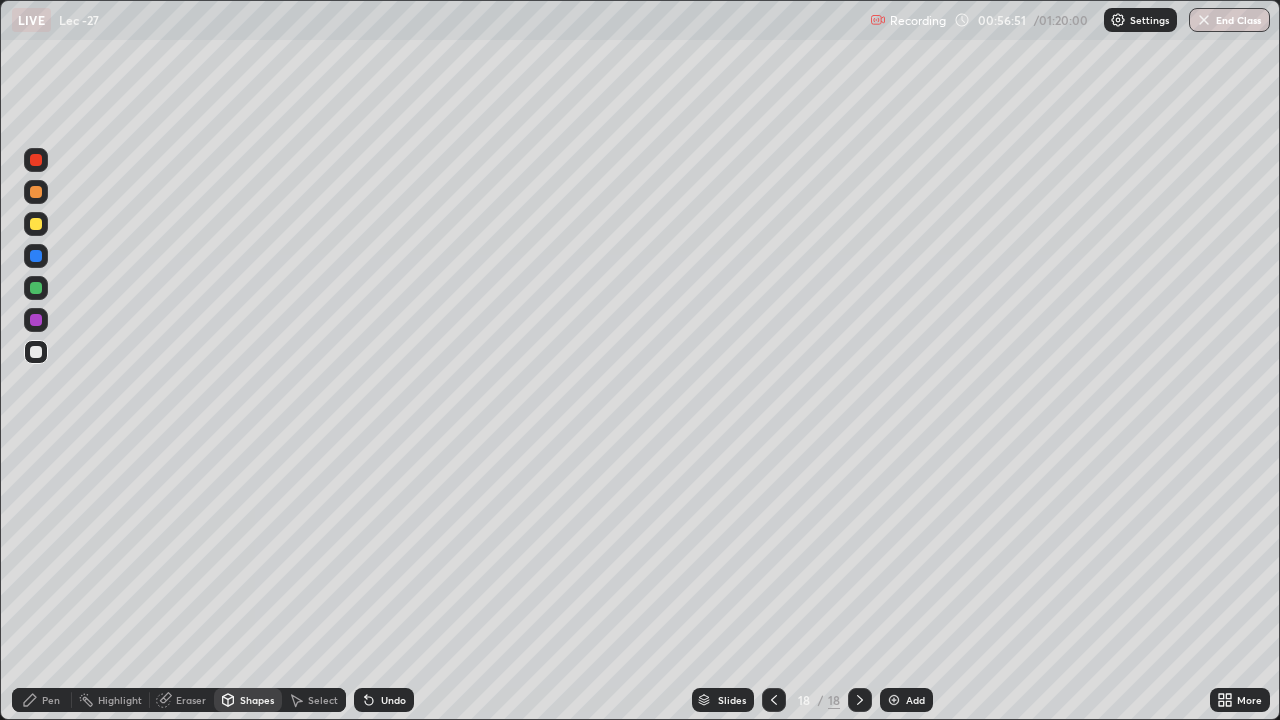 click on "Select" at bounding box center [323, 700] 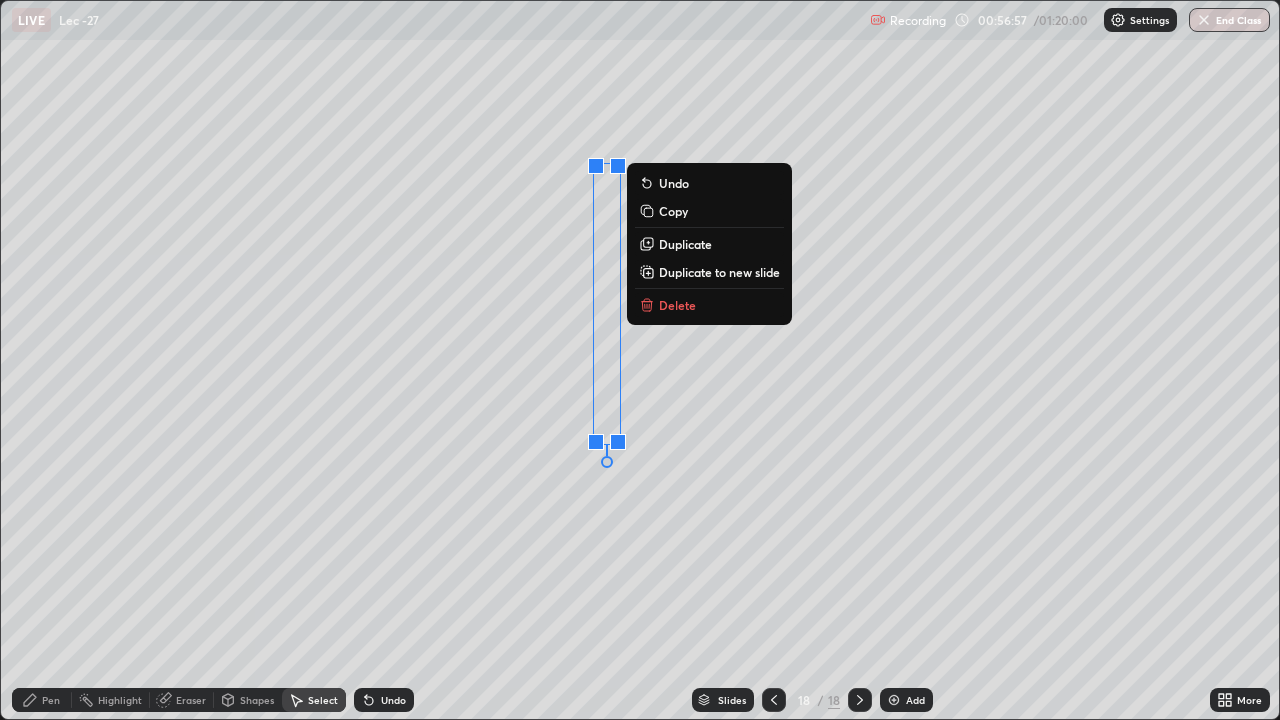 click on "0 ° Undo Copy Duplicate Duplicate to new slide Delete" at bounding box center [640, 360] 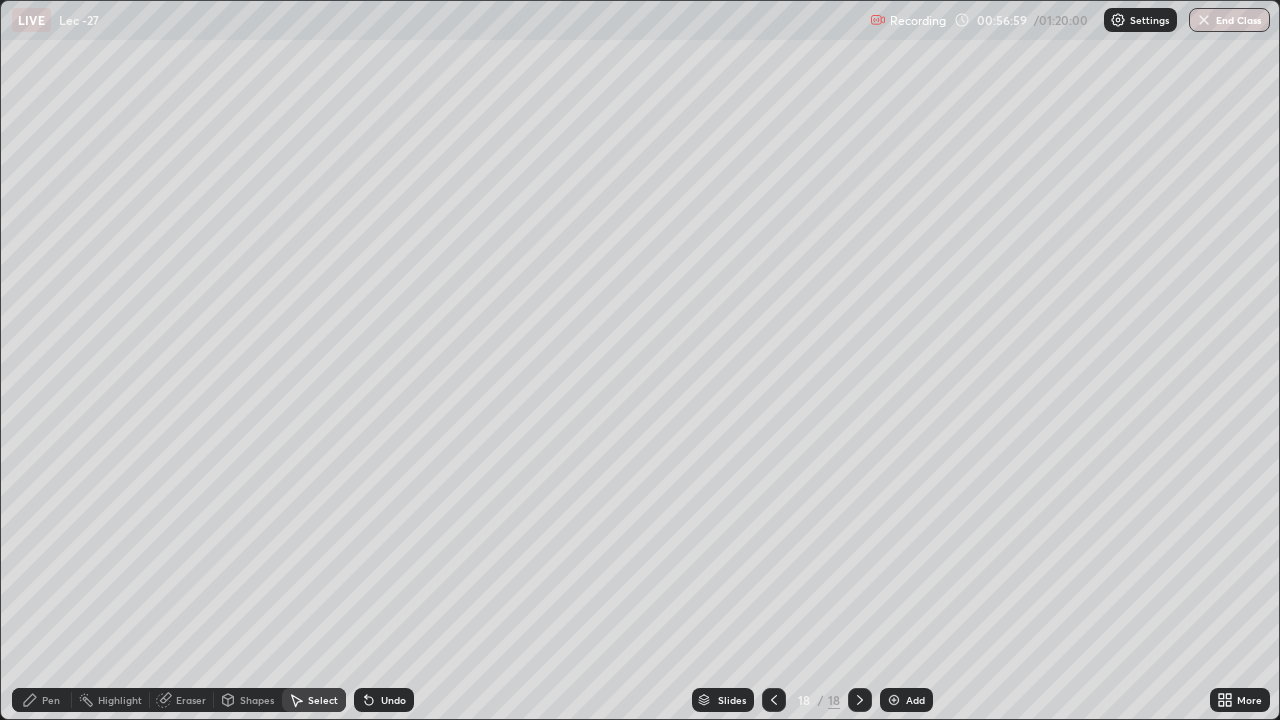 click on "Eraser" at bounding box center [191, 700] 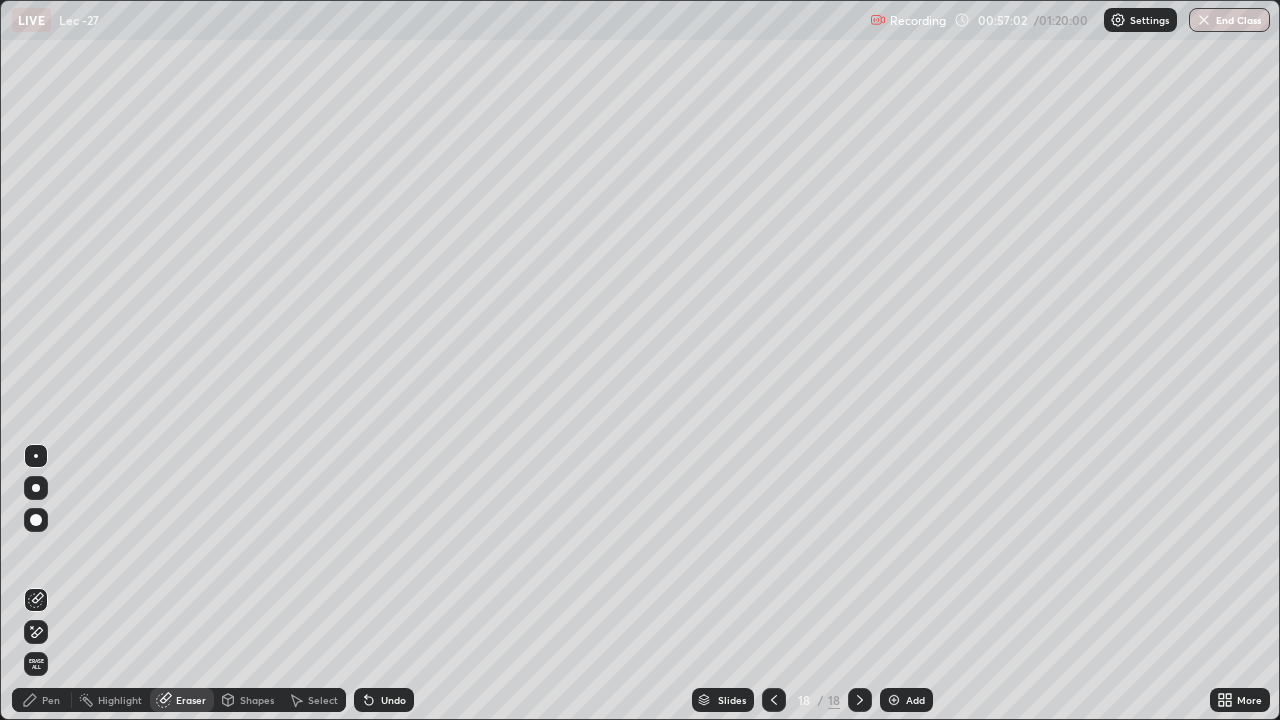 click on "Pen" at bounding box center [51, 700] 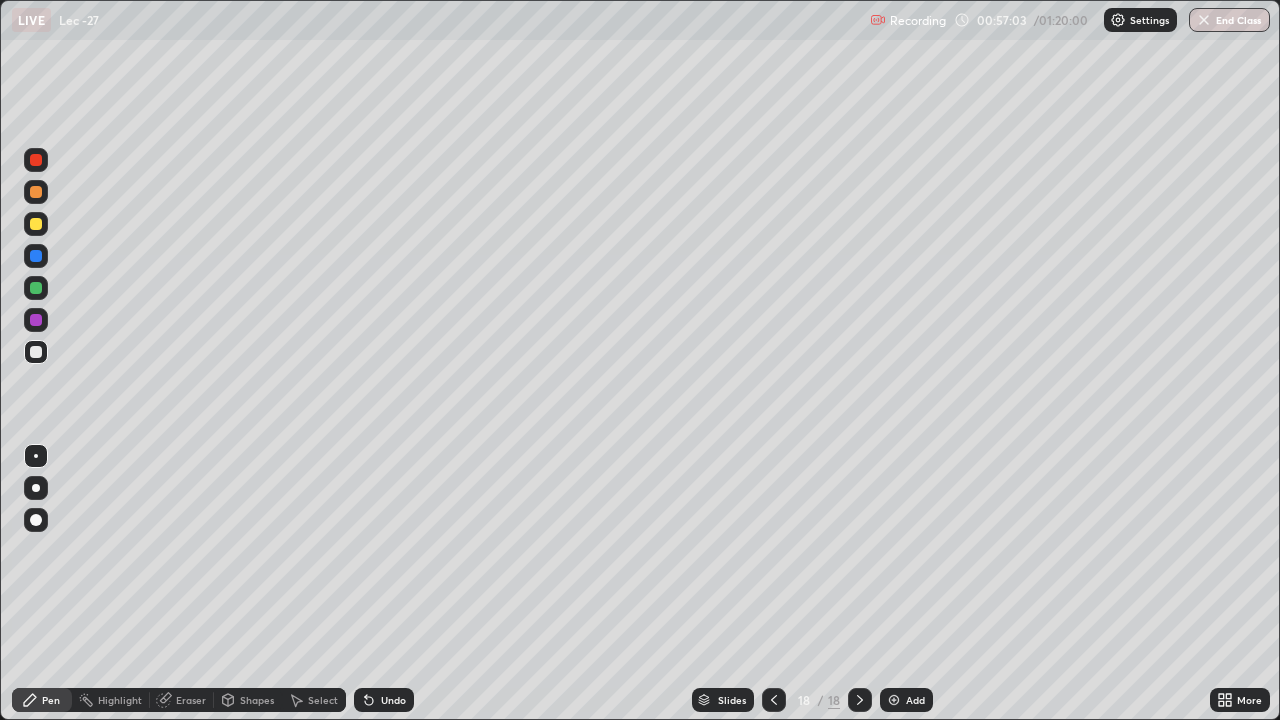 click at bounding box center (36, 352) 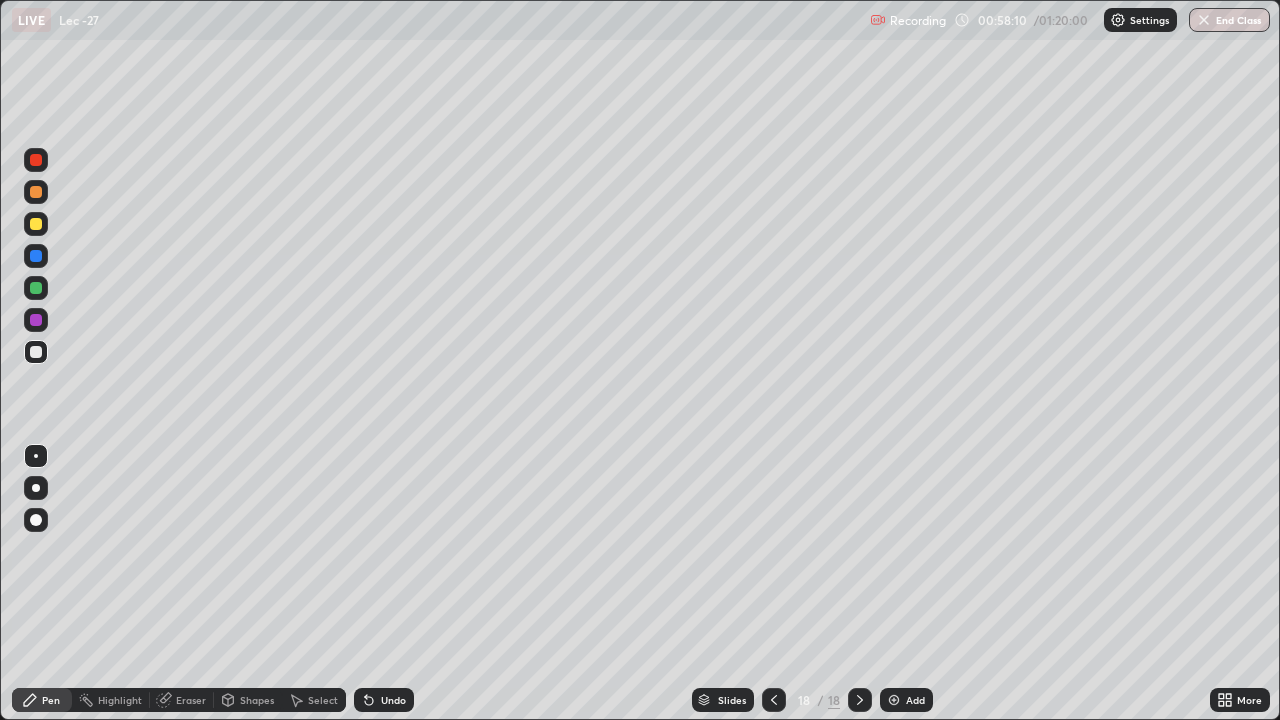 click on "Undo" at bounding box center [393, 700] 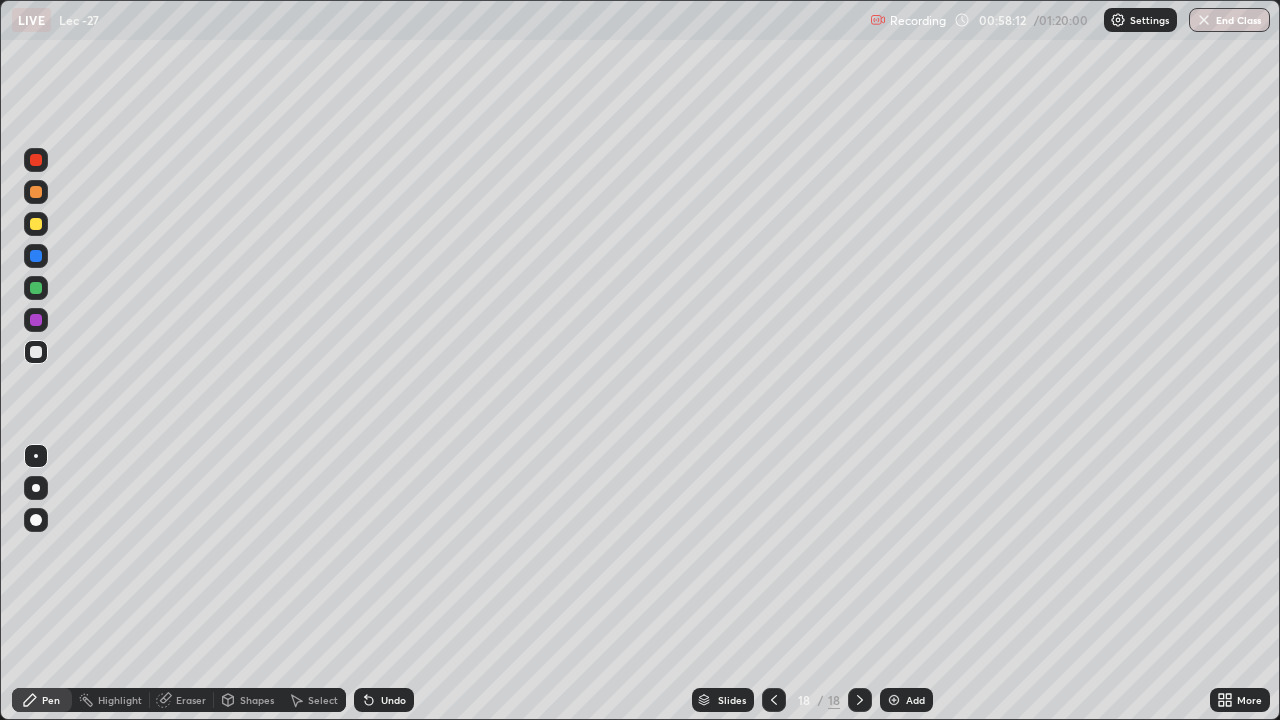 click on "Add" at bounding box center [906, 700] 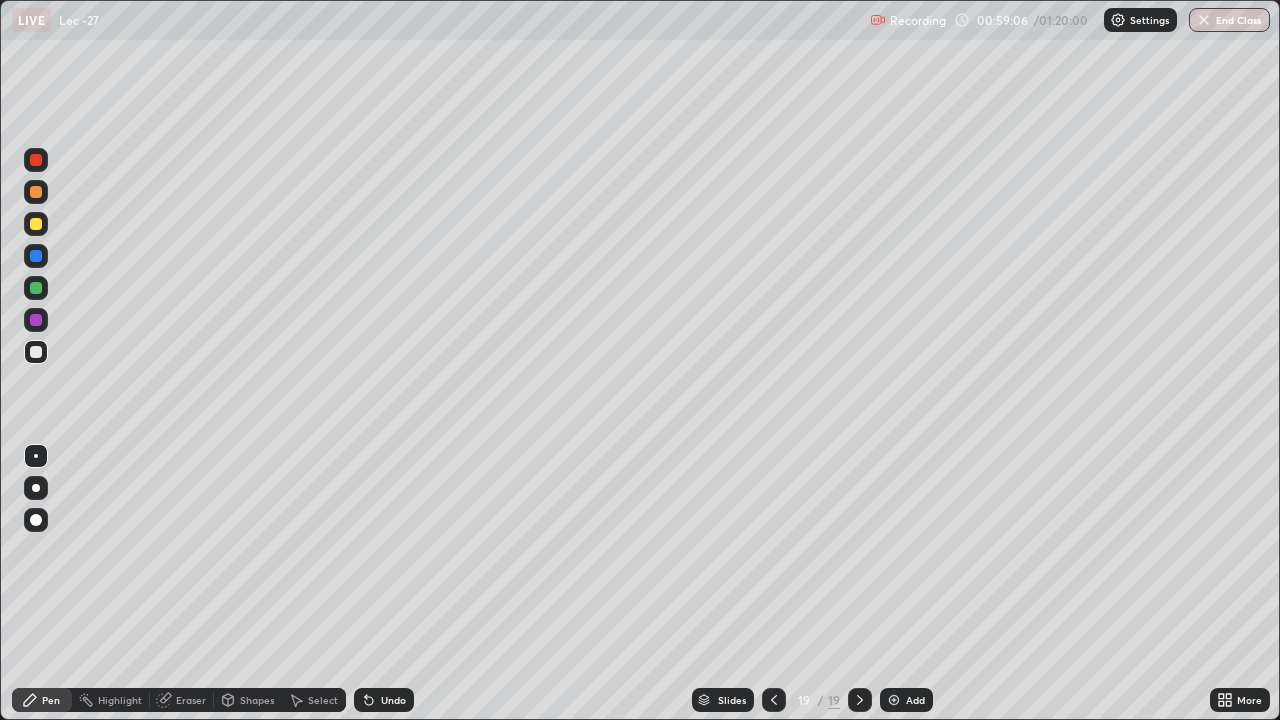 click on "Undo" at bounding box center [393, 700] 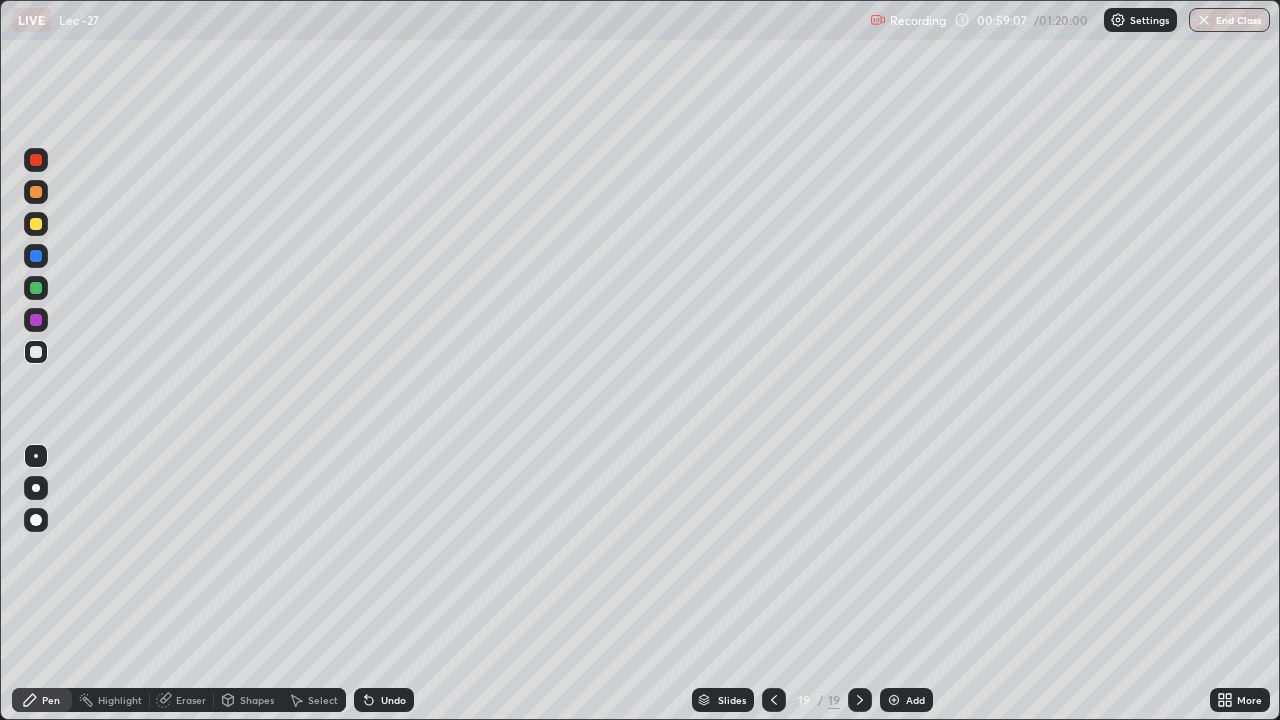 click on "Undo" at bounding box center (393, 700) 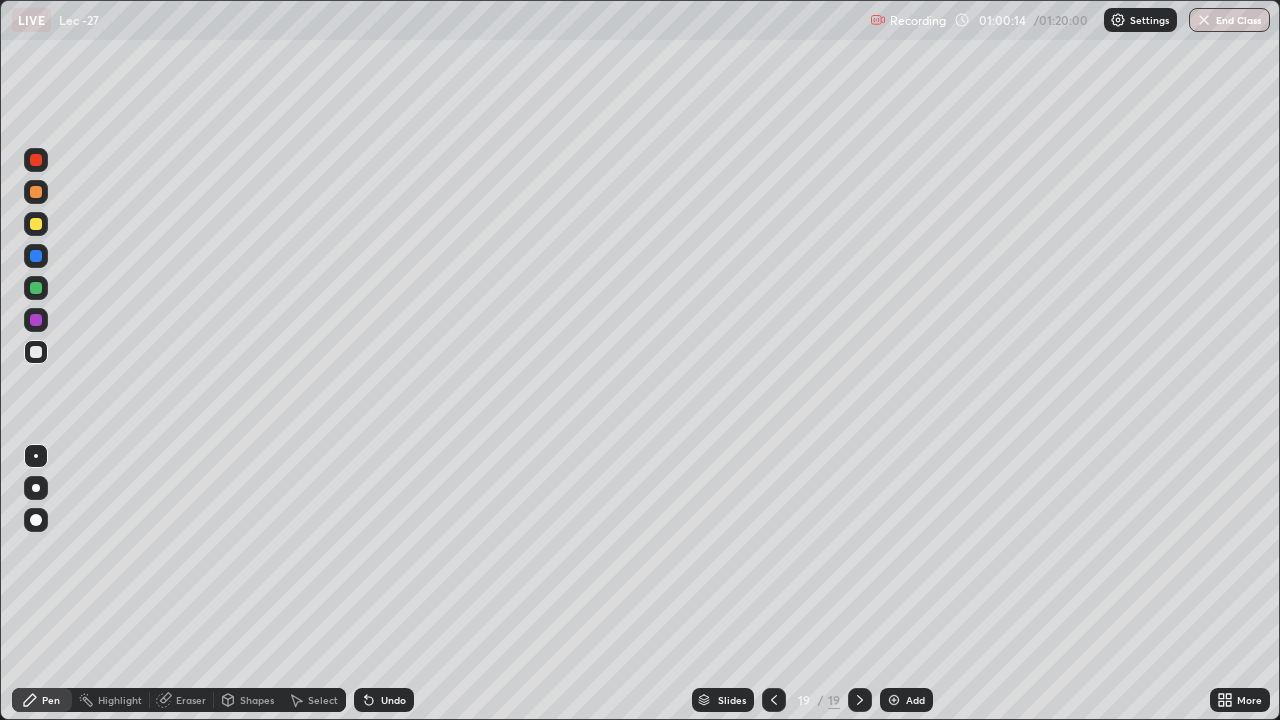 click 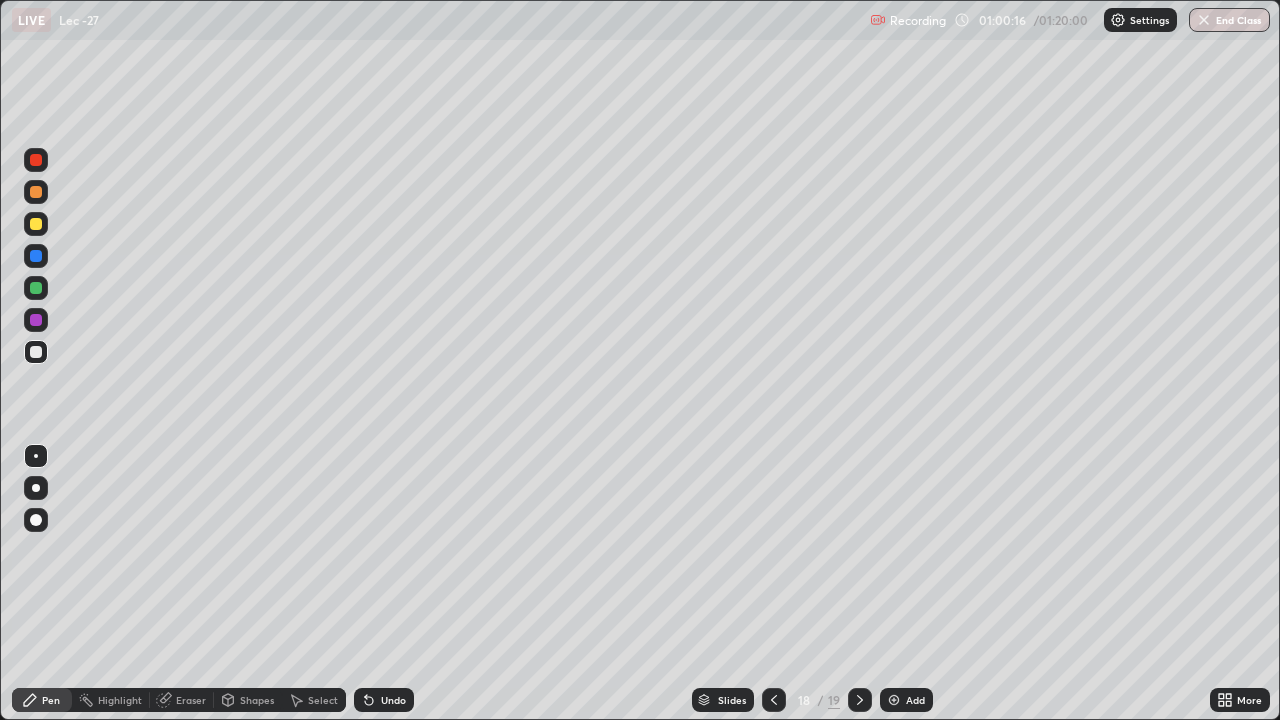 click on "Select" at bounding box center [323, 700] 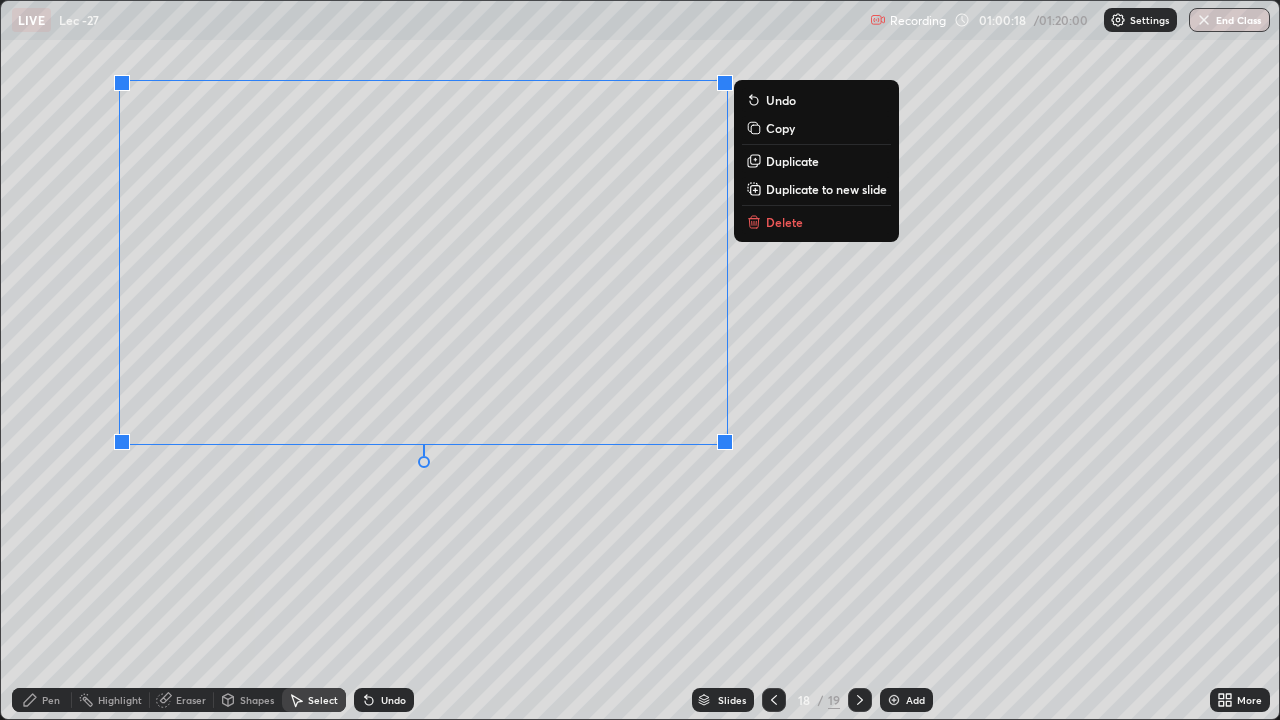 click on "Delete" at bounding box center [784, 222] 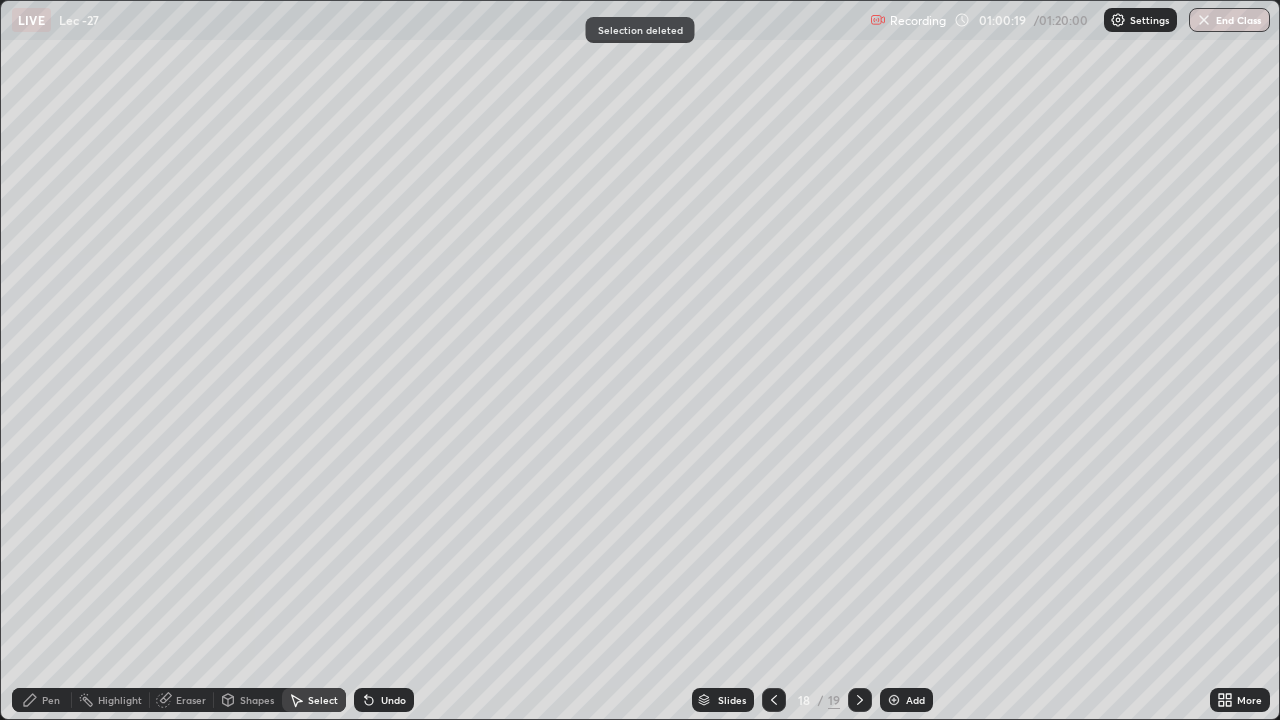click 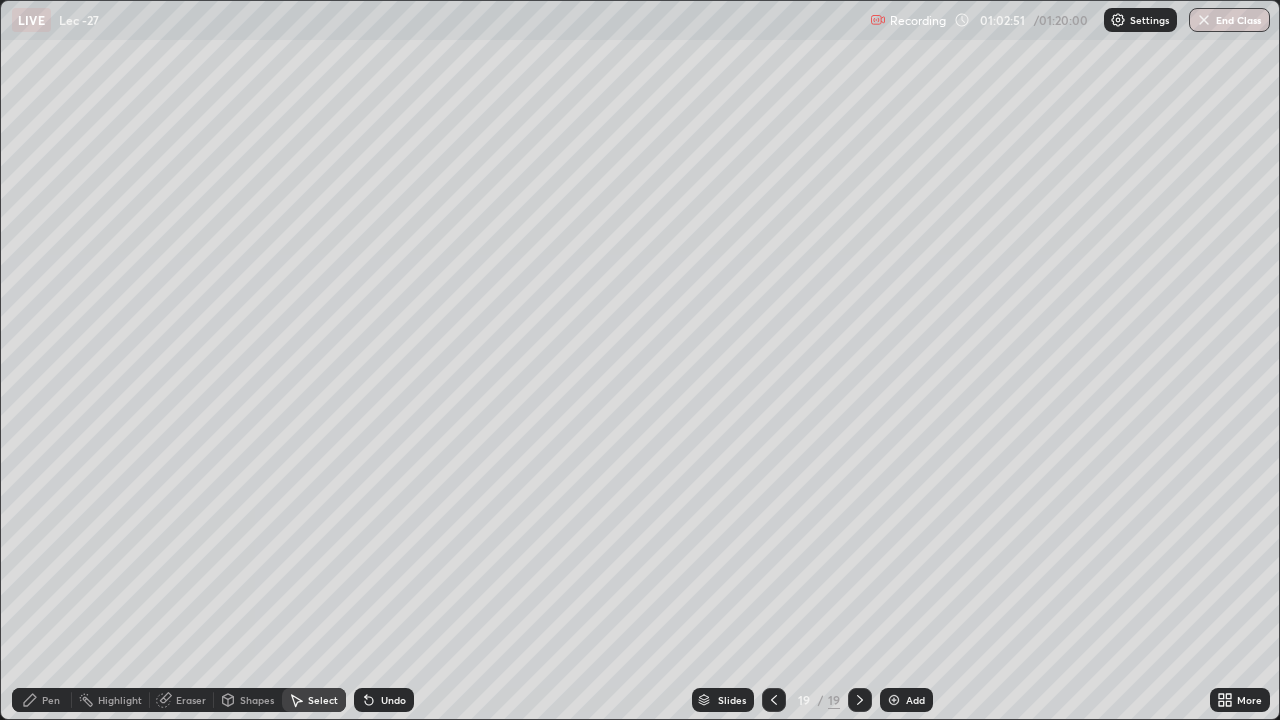 click on "Select" at bounding box center [314, 700] 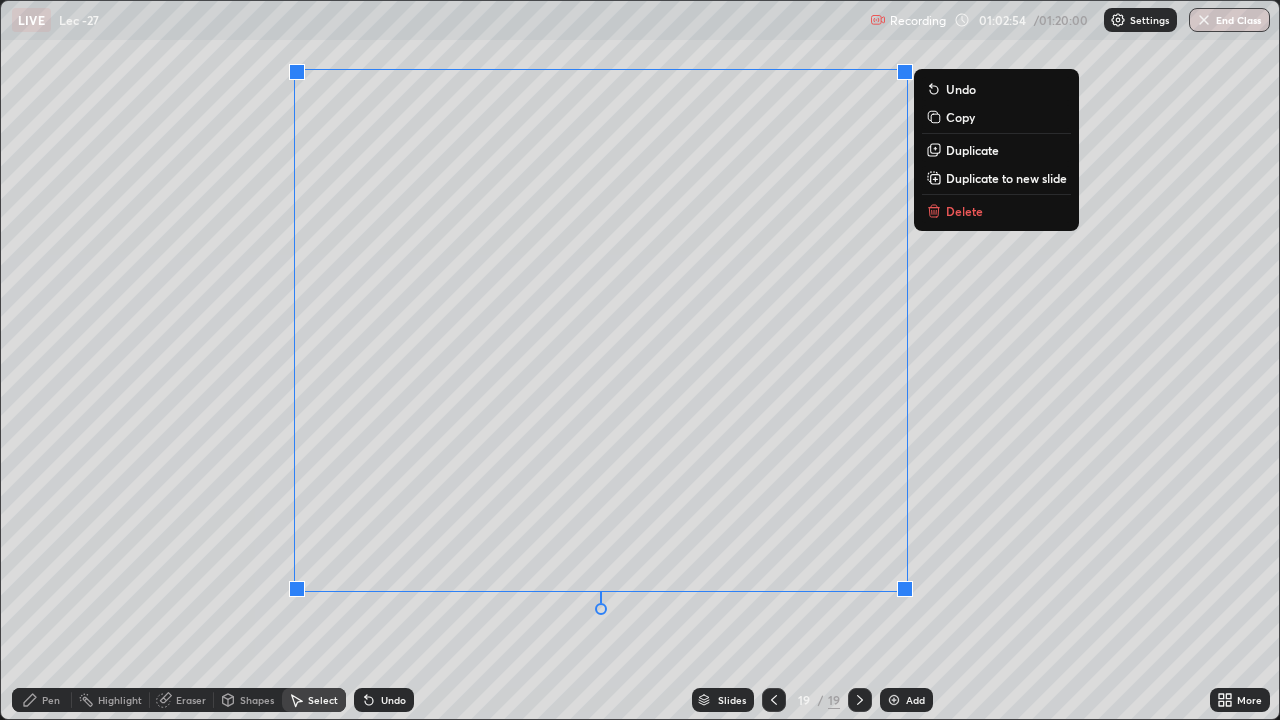 click on "Duplicate to new slide" at bounding box center (1006, 178) 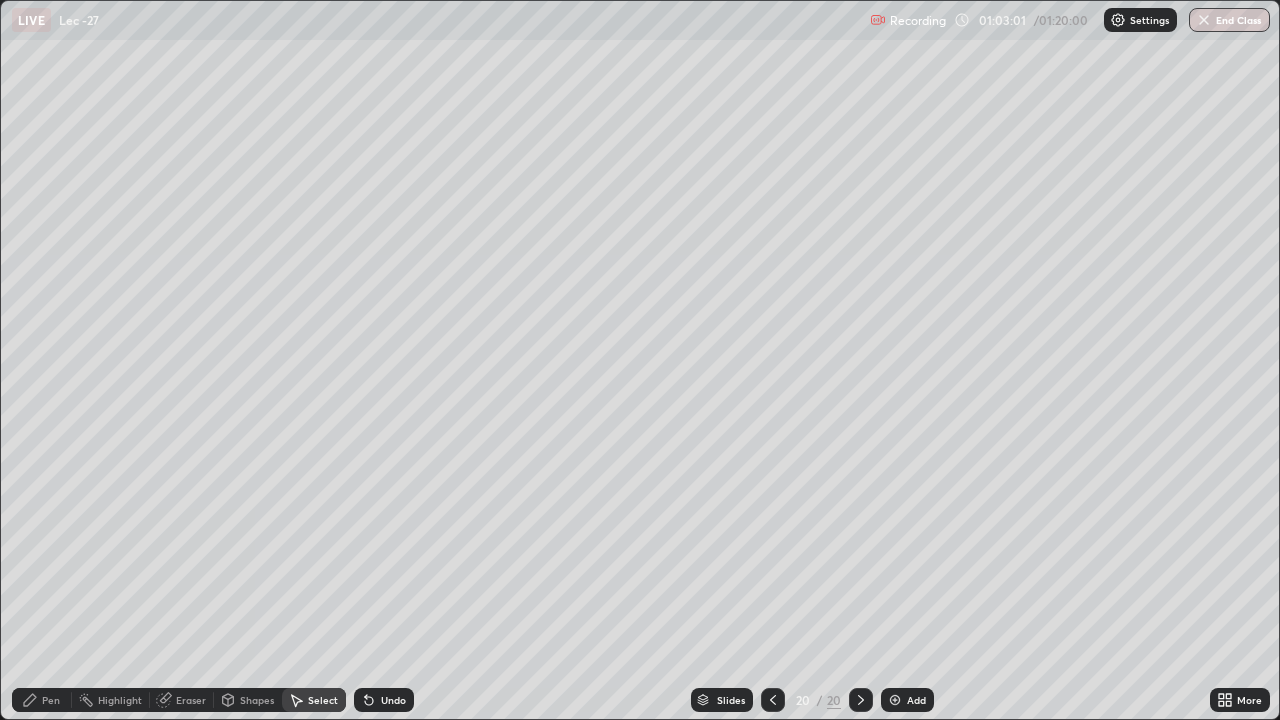 click on "Pen" at bounding box center (51, 700) 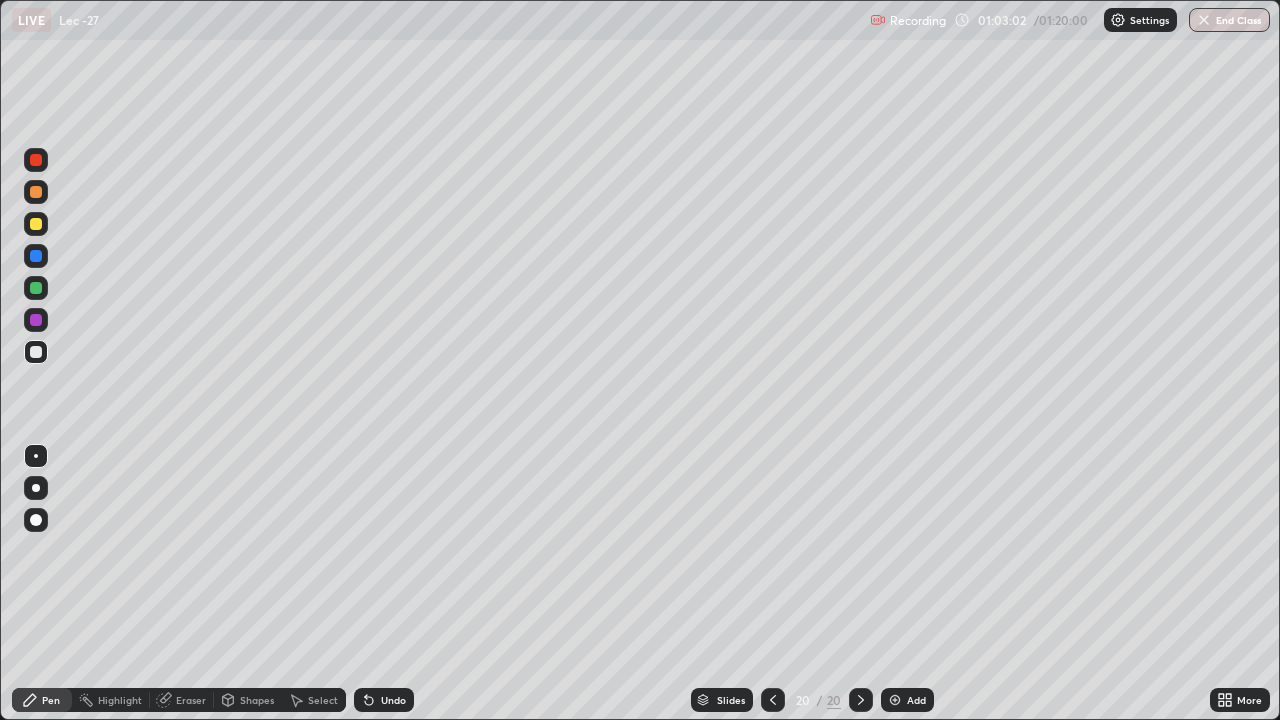 click at bounding box center [36, 288] 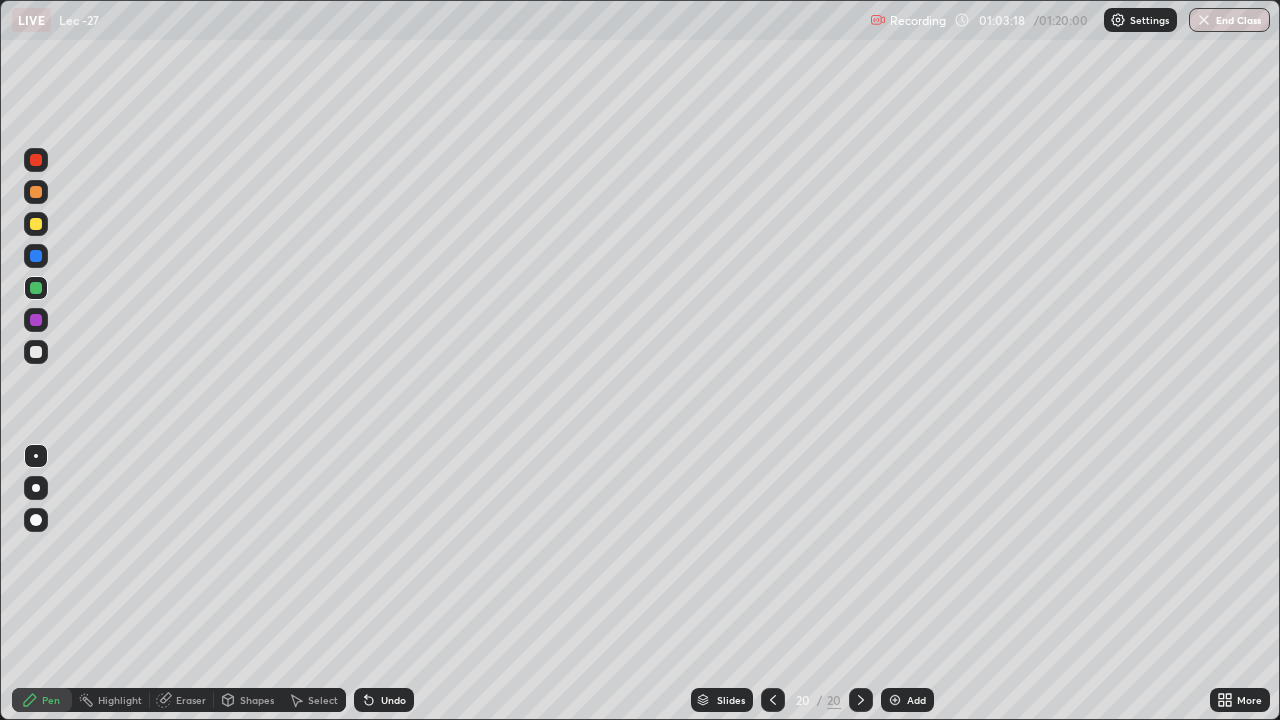 click on "Undo" at bounding box center [393, 700] 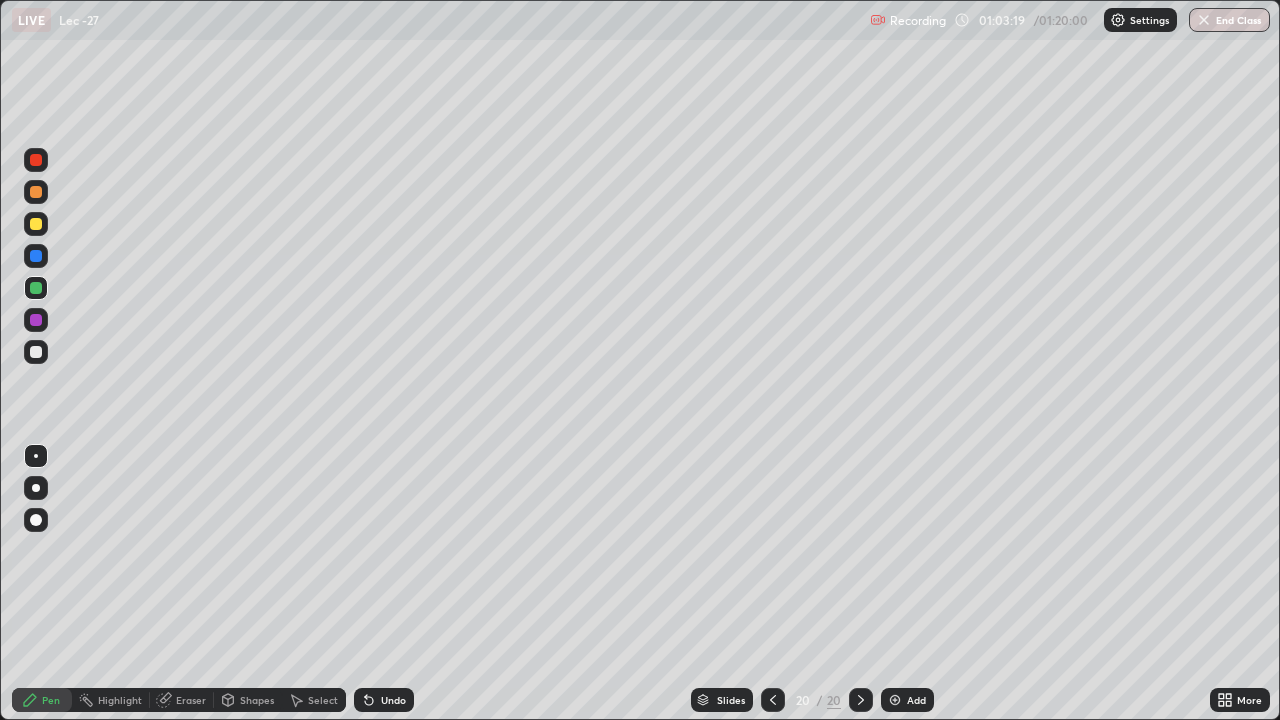 click on "Undo" at bounding box center (393, 700) 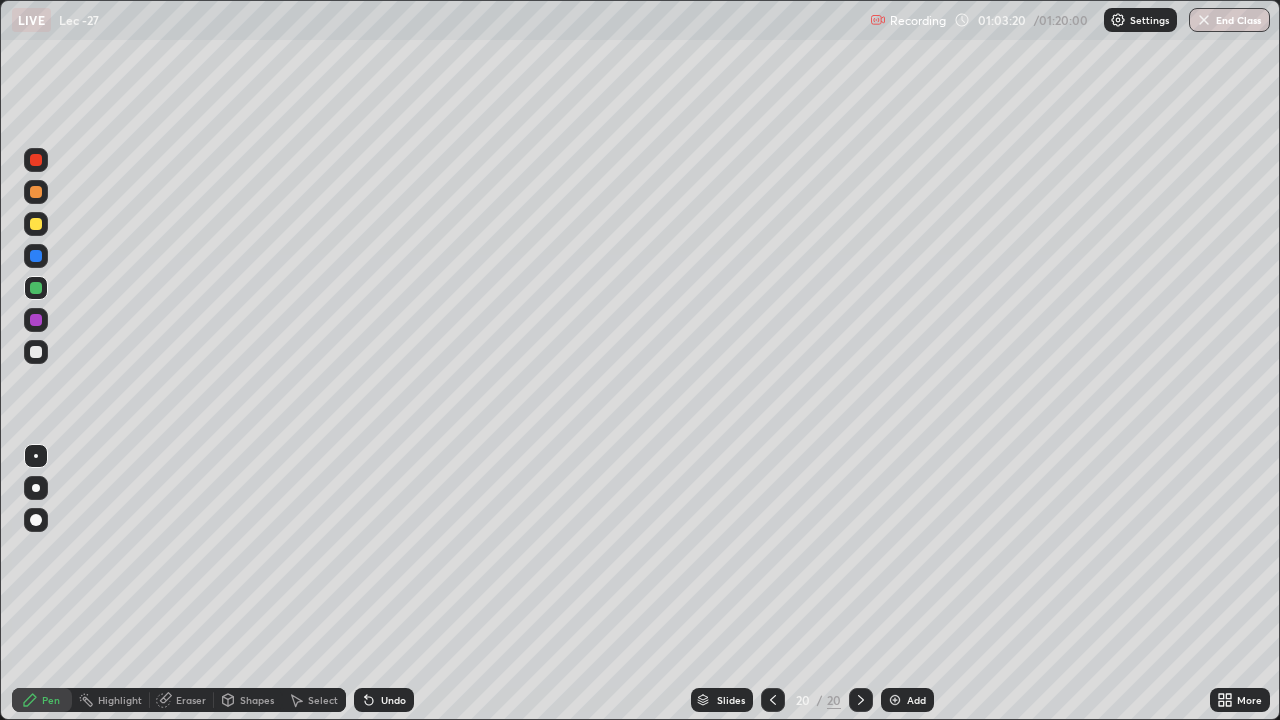 click 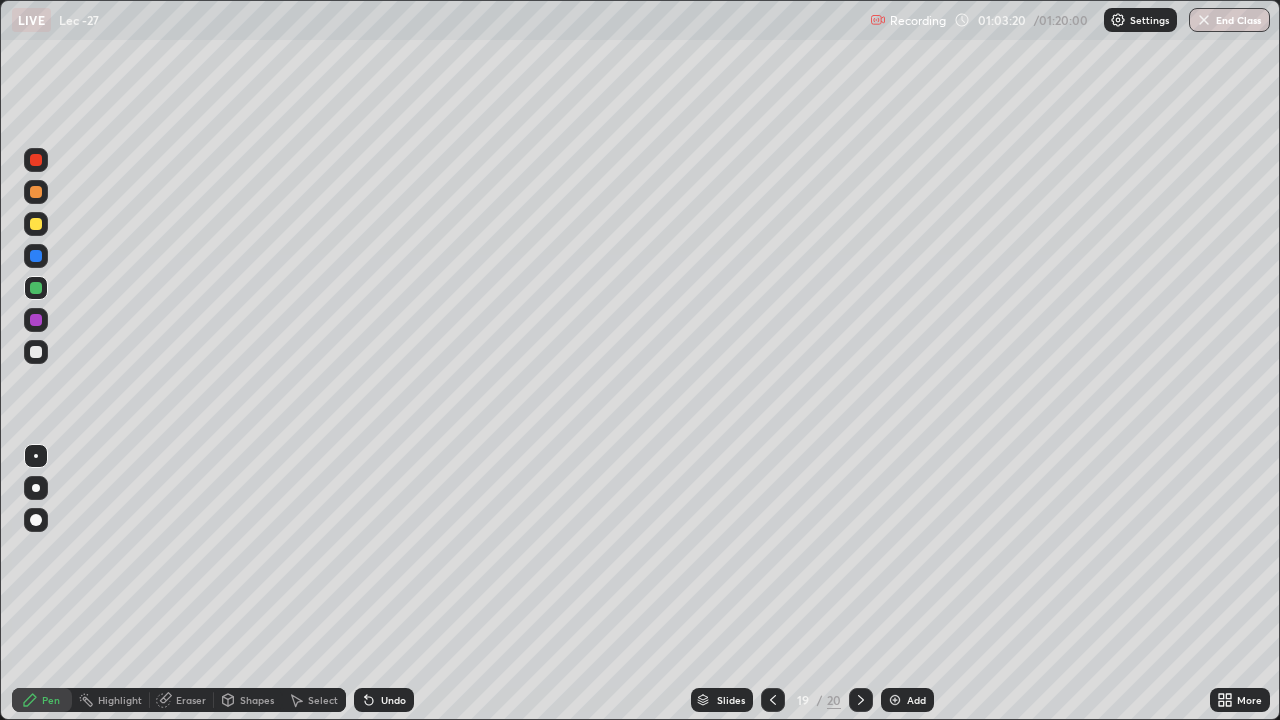click 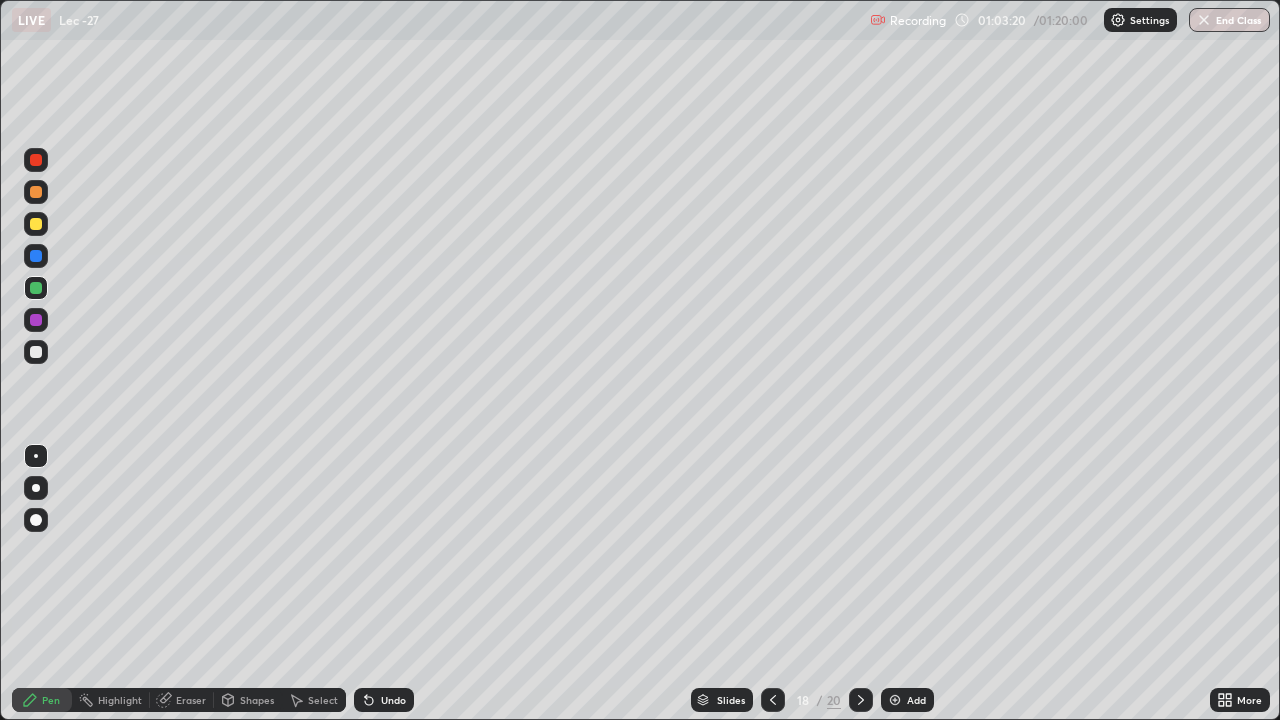 click at bounding box center [773, 700] 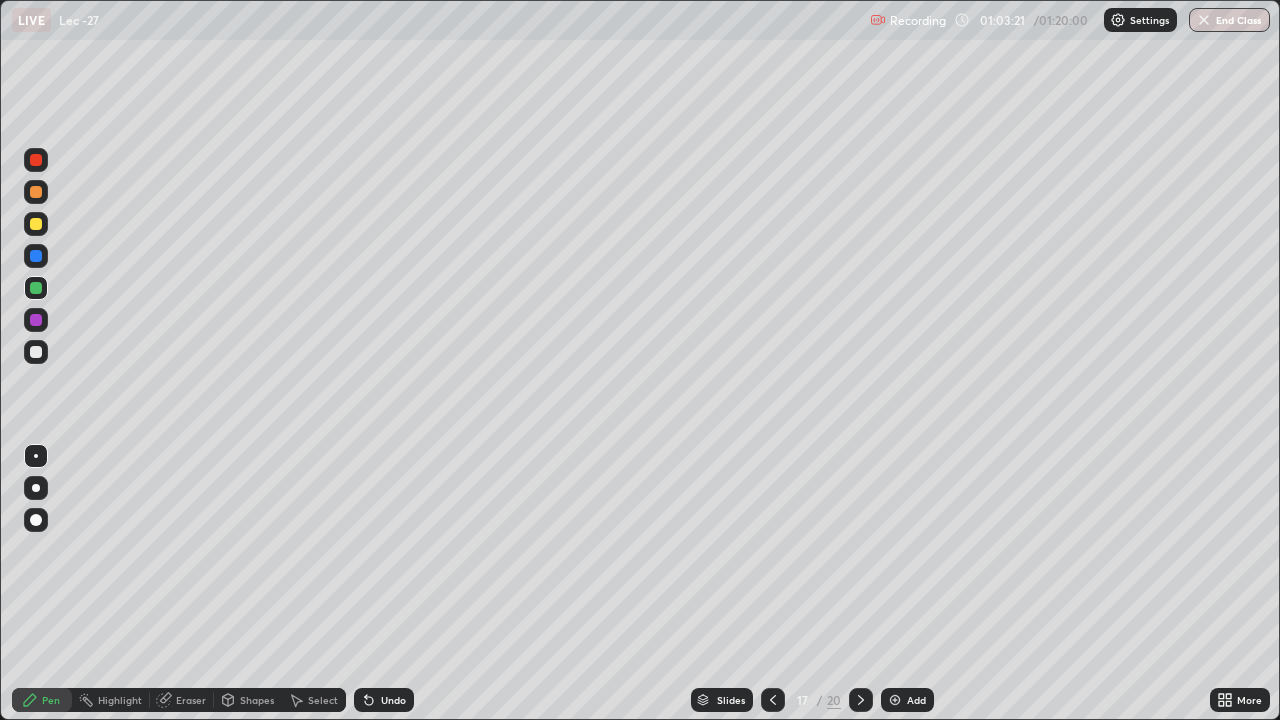 click at bounding box center (773, 700) 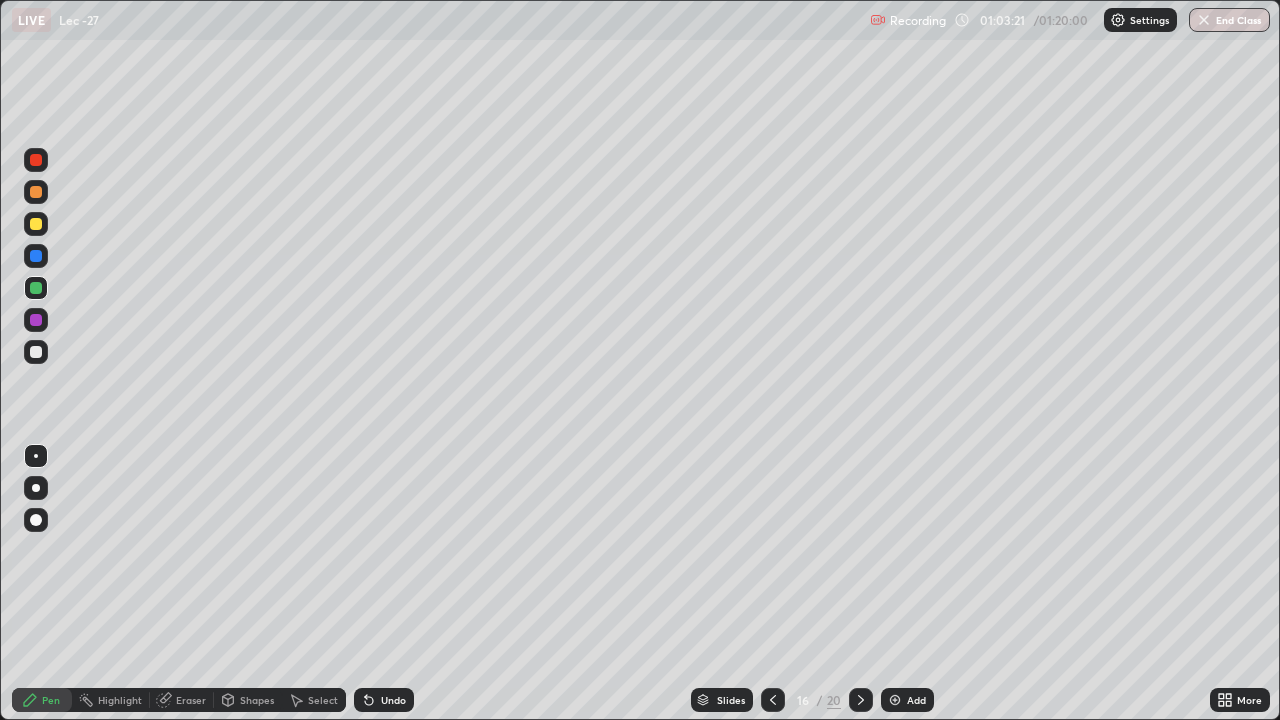 click at bounding box center (773, 700) 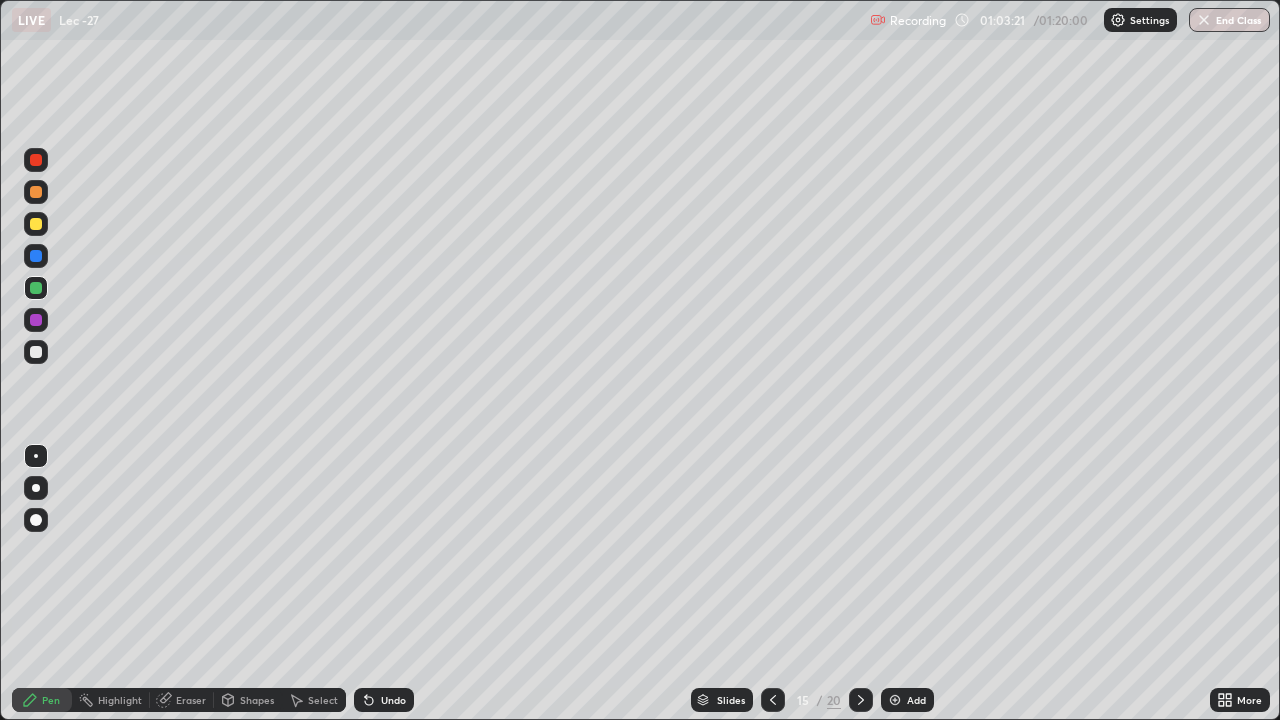 click at bounding box center (773, 700) 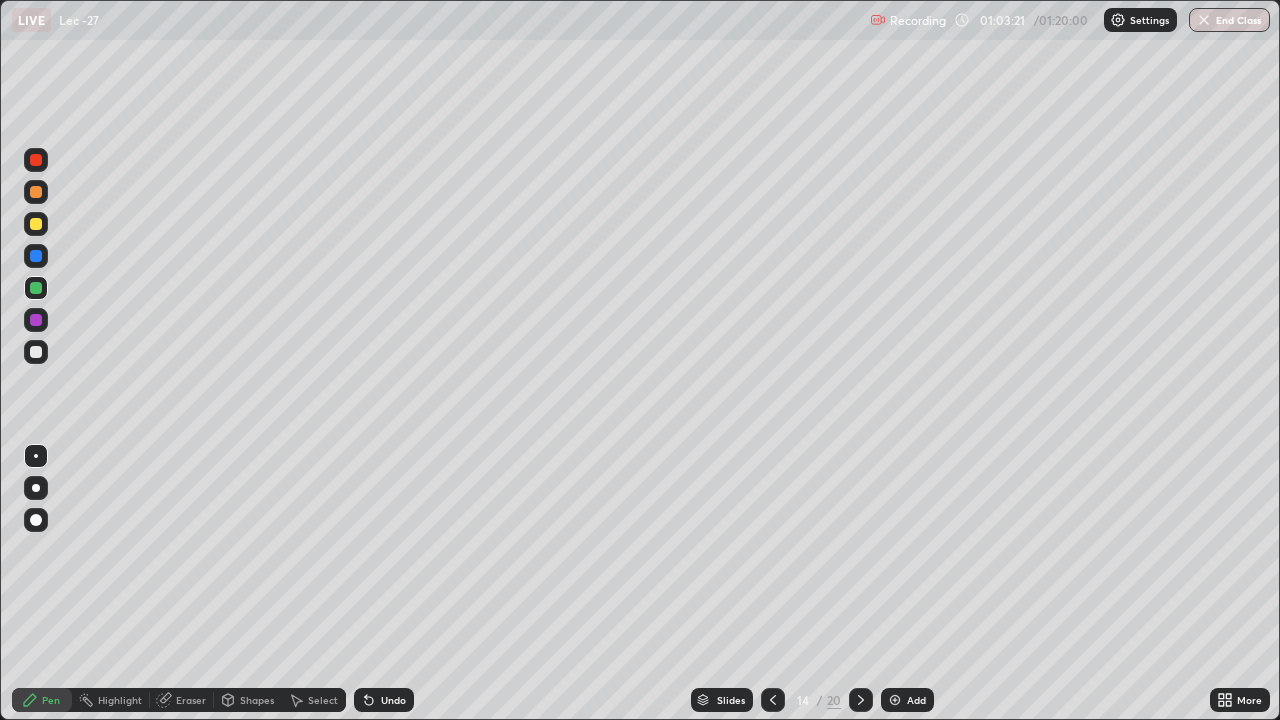 click at bounding box center [773, 700] 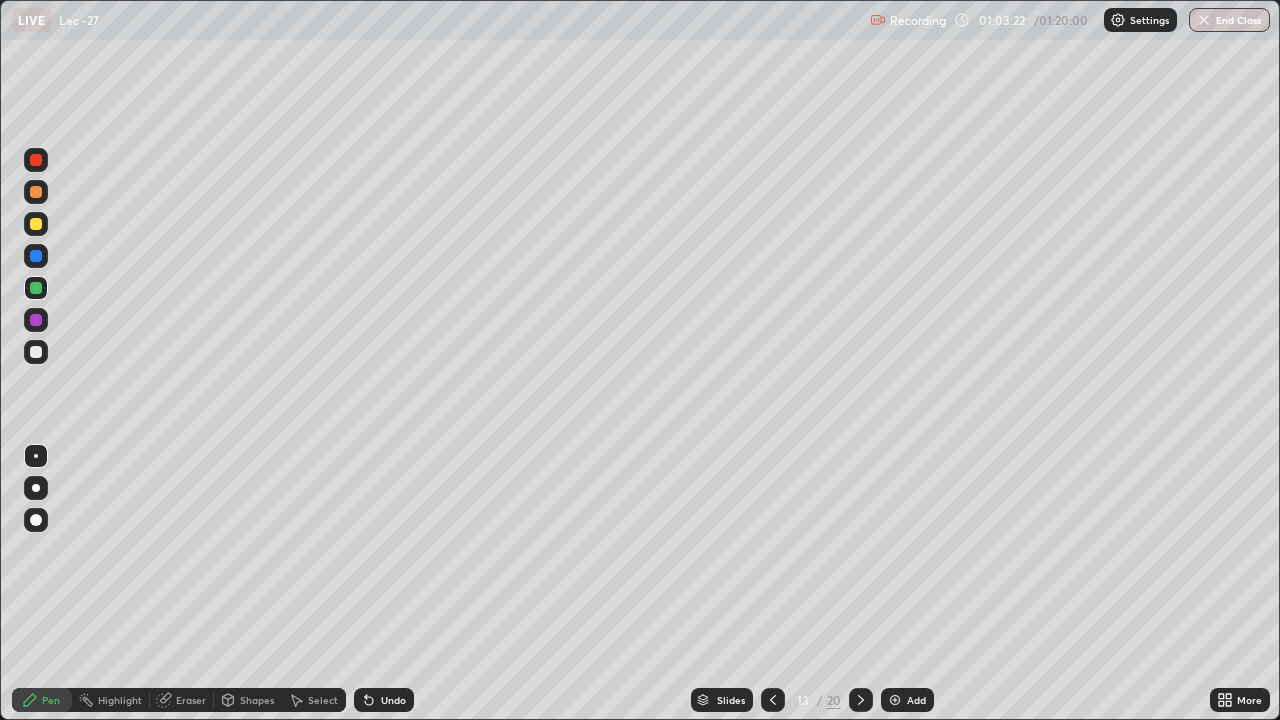 click at bounding box center (773, 700) 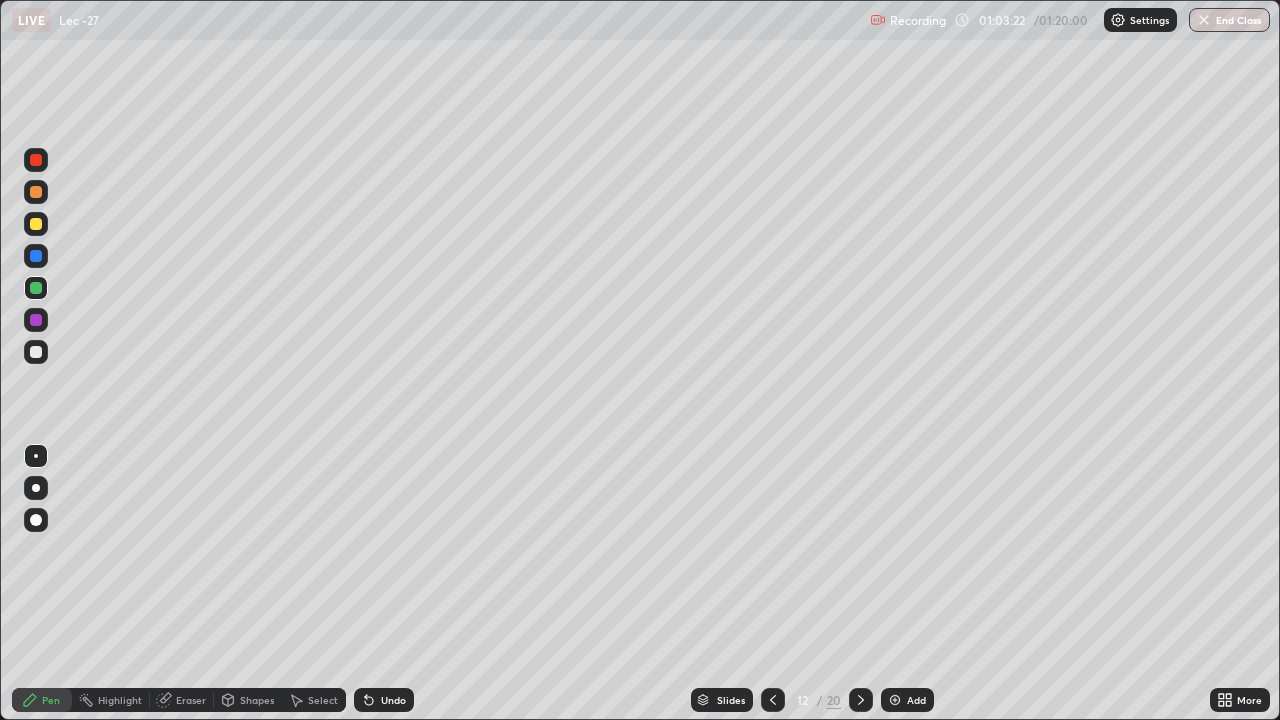 click at bounding box center [773, 700] 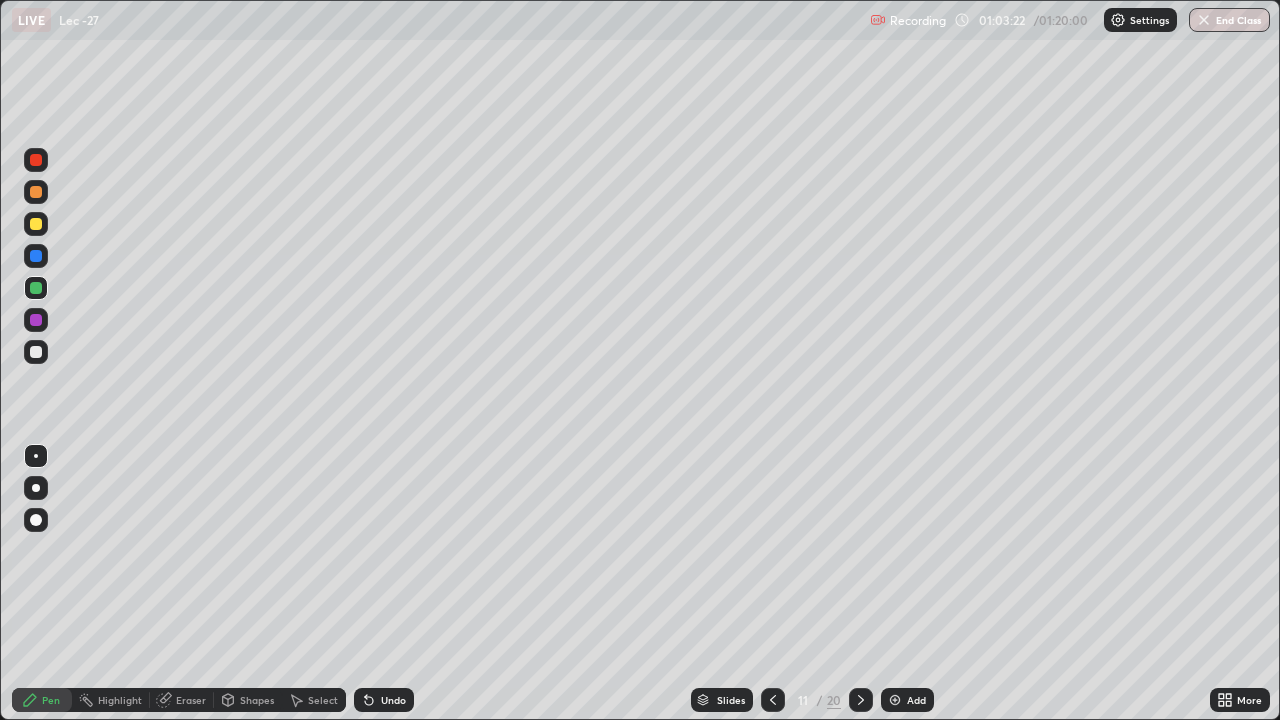 click at bounding box center [773, 700] 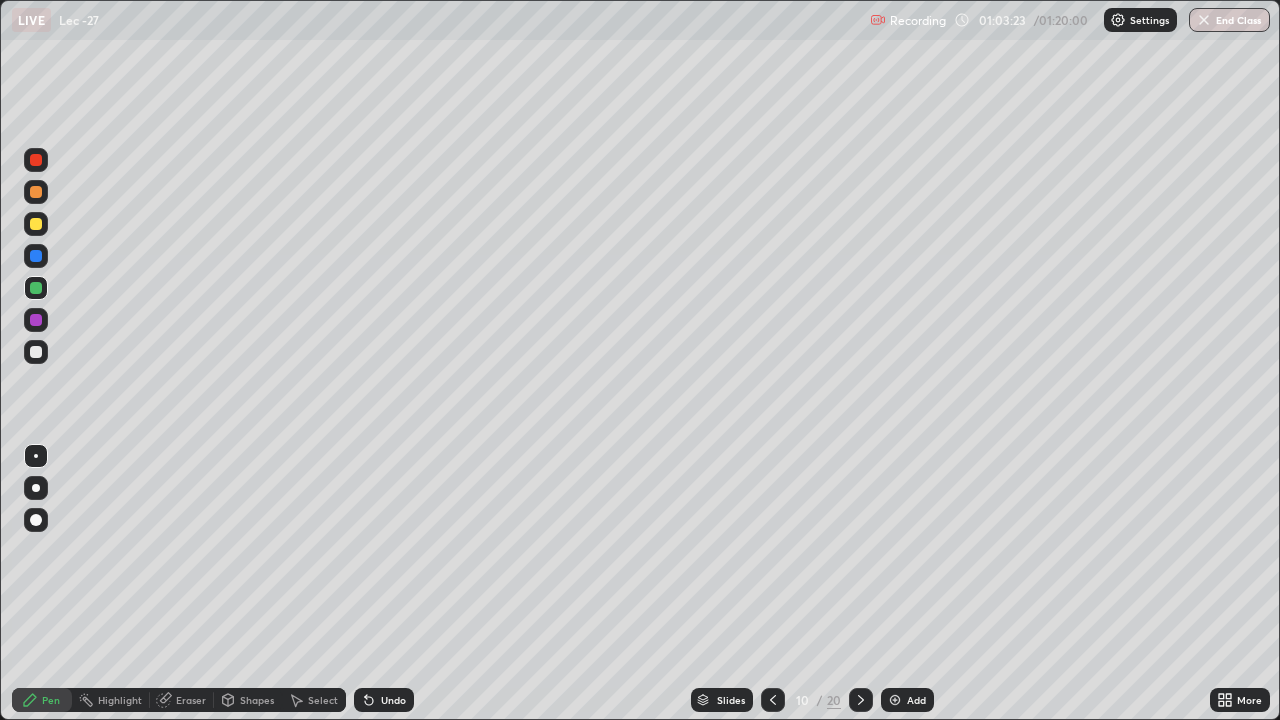 click at bounding box center [773, 700] 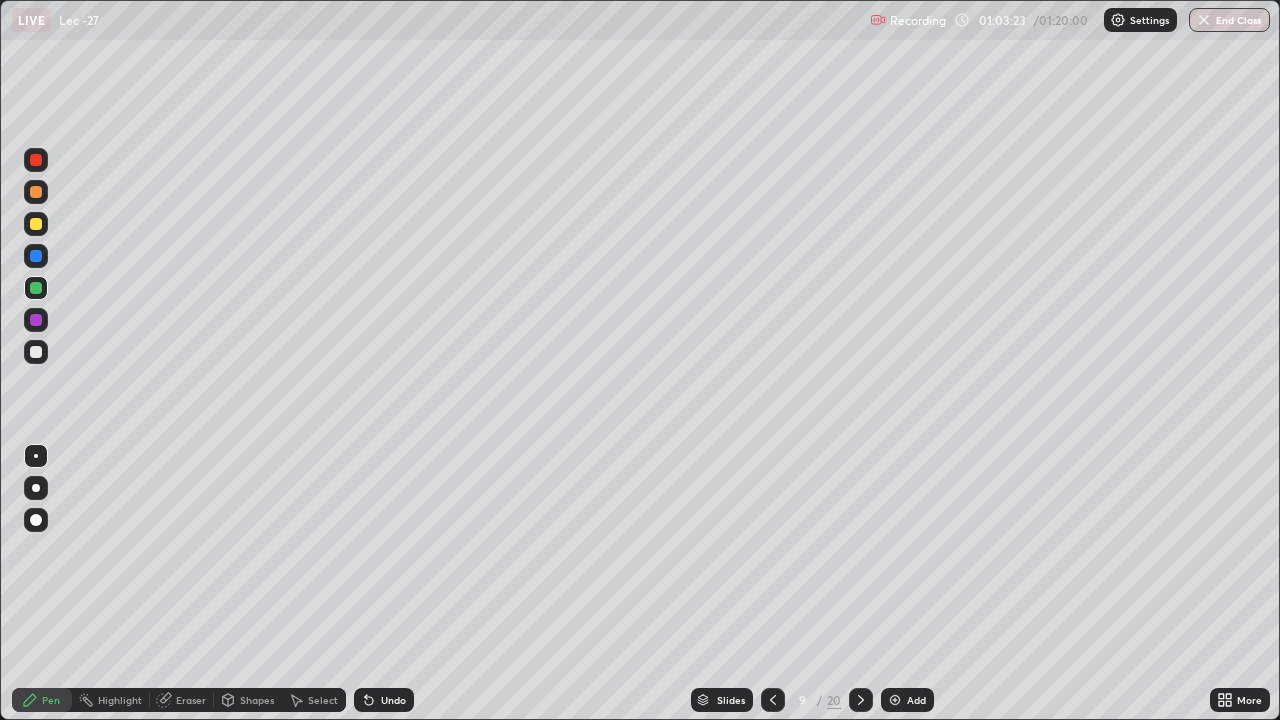click at bounding box center (773, 700) 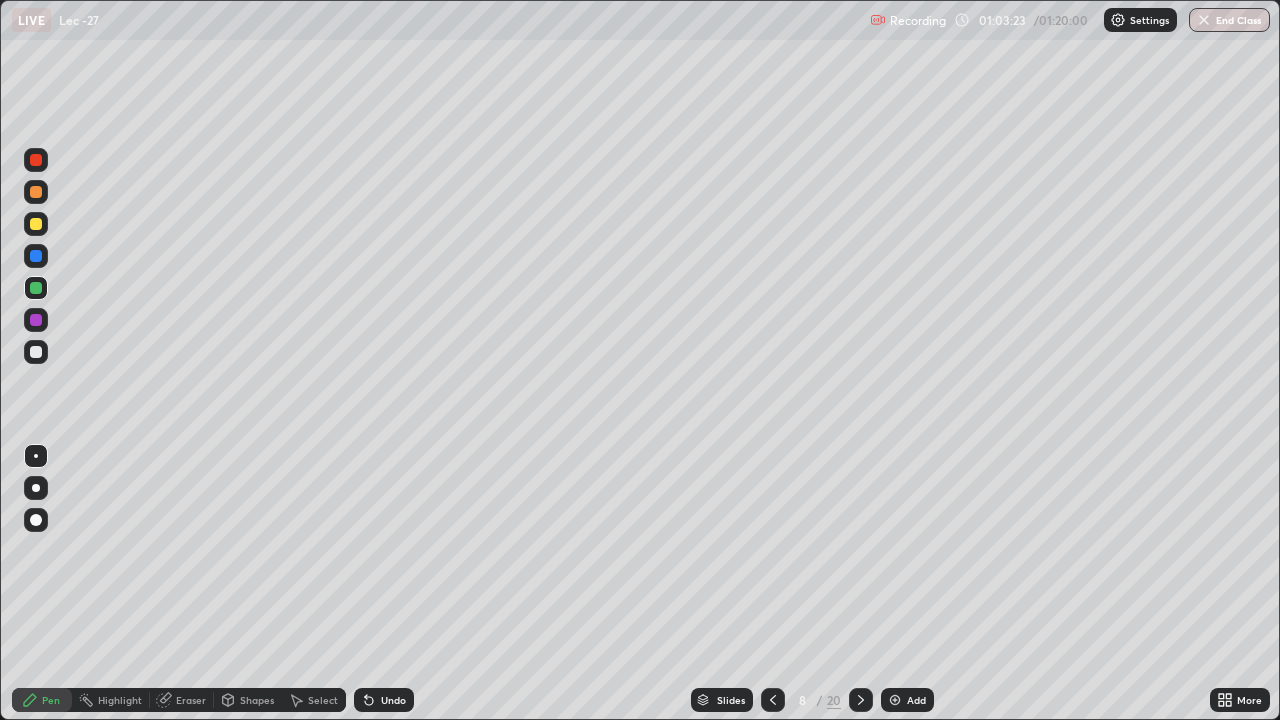 click at bounding box center [773, 700] 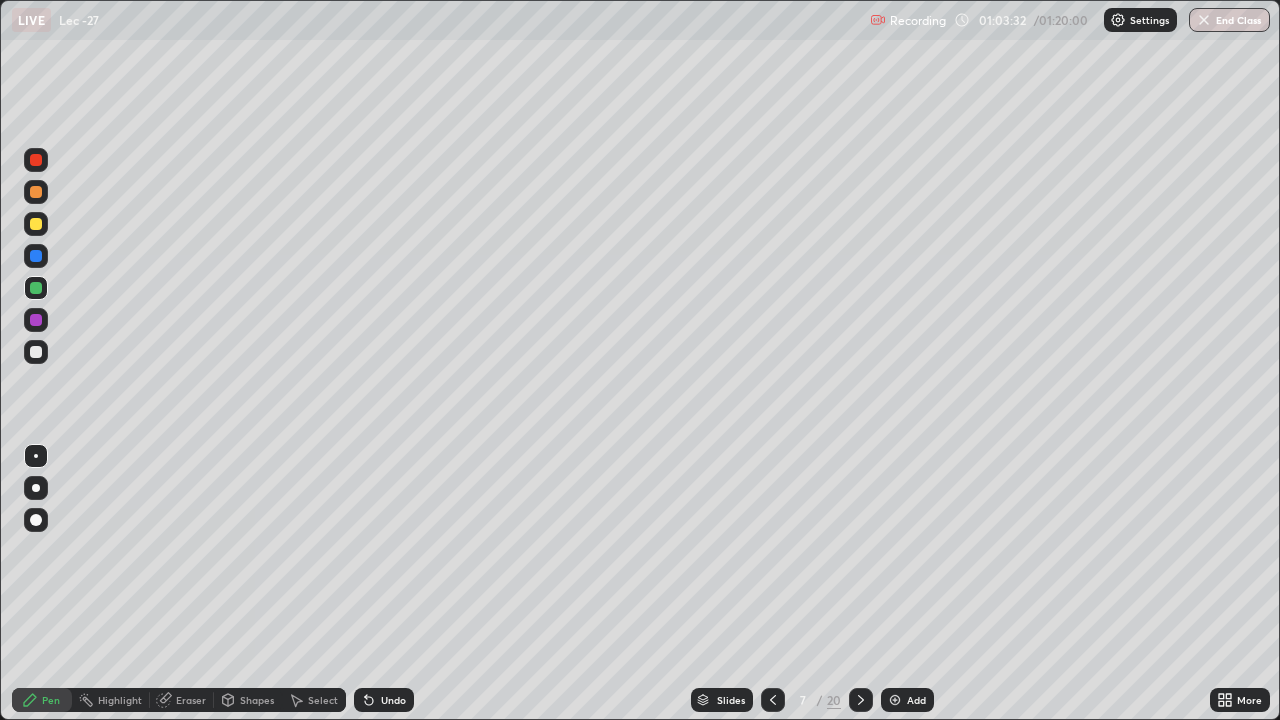 click 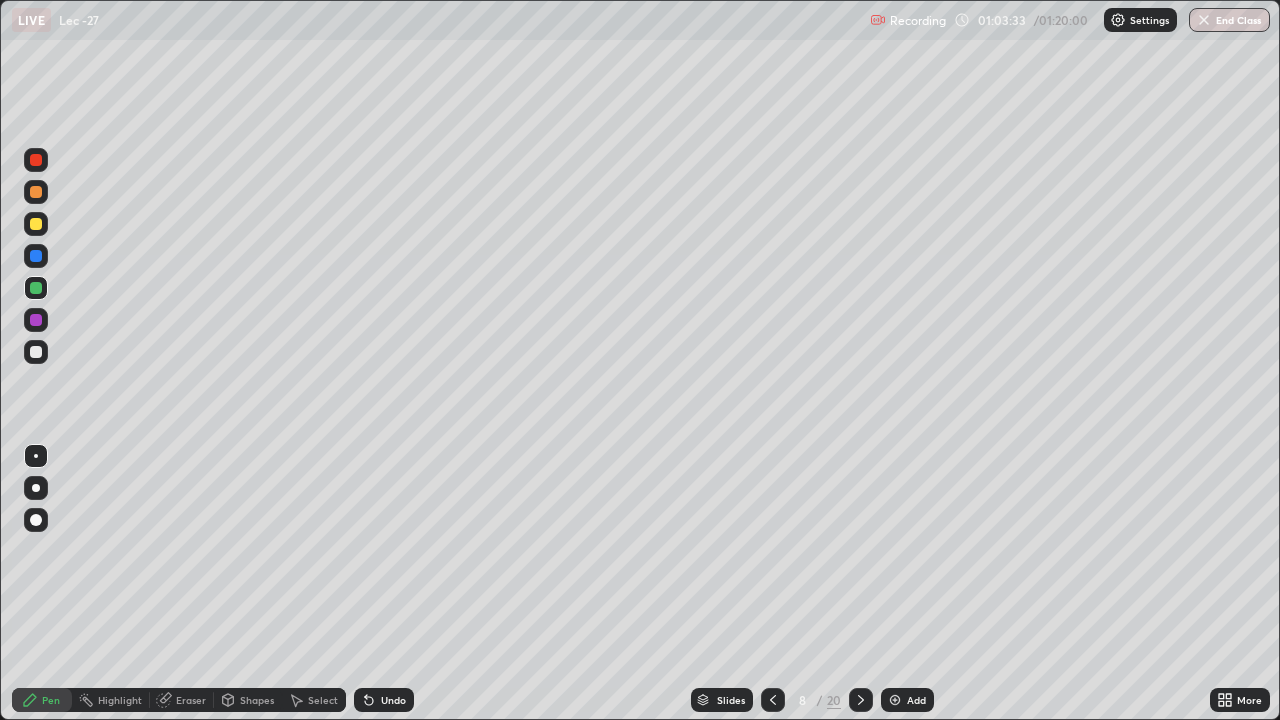 click 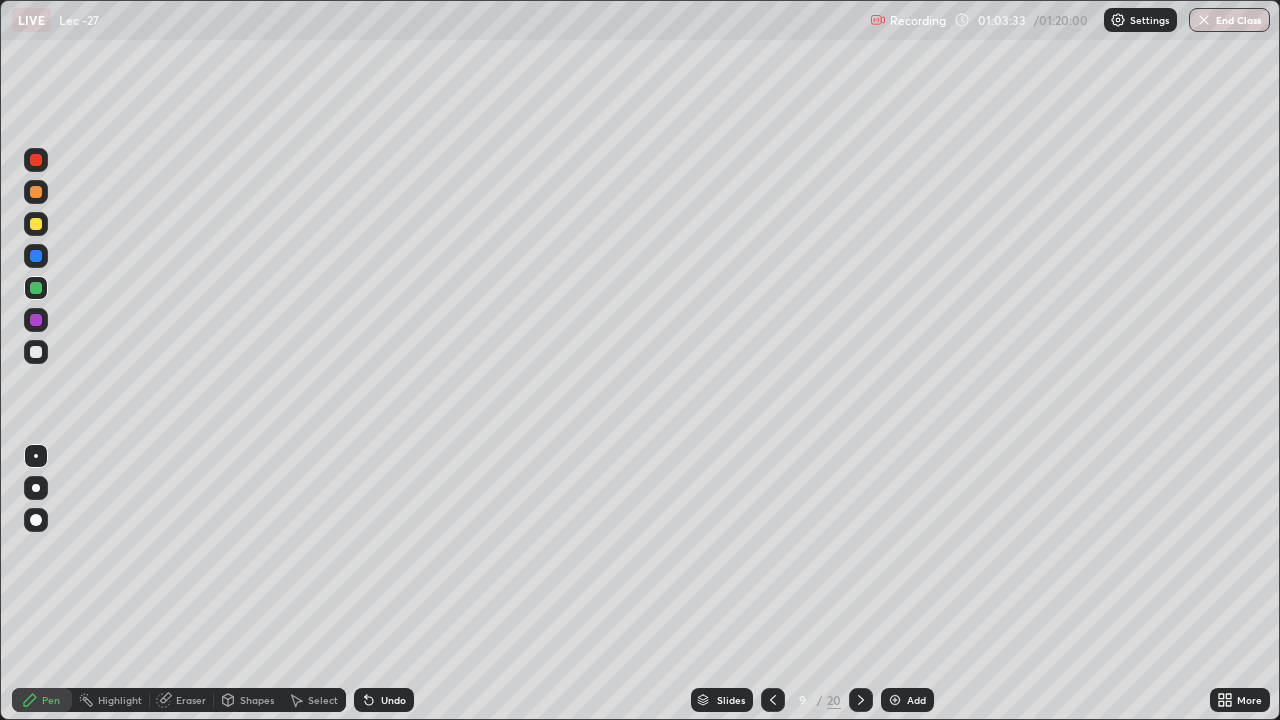 click 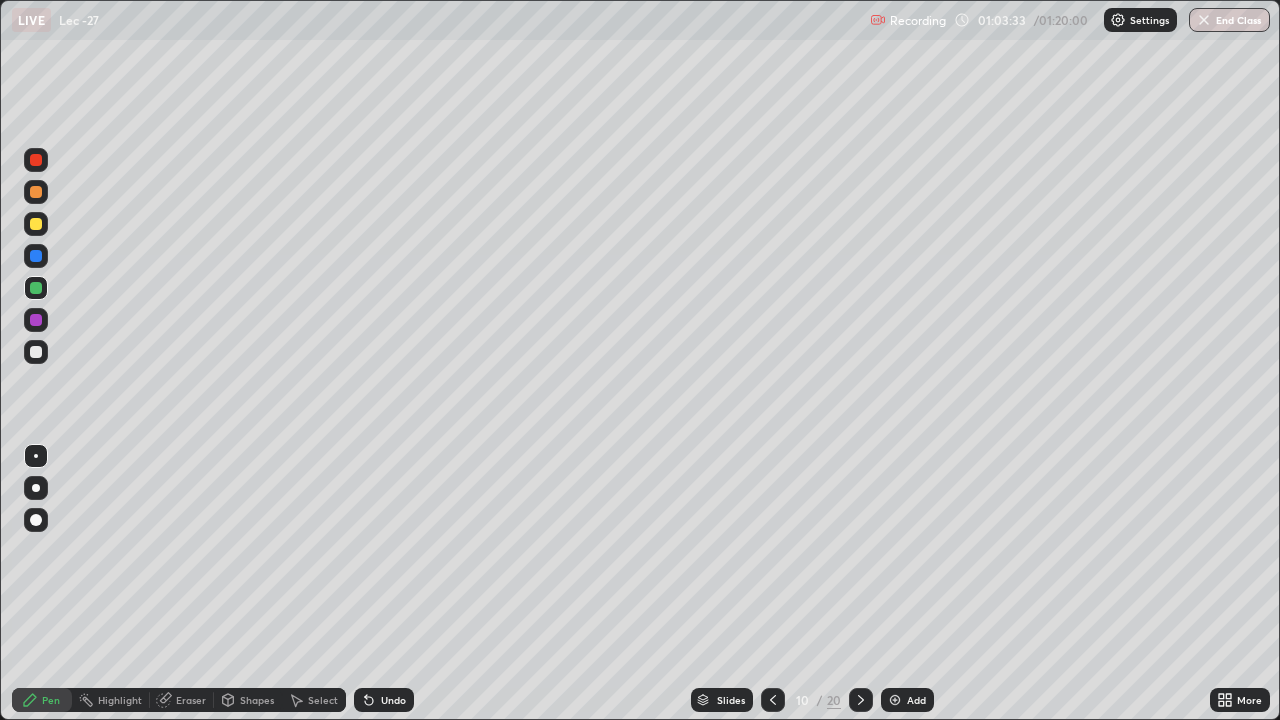 click 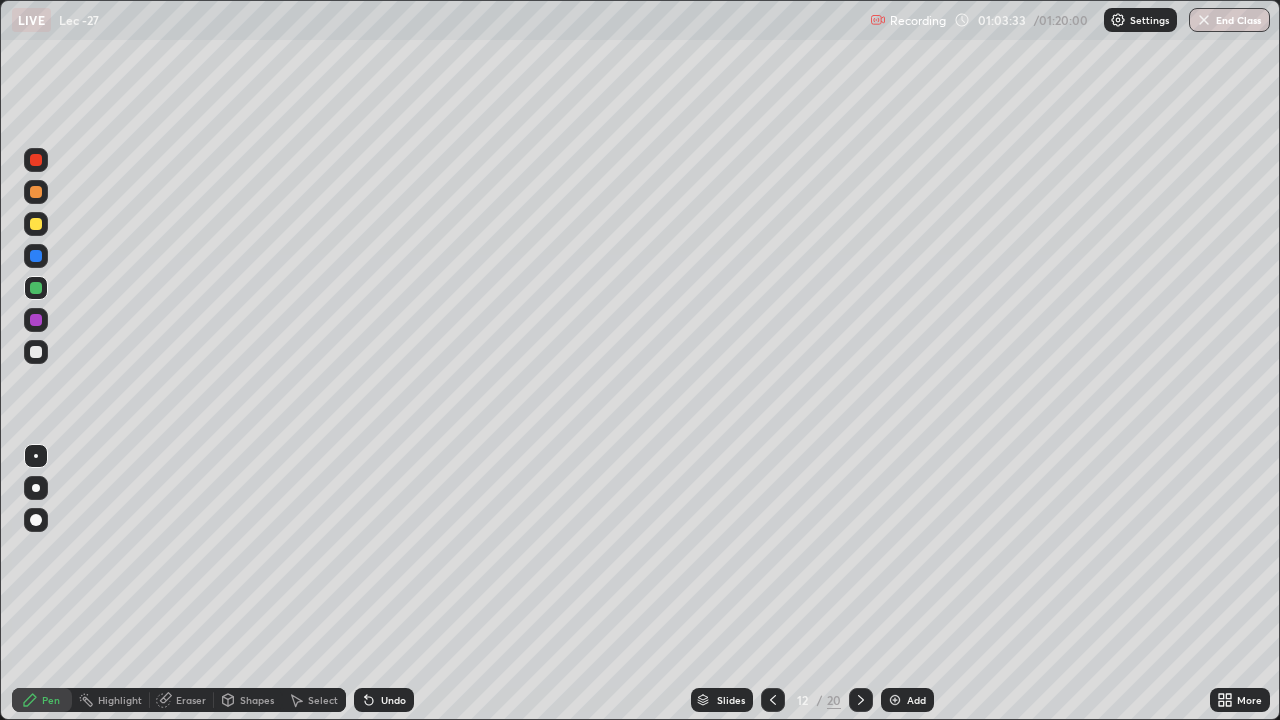 click 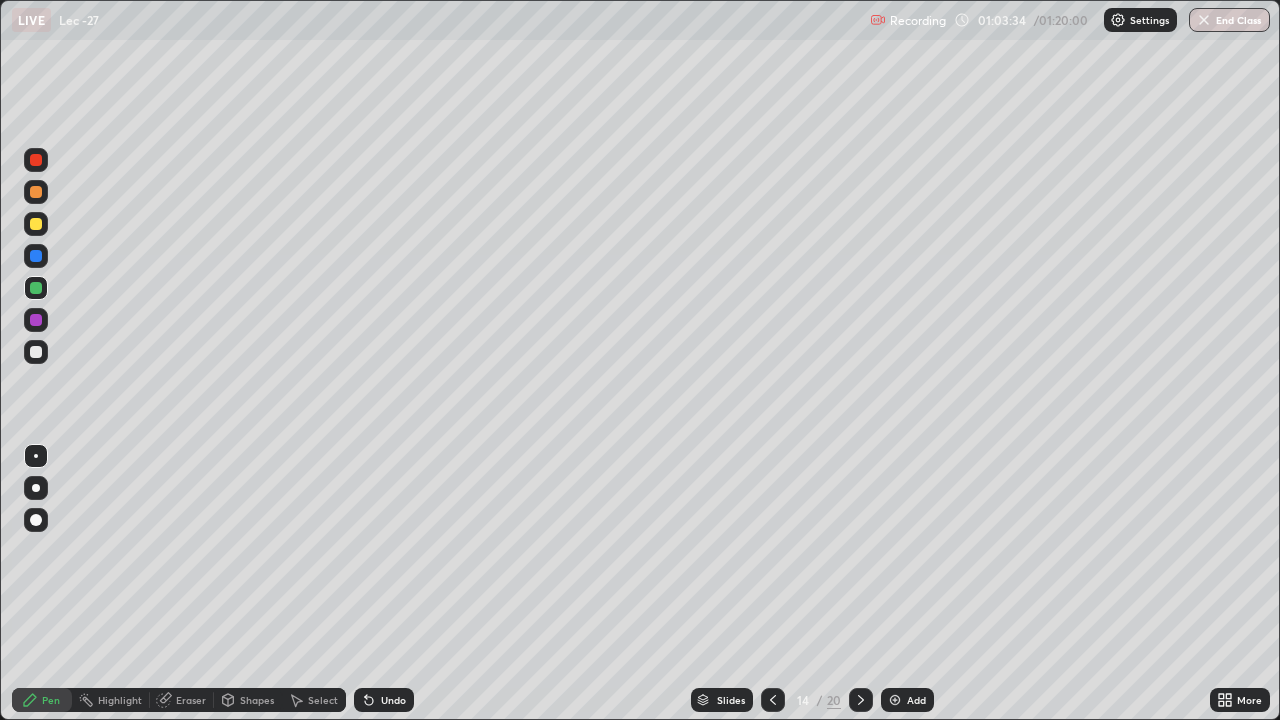 click 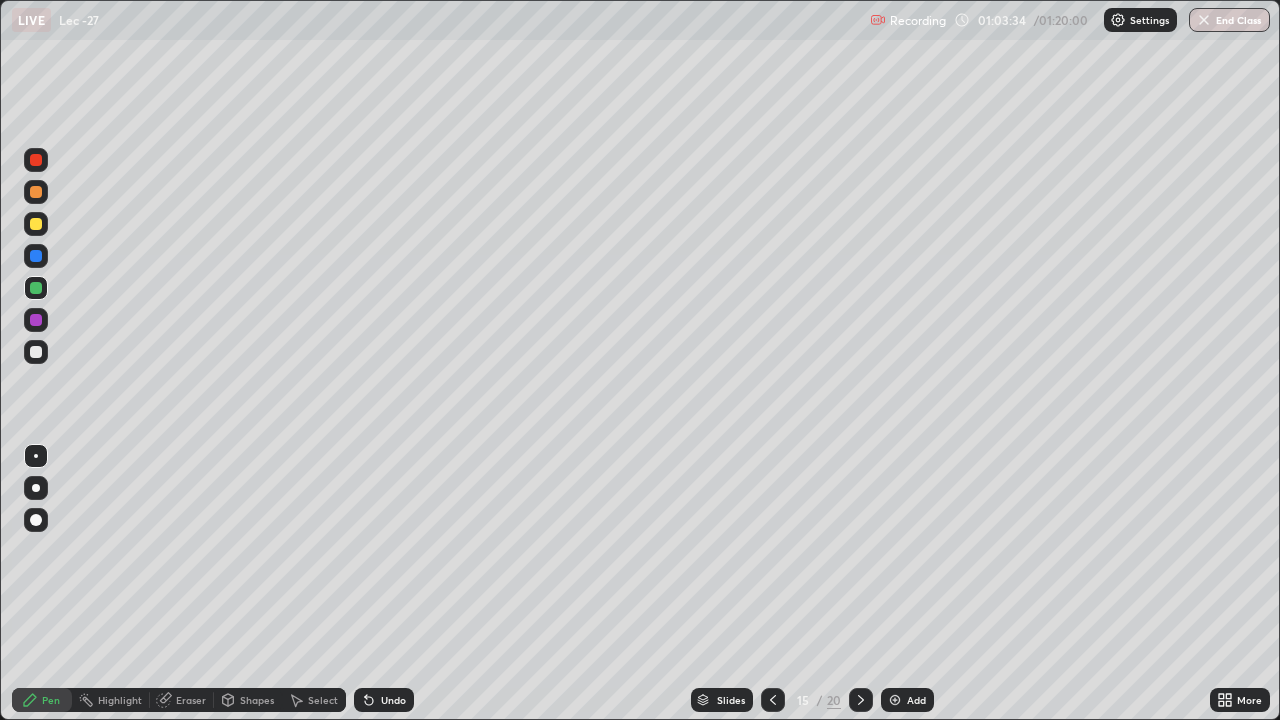 click 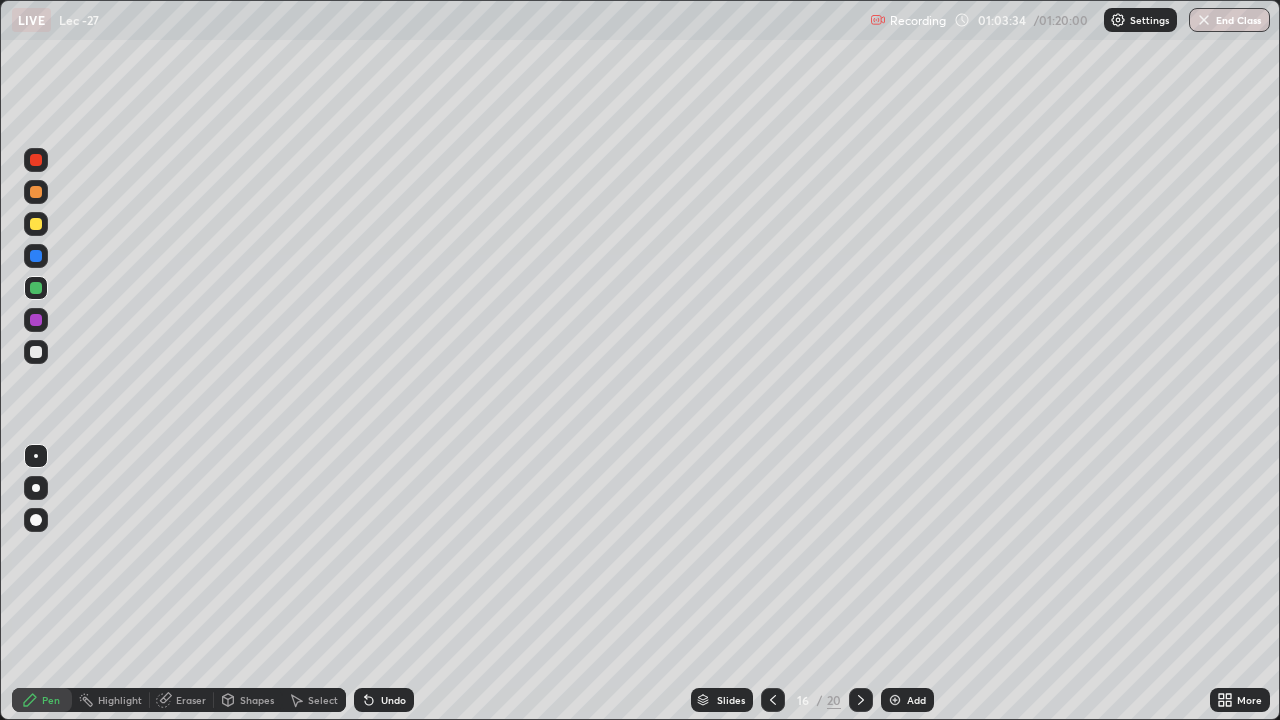 click 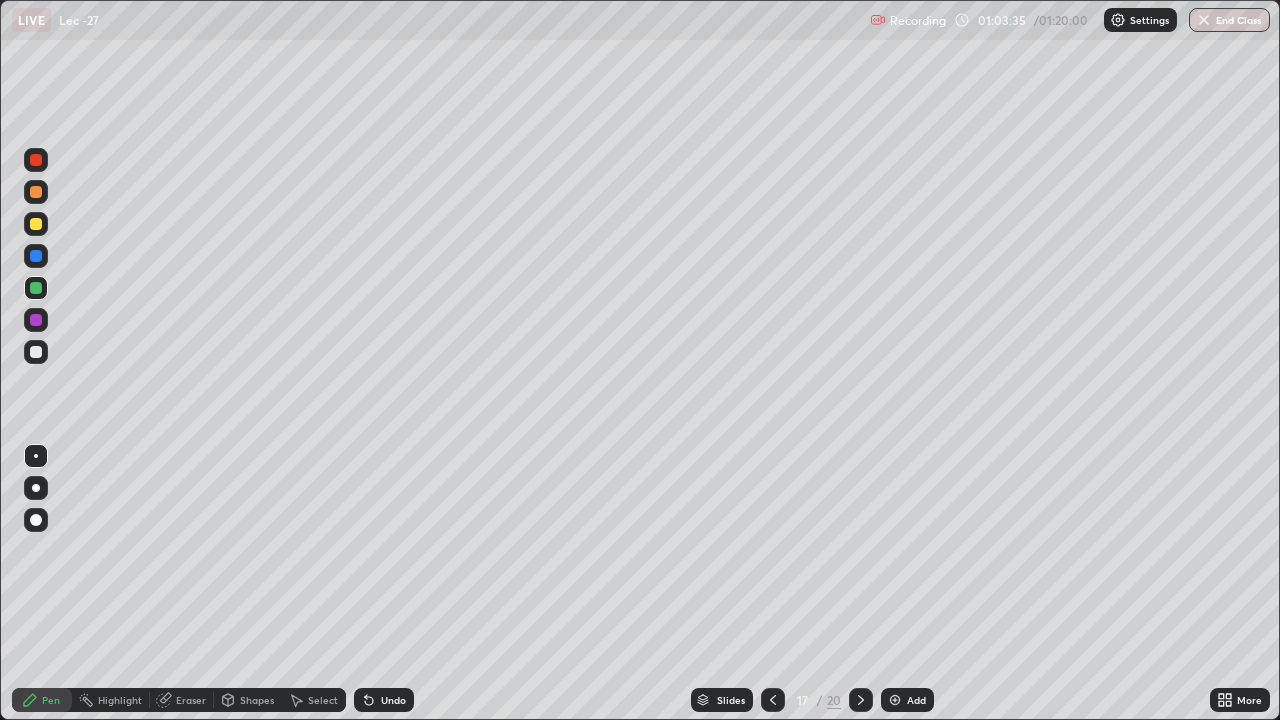 click 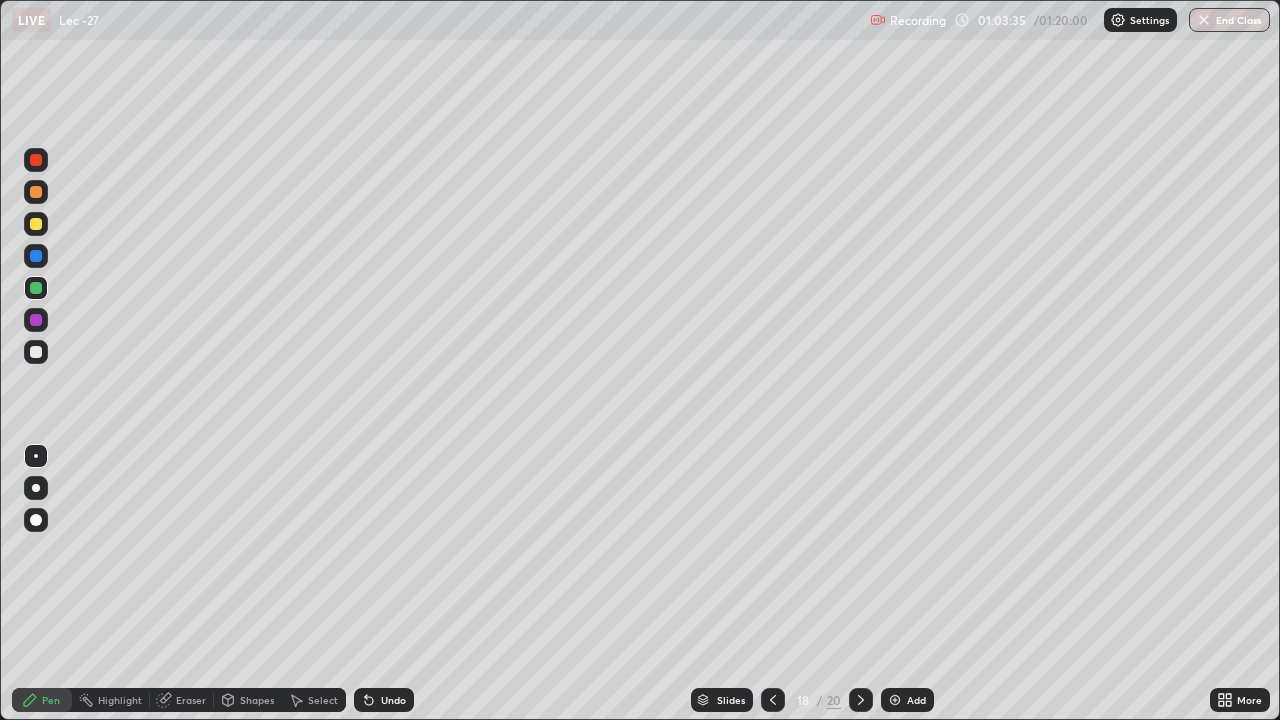 click 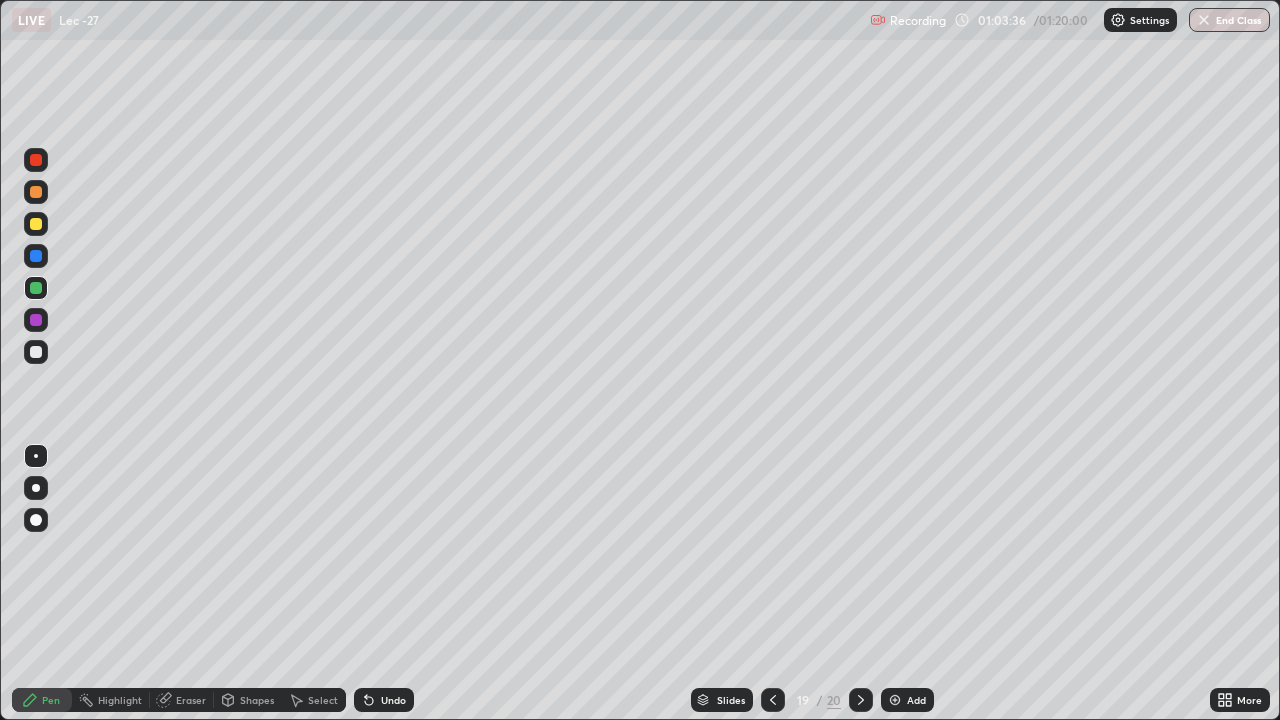 click 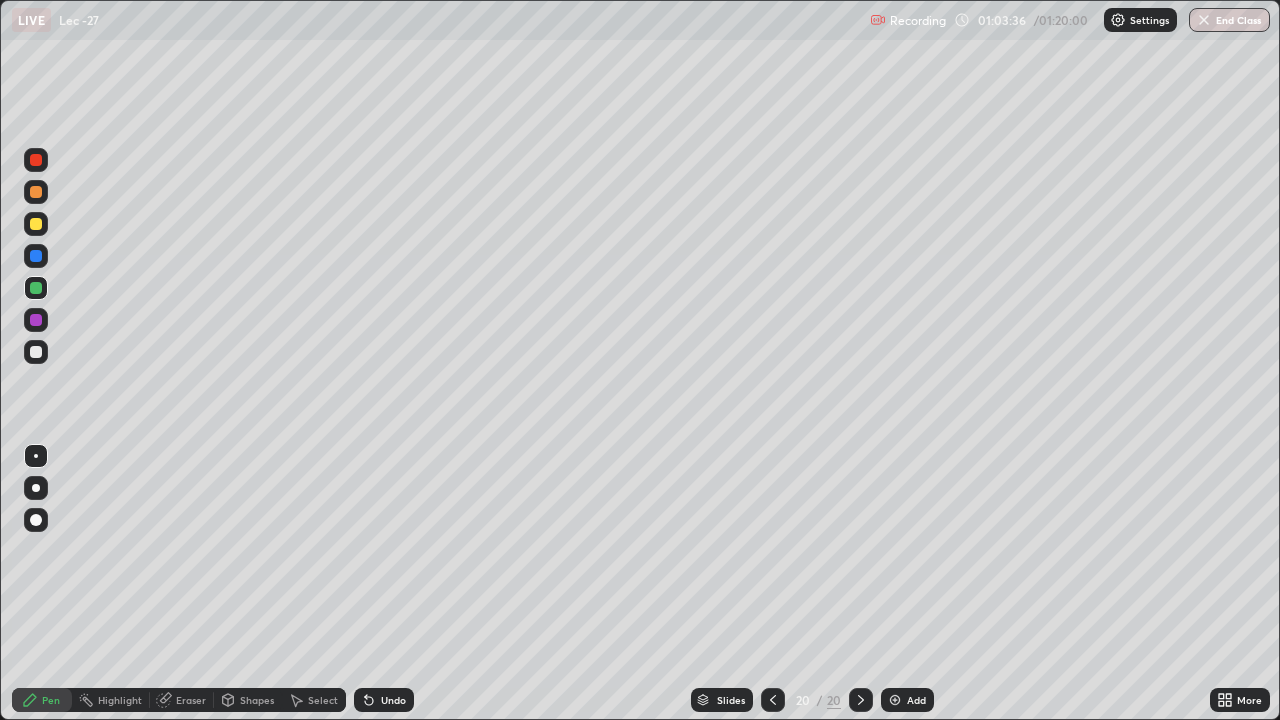 click 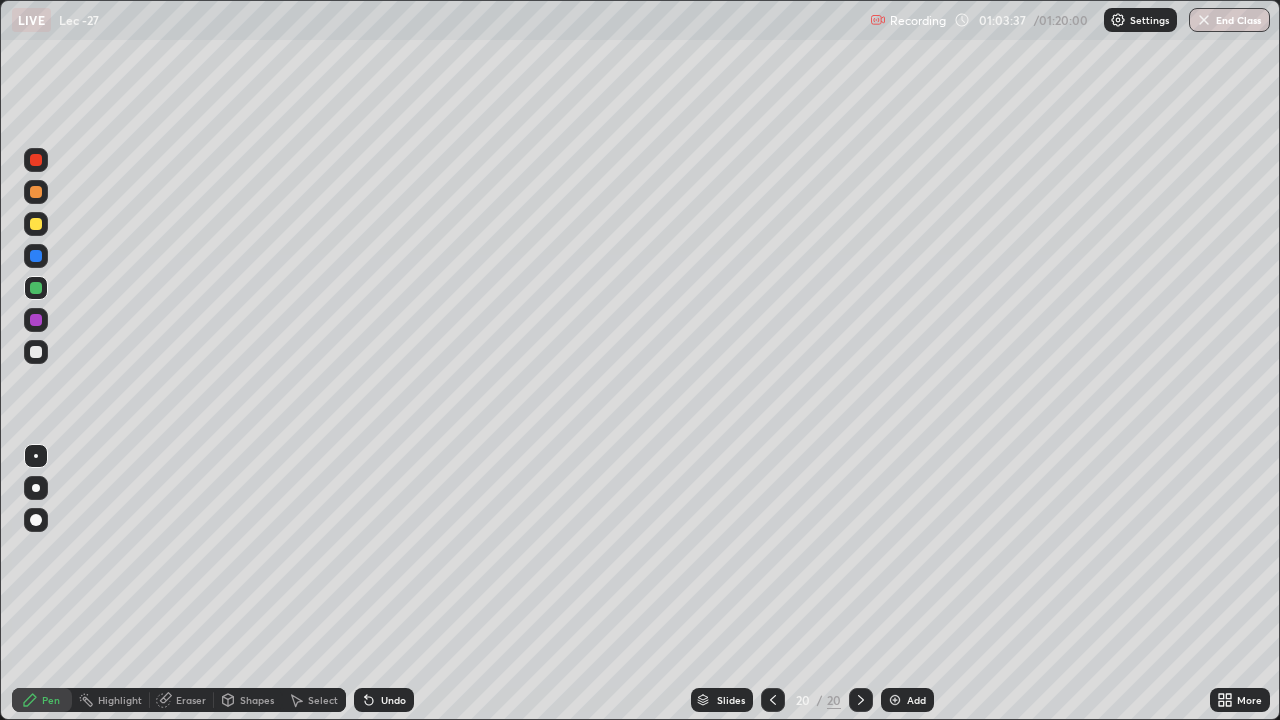 click 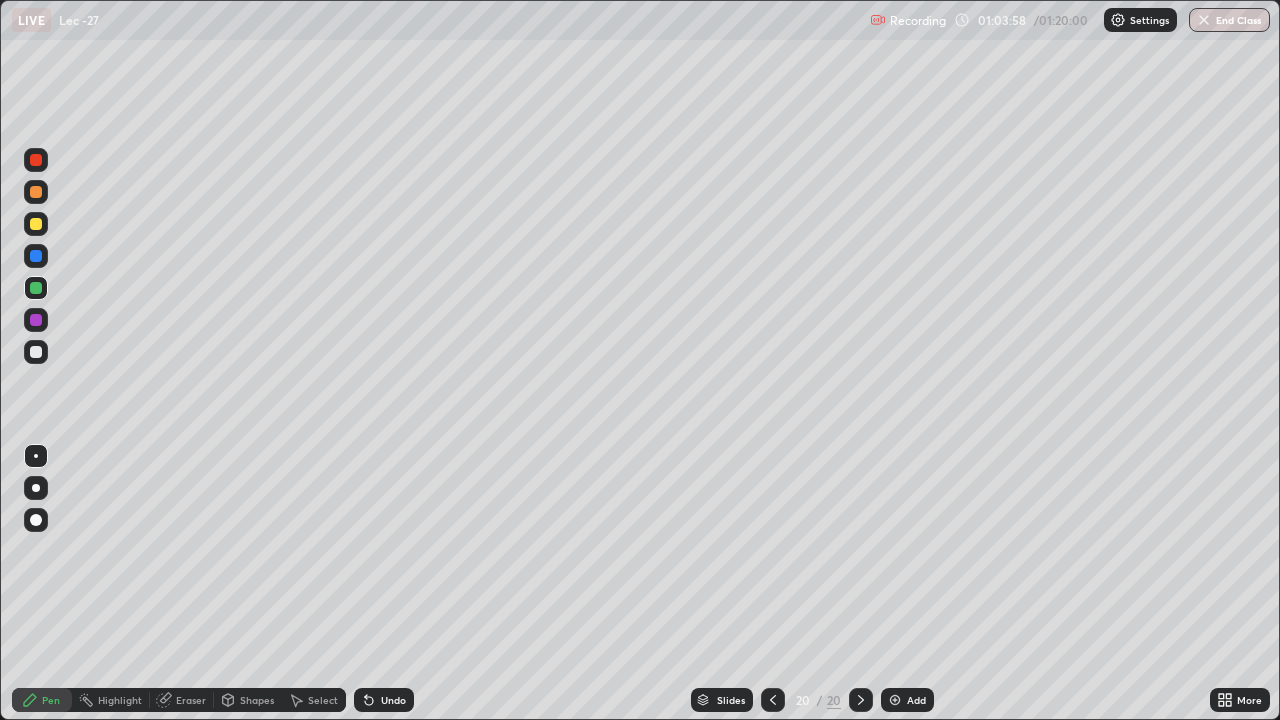 click on "Eraser" at bounding box center [191, 700] 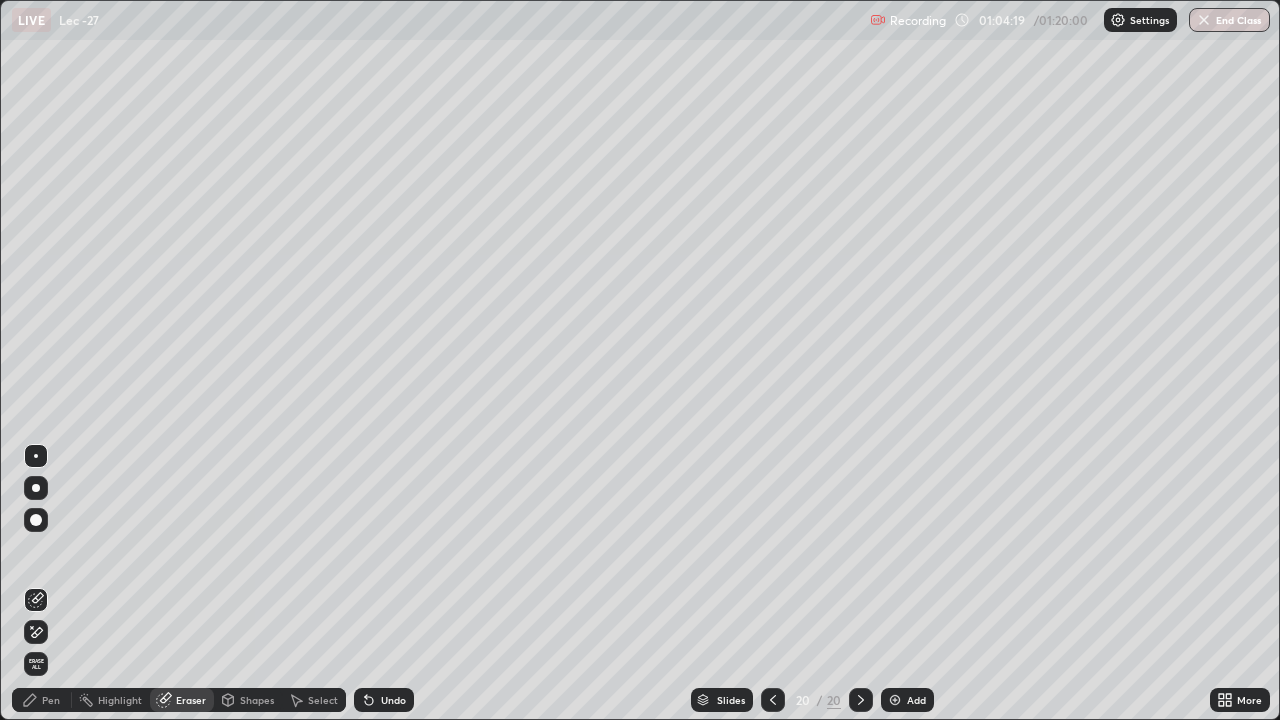 click on "Pen" at bounding box center (51, 700) 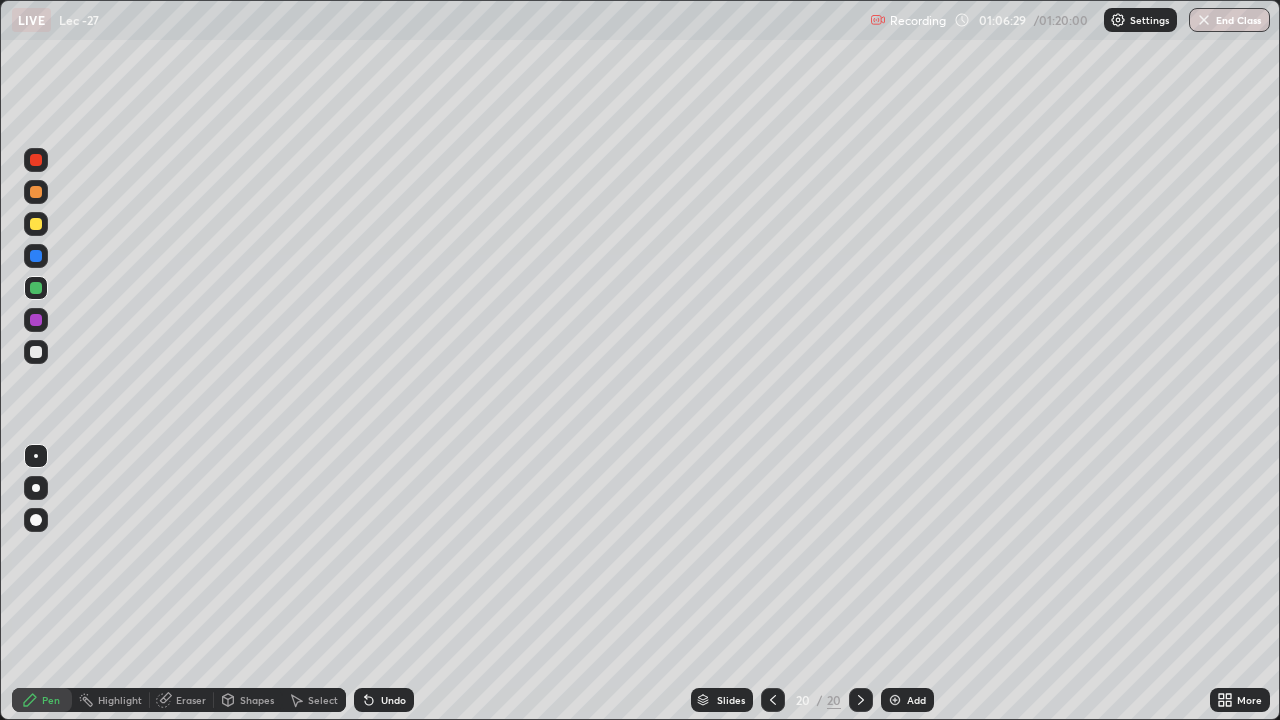 click on "Undo" at bounding box center [393, 700] 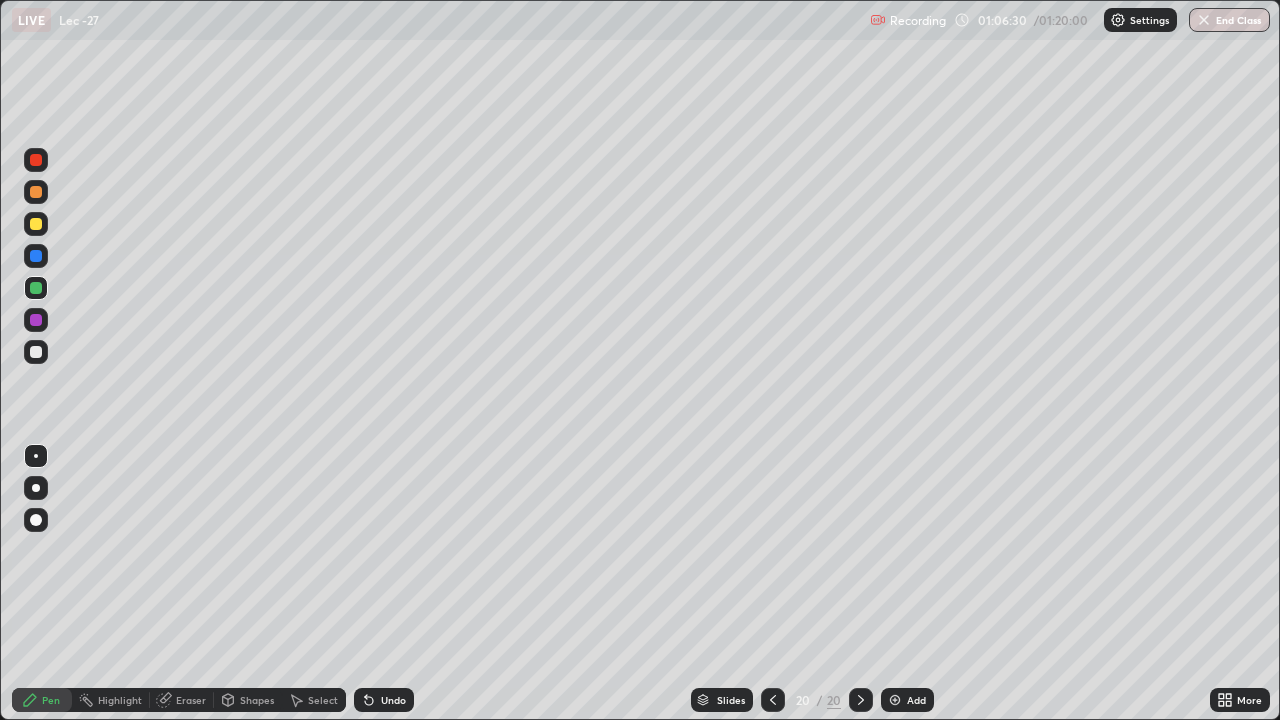 click on "Undo" at bounding box center (384, 700) 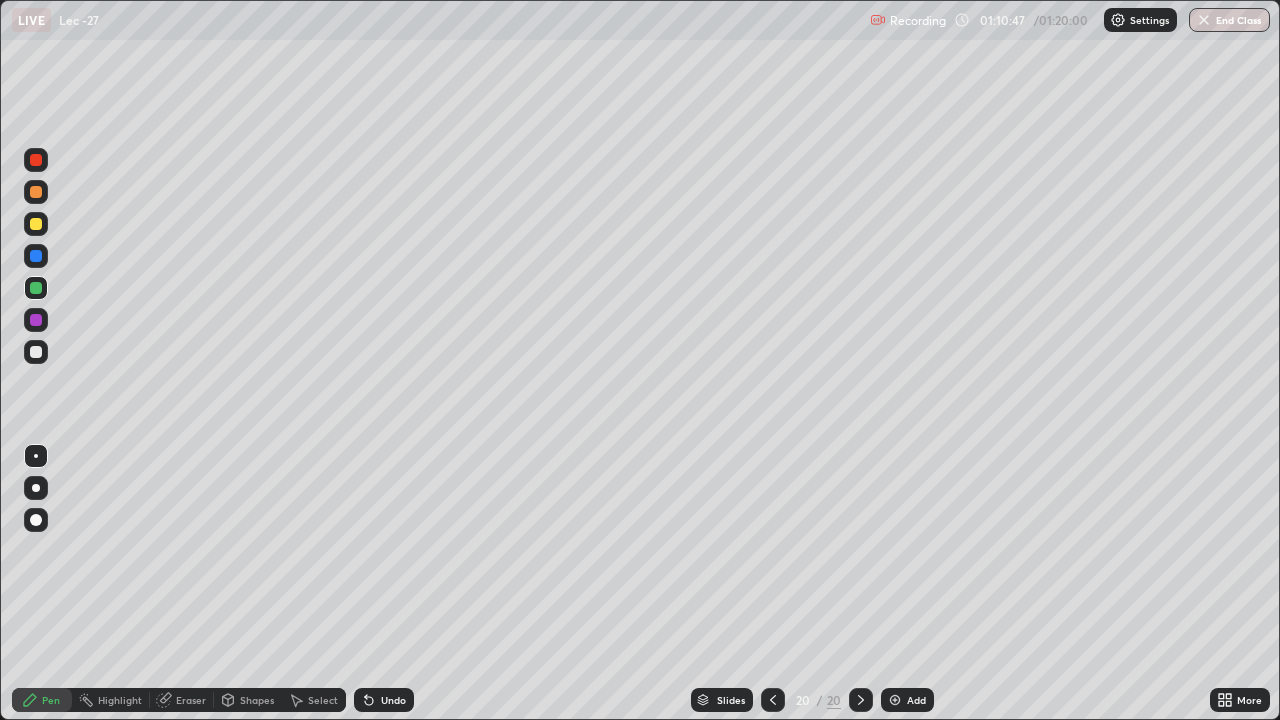 click on "Add" at bounding box center [916, 700] 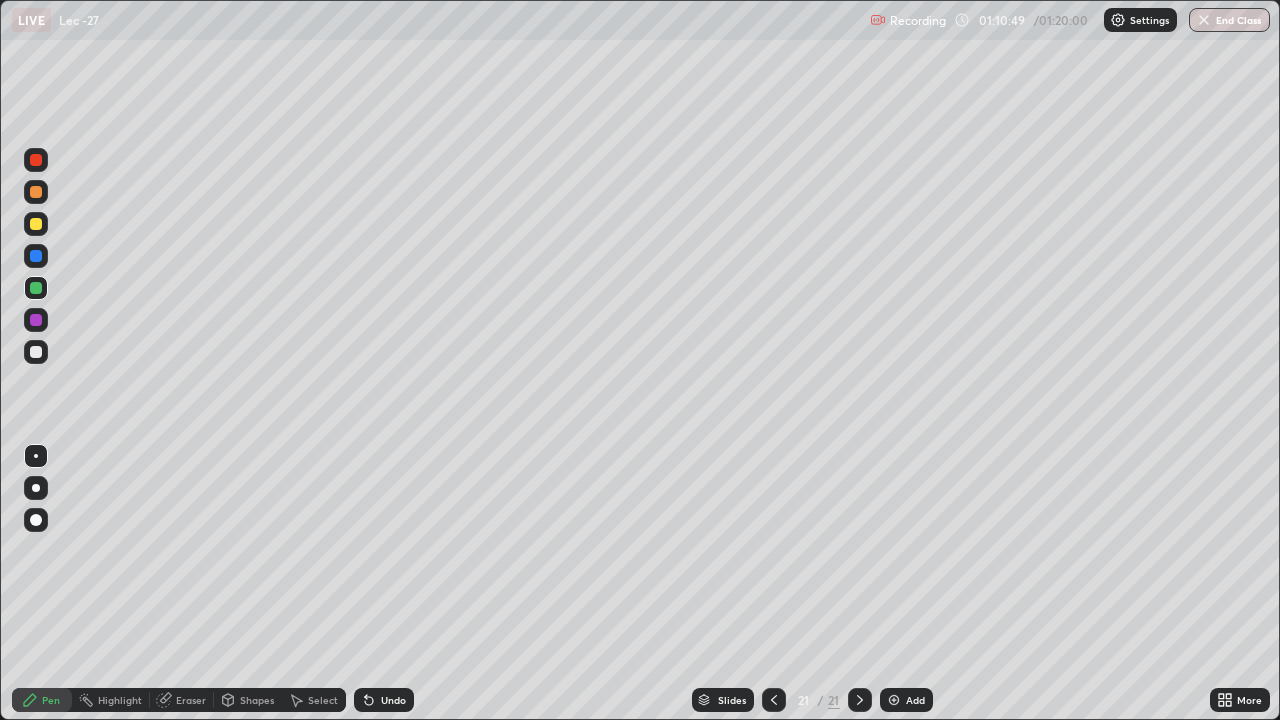 click at bounding box center [36, 352] 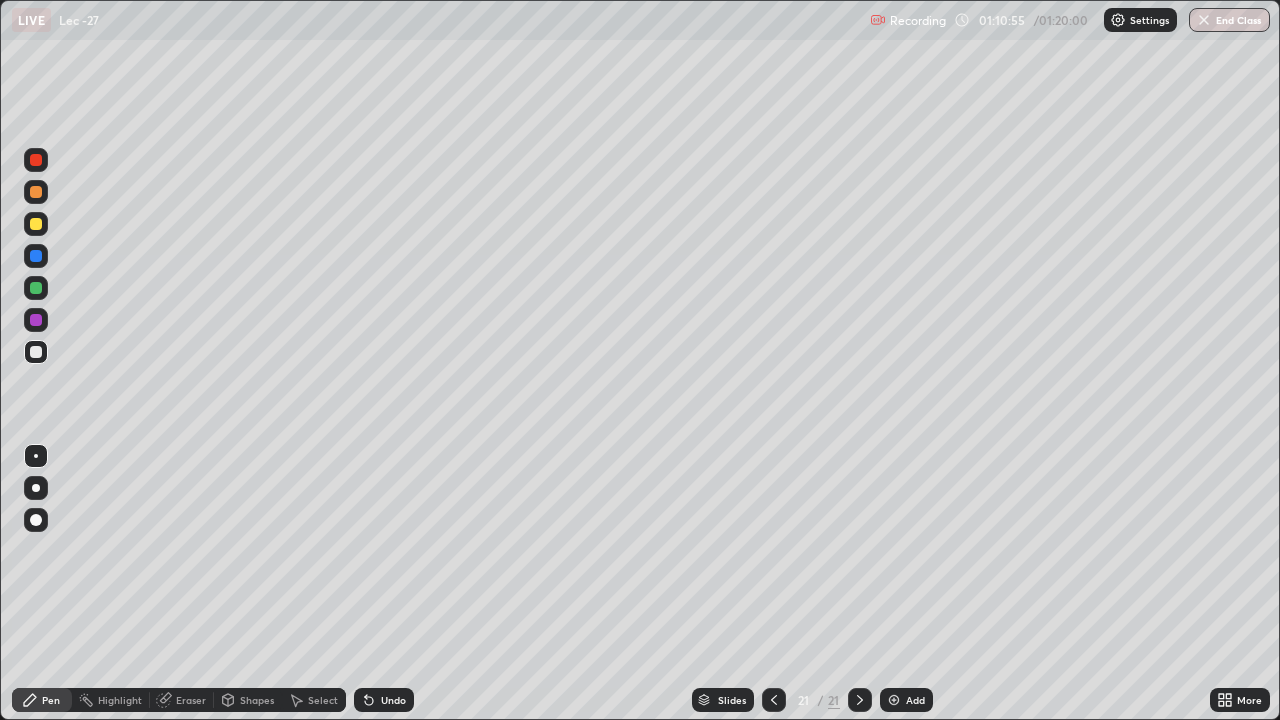 click 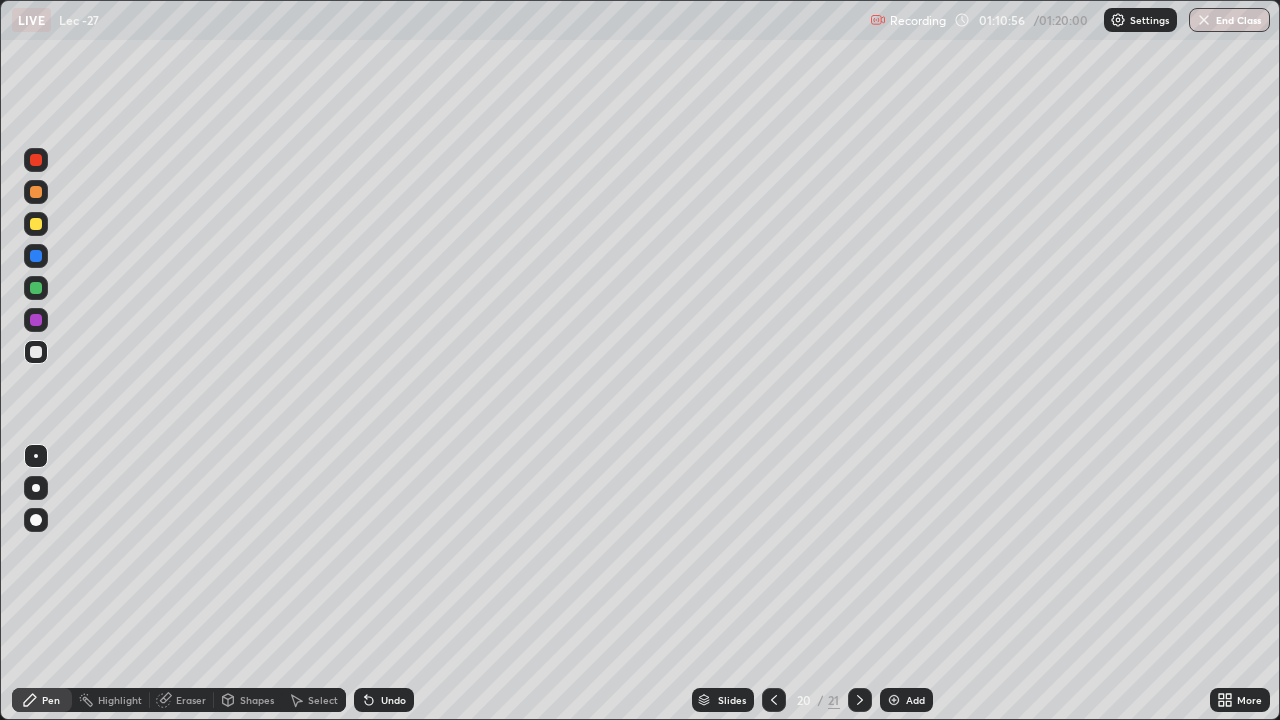 click 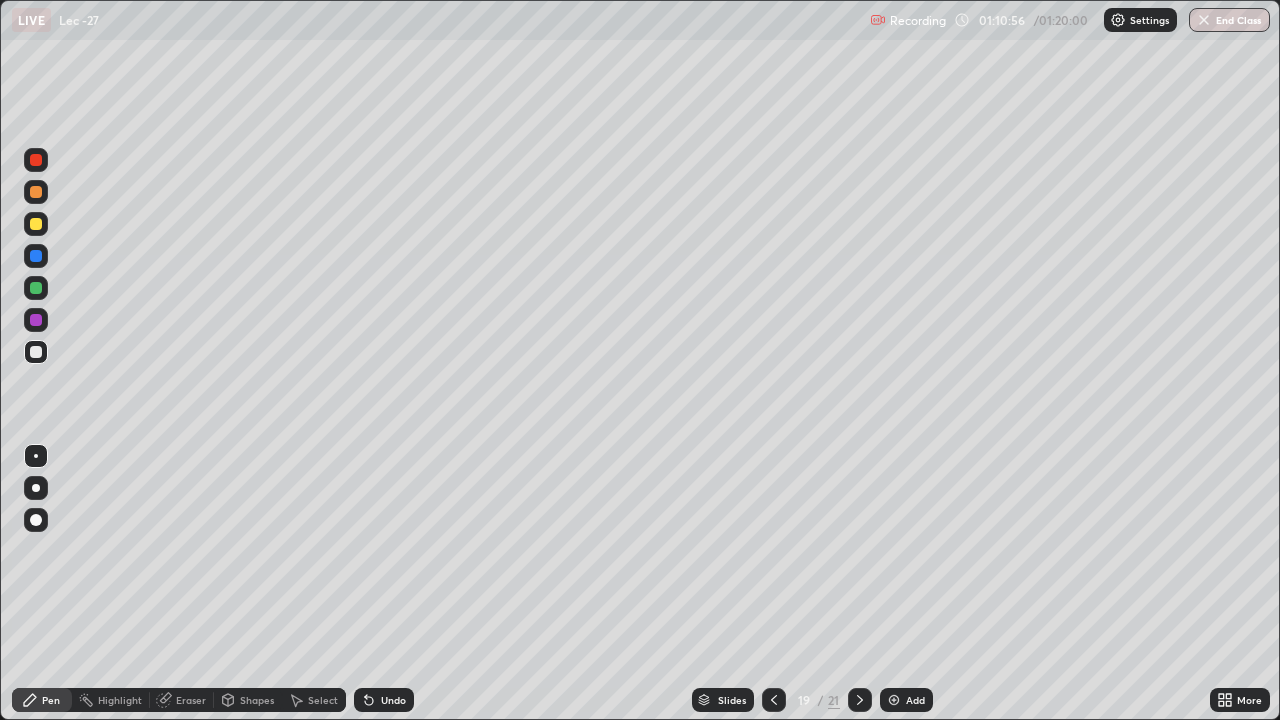 click at bounding box center [774, 700] 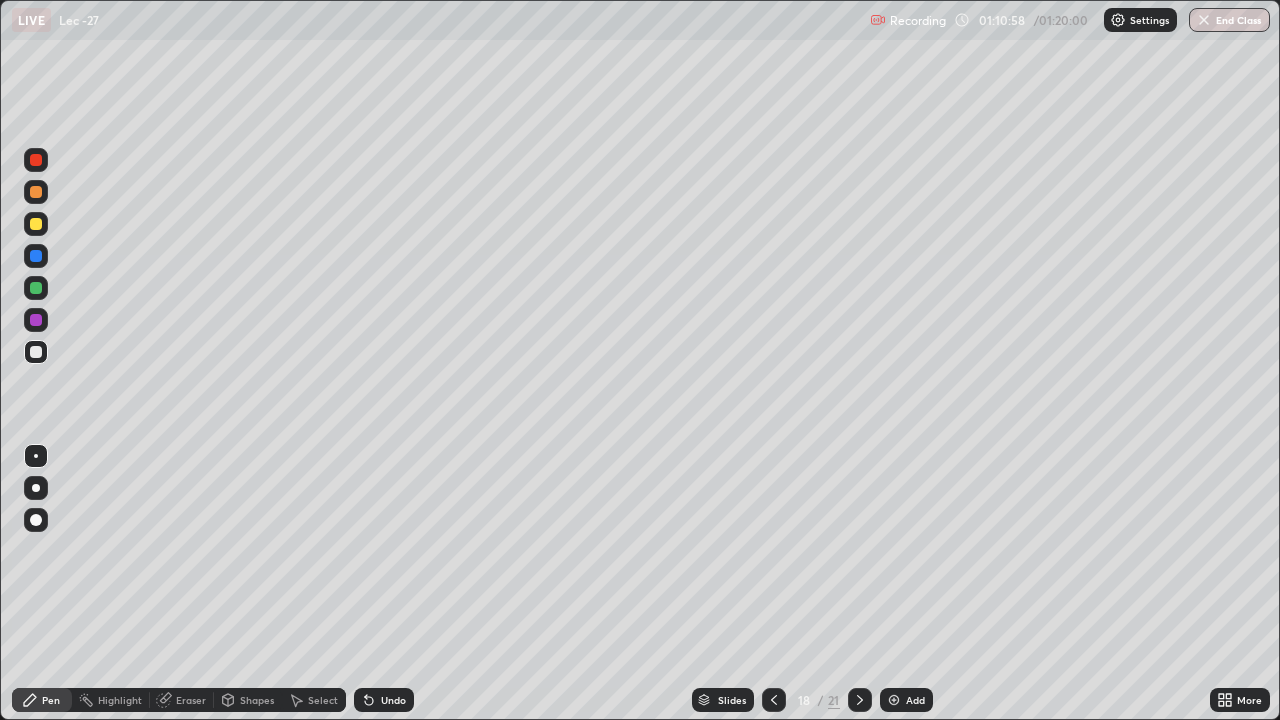 click 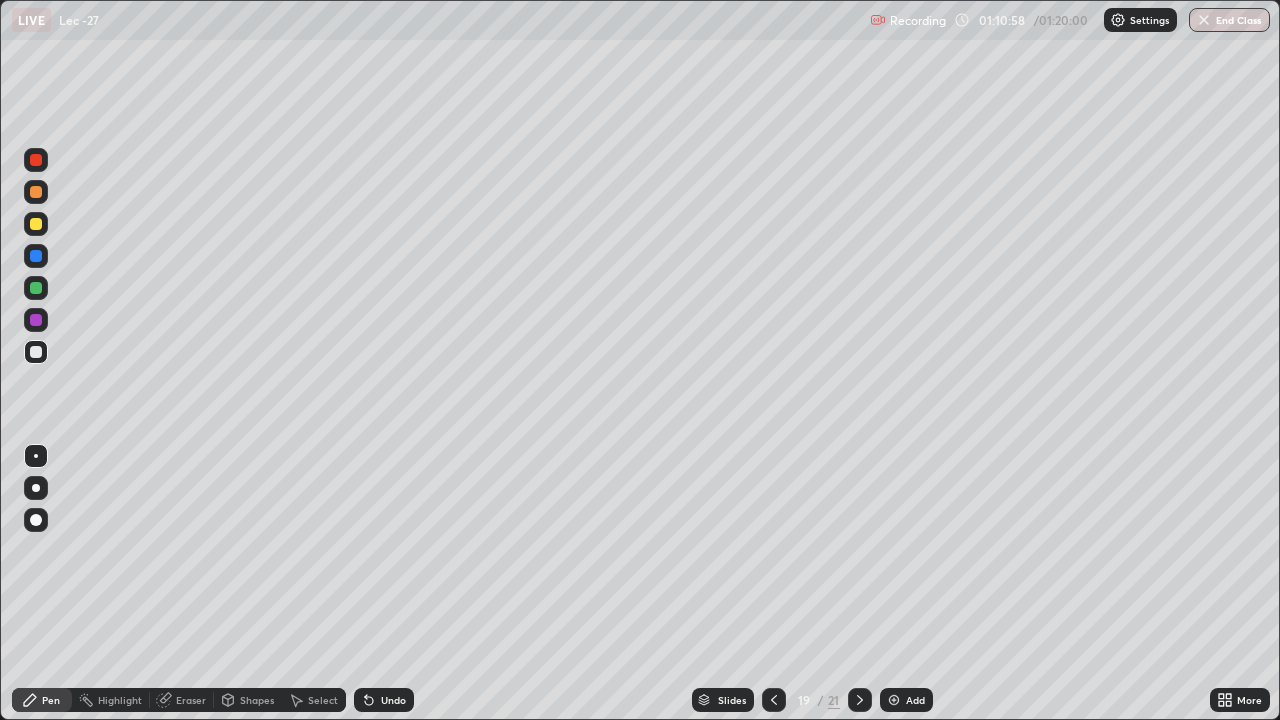 click at bounding box center [860, 700] 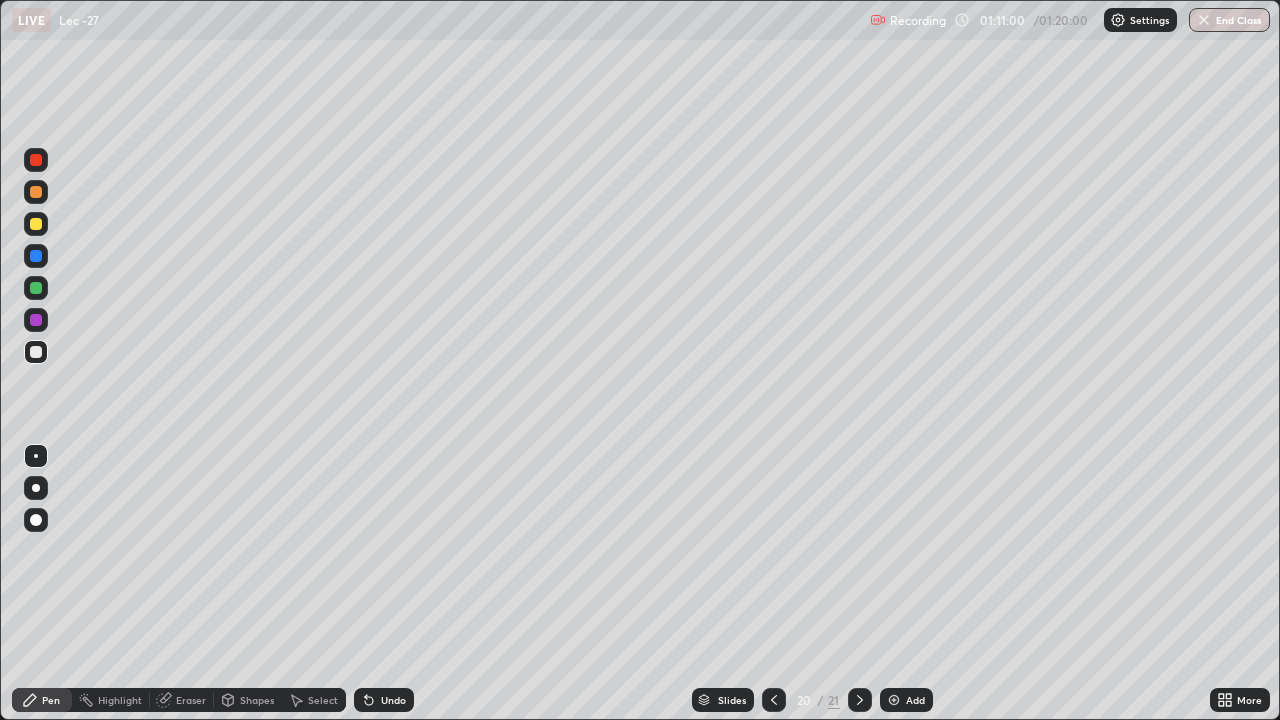 click 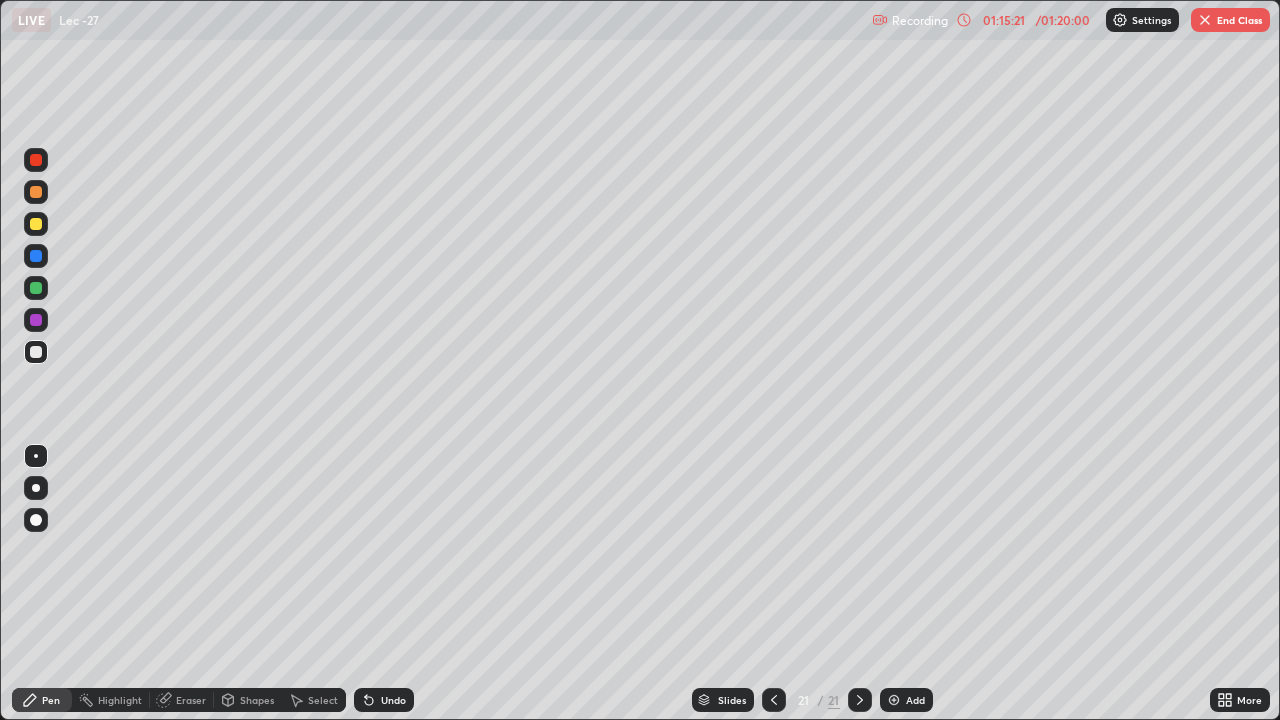 click on "Select" at bounding box center [323, 700] 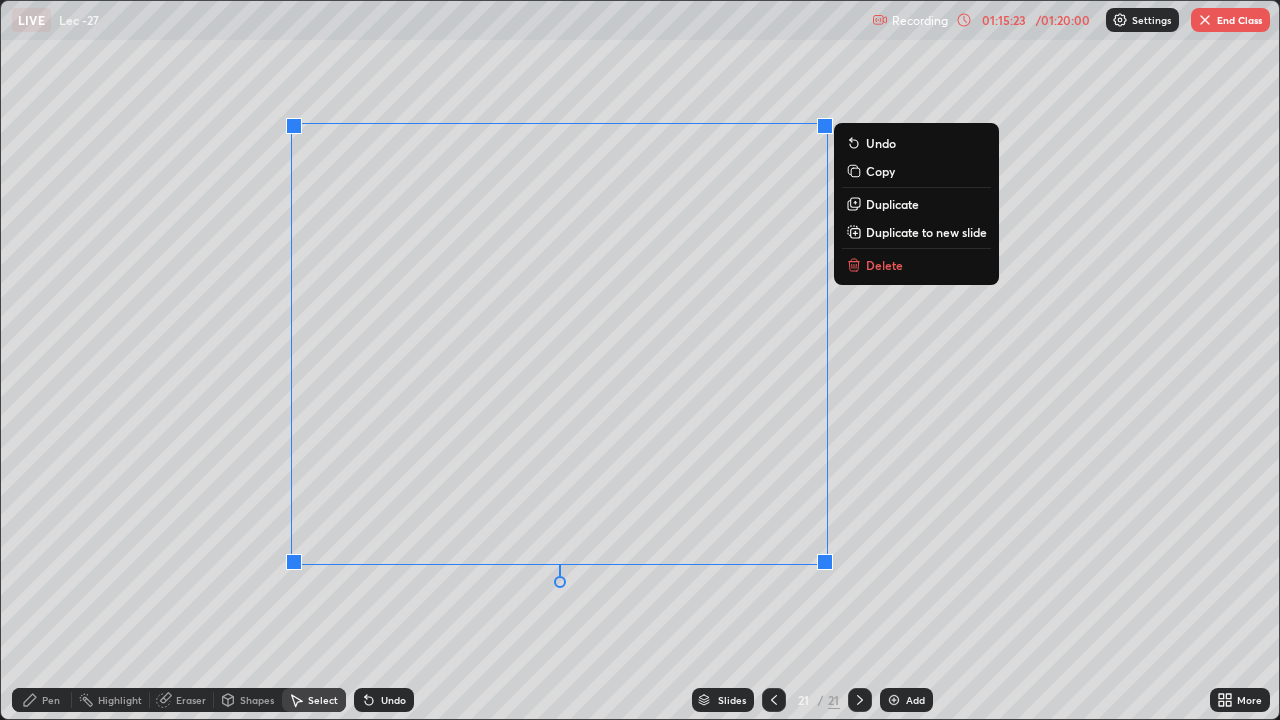 click on "Duplicate to new slide" at bounding box center [926, 232] 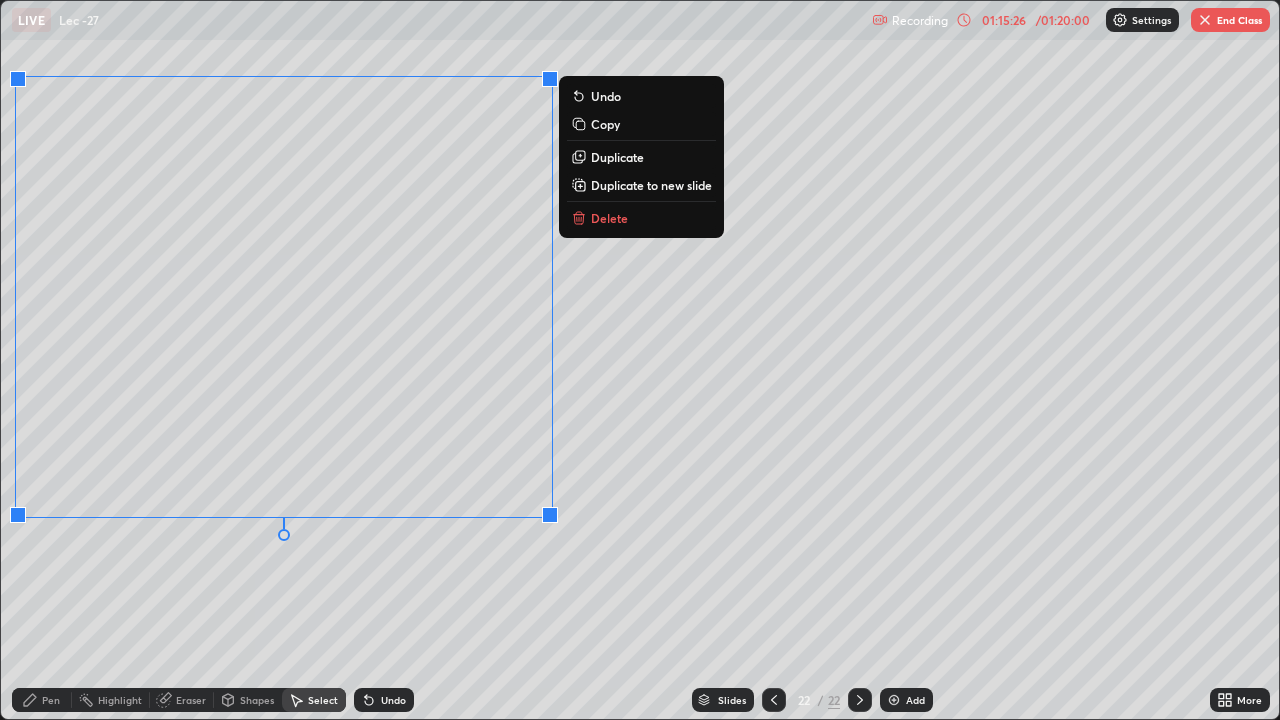 click on "0 ° Undo Copy Duplicate Duplicate to new slide Delete" at bounding box center (640, 360) 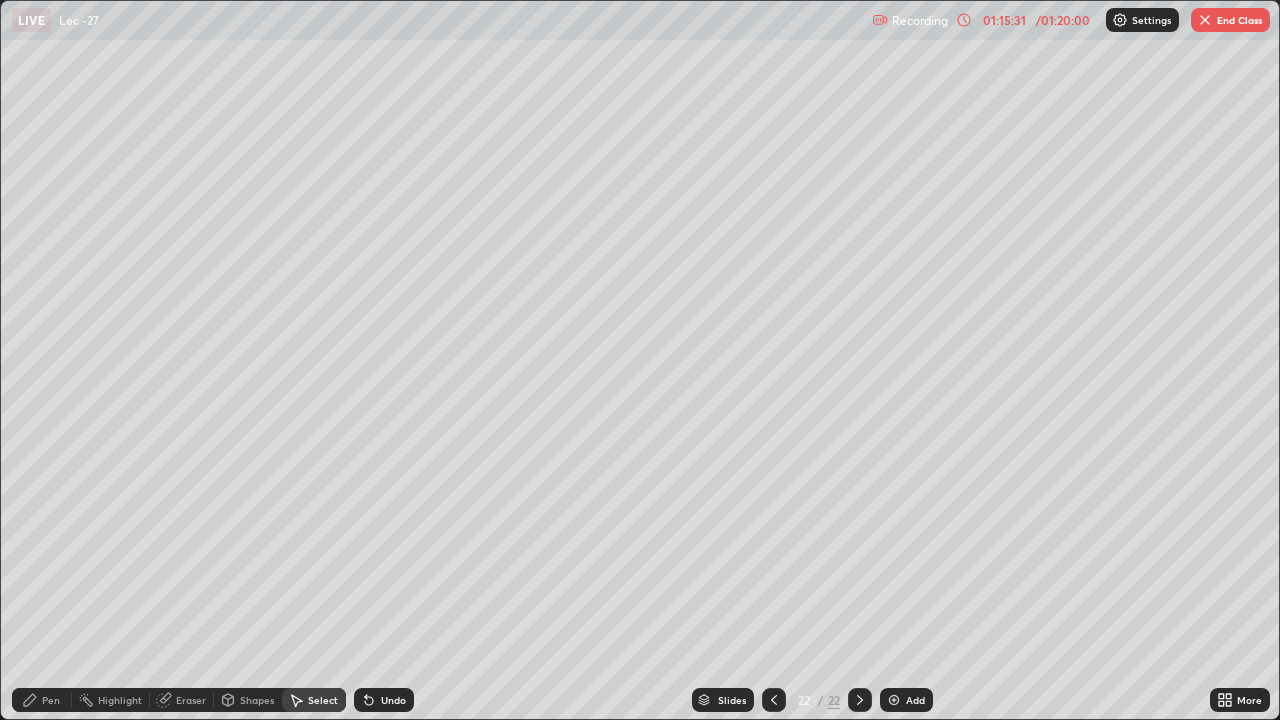 click on "Pen" at bounding box center [42, 700] 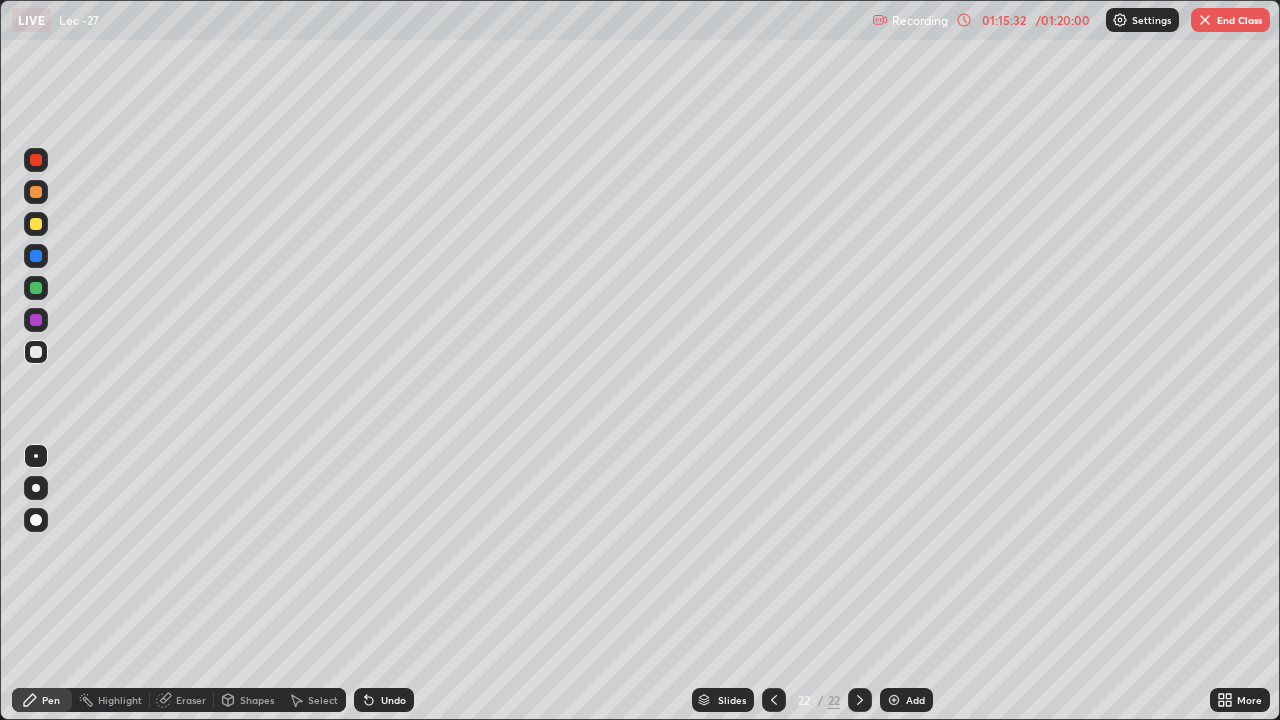 click at bounding box center [36, 288] 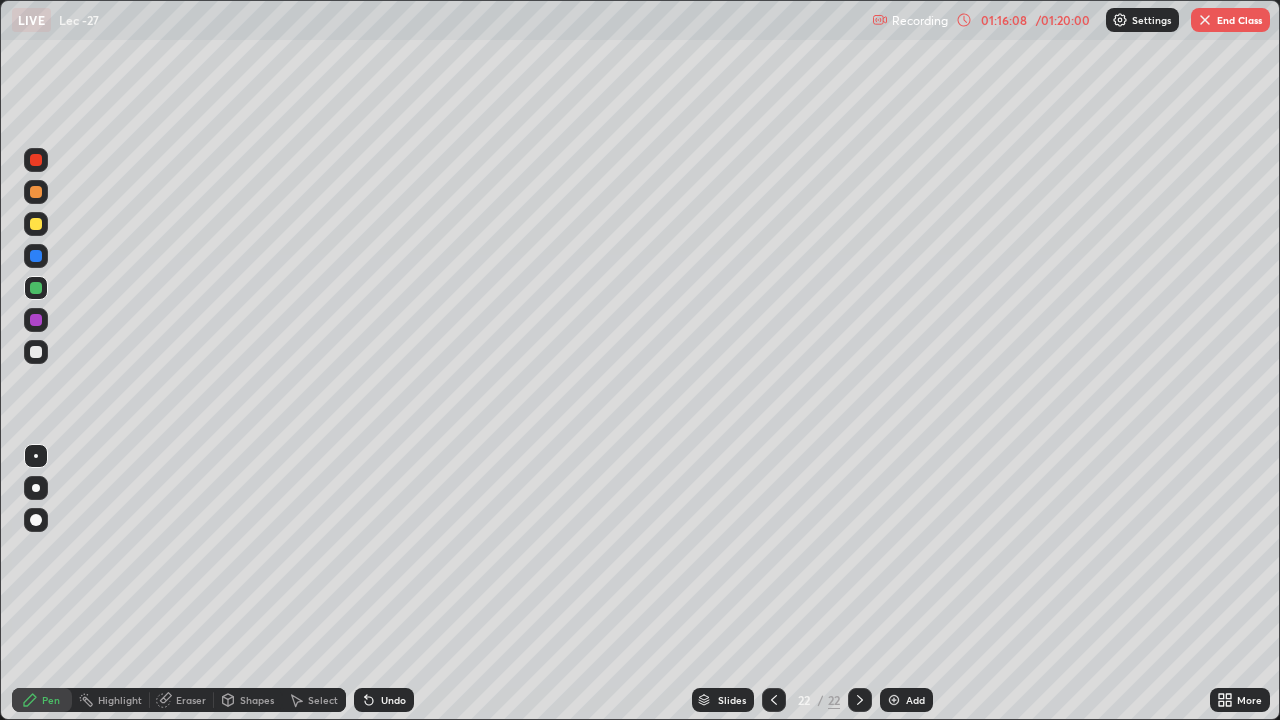 click at bounding box center [36, 352] 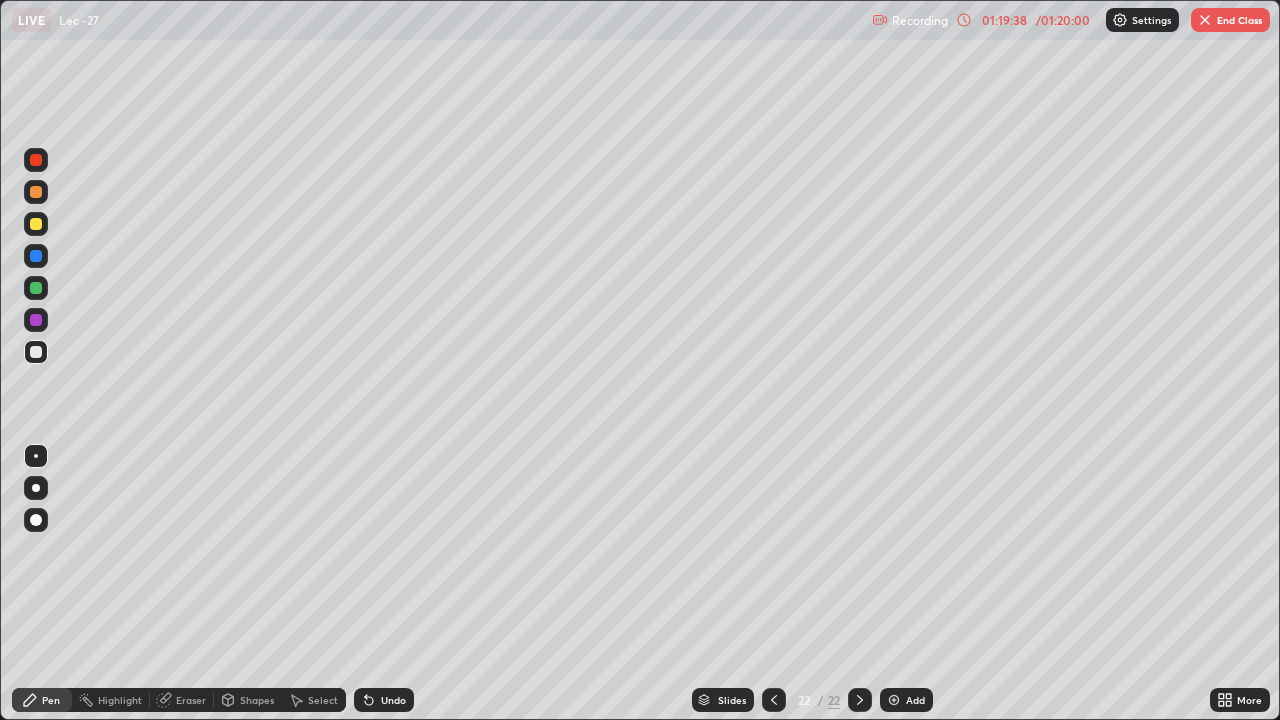 click on "End Class" at bounding box center [1230, 20] 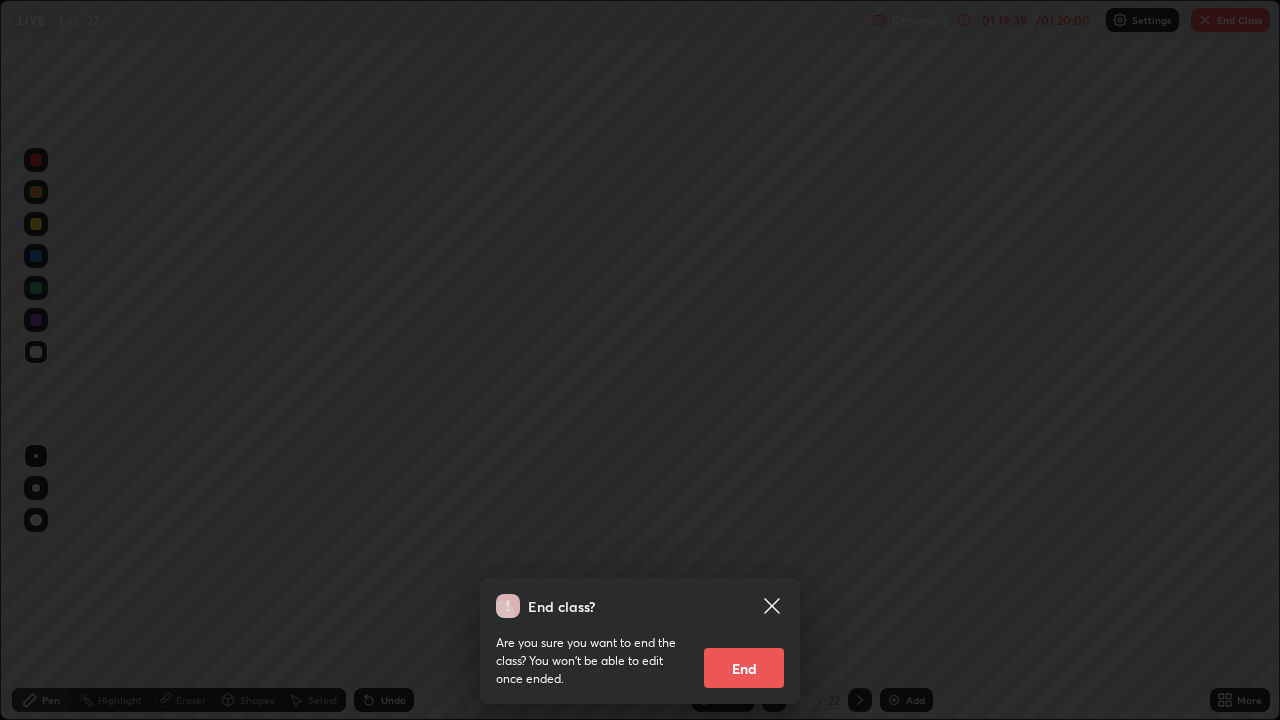 click on "End" at bounding box center [744, 668] 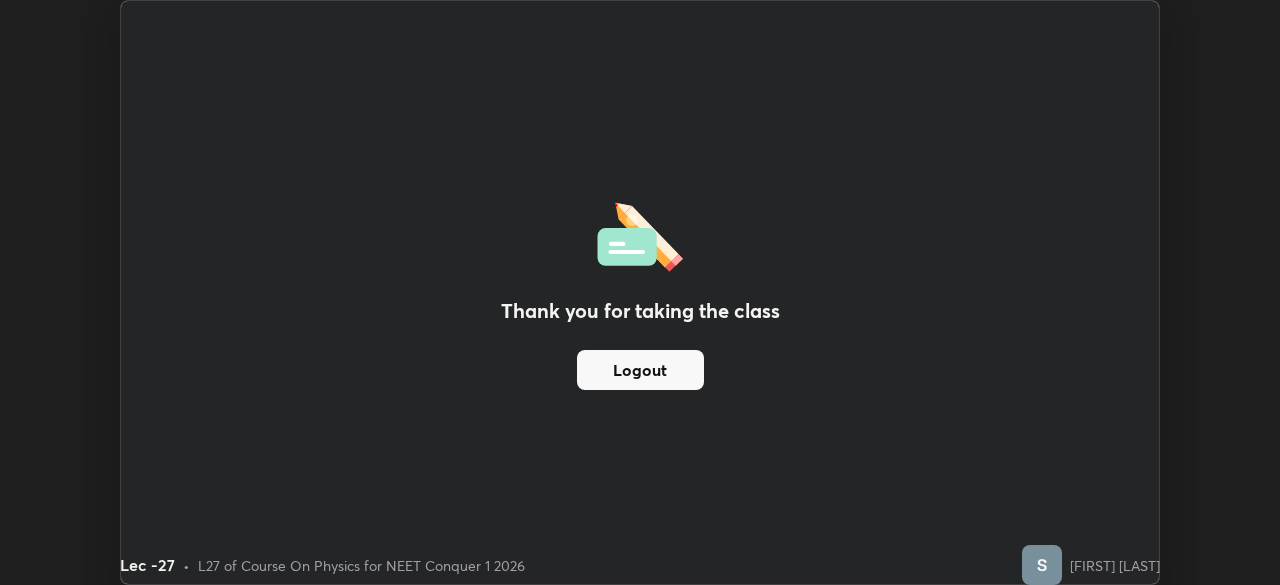 scroll, scrollTop: 585, scrollLeft: 1280, axis: both 